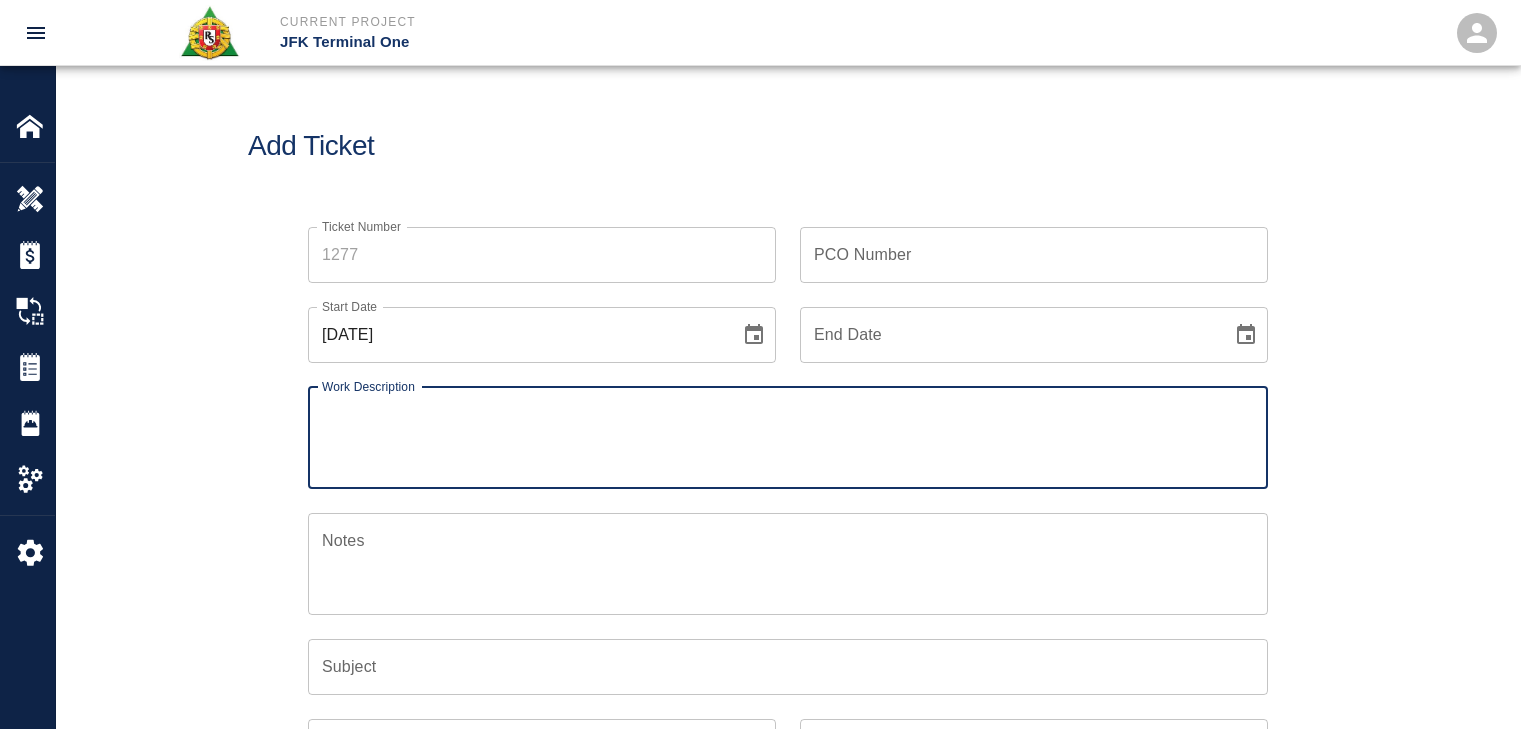 scroll, scrollTop: 0, scrollLeft: 0, axis: both 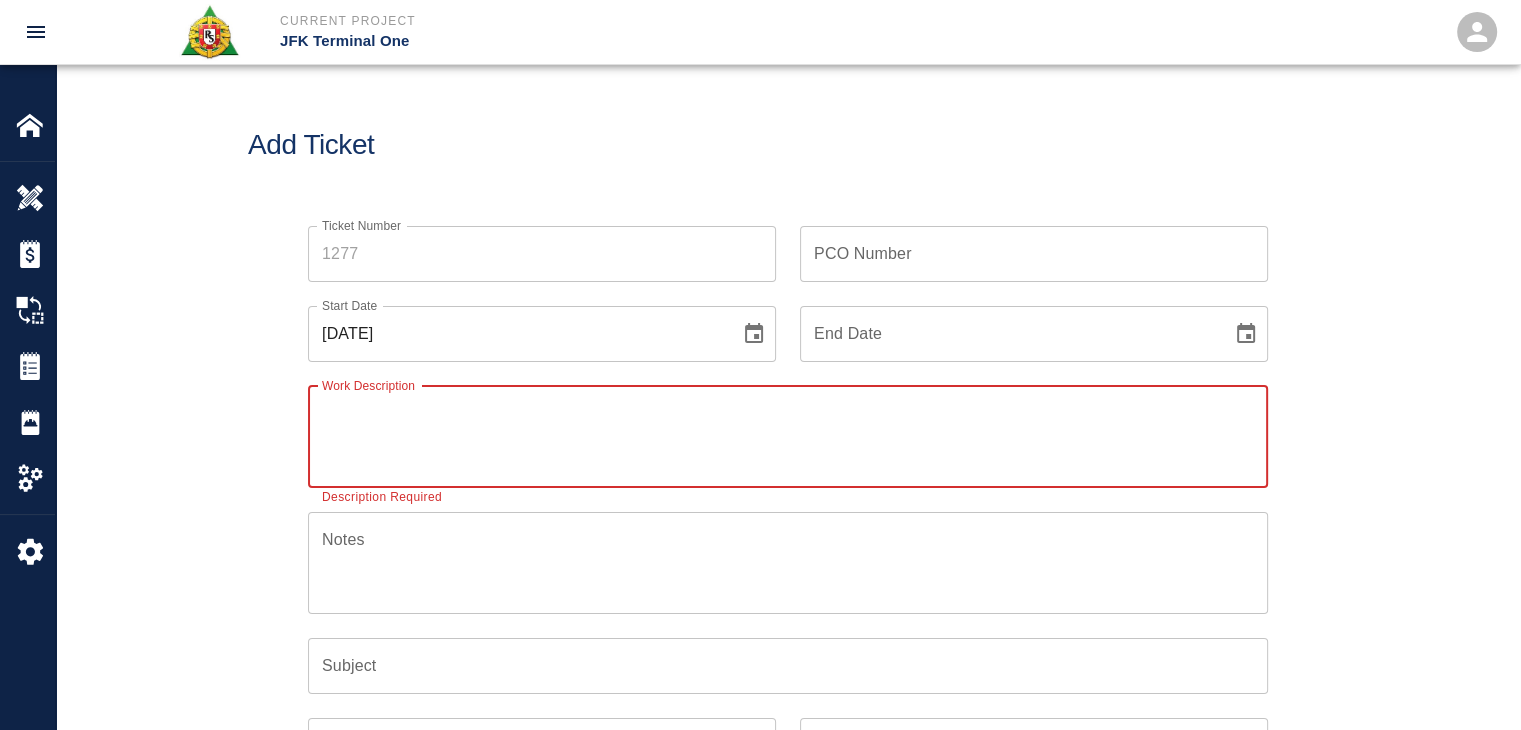 click on "Ticket Number" at bounding box center [542, 254] 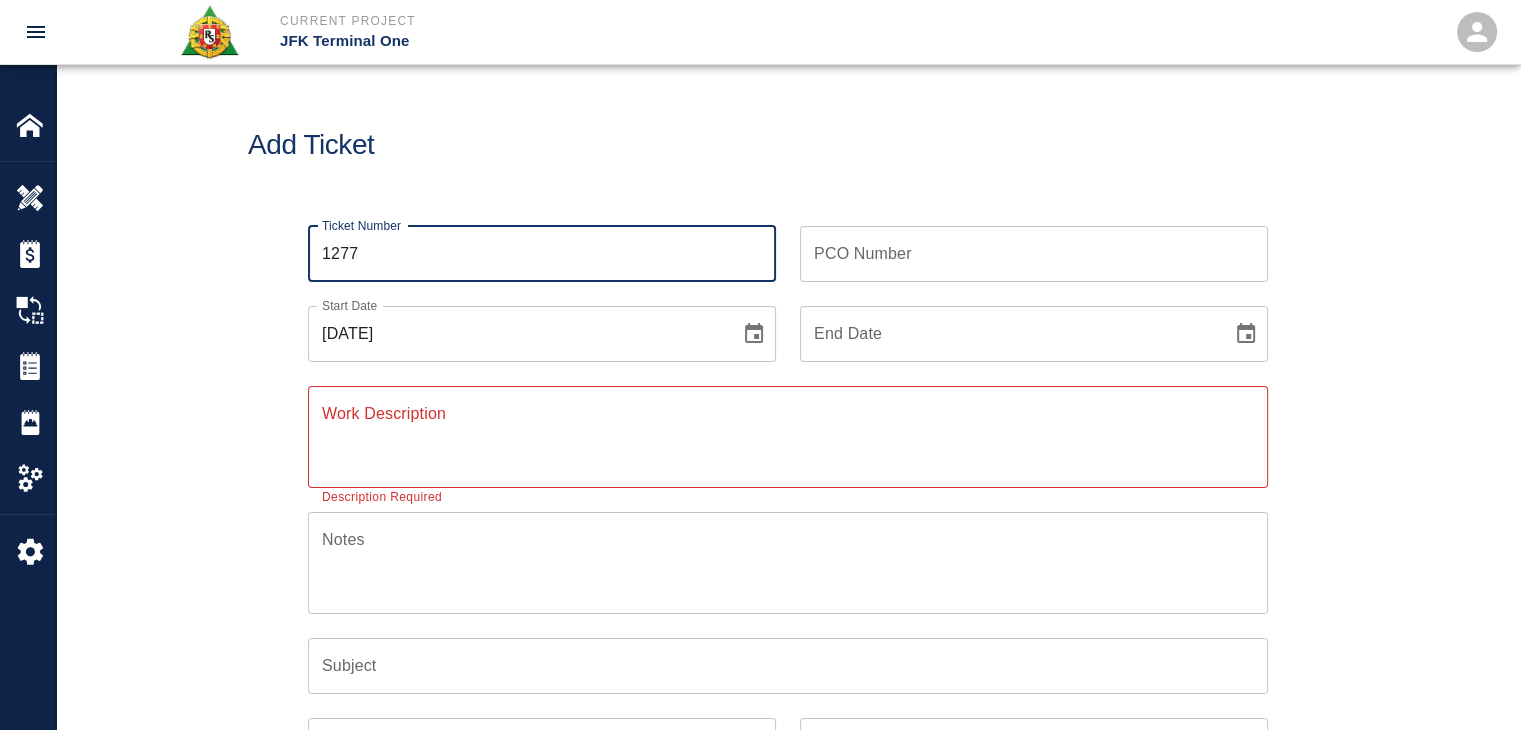 click on "Add Ticket" at bounding box center [788, 145] 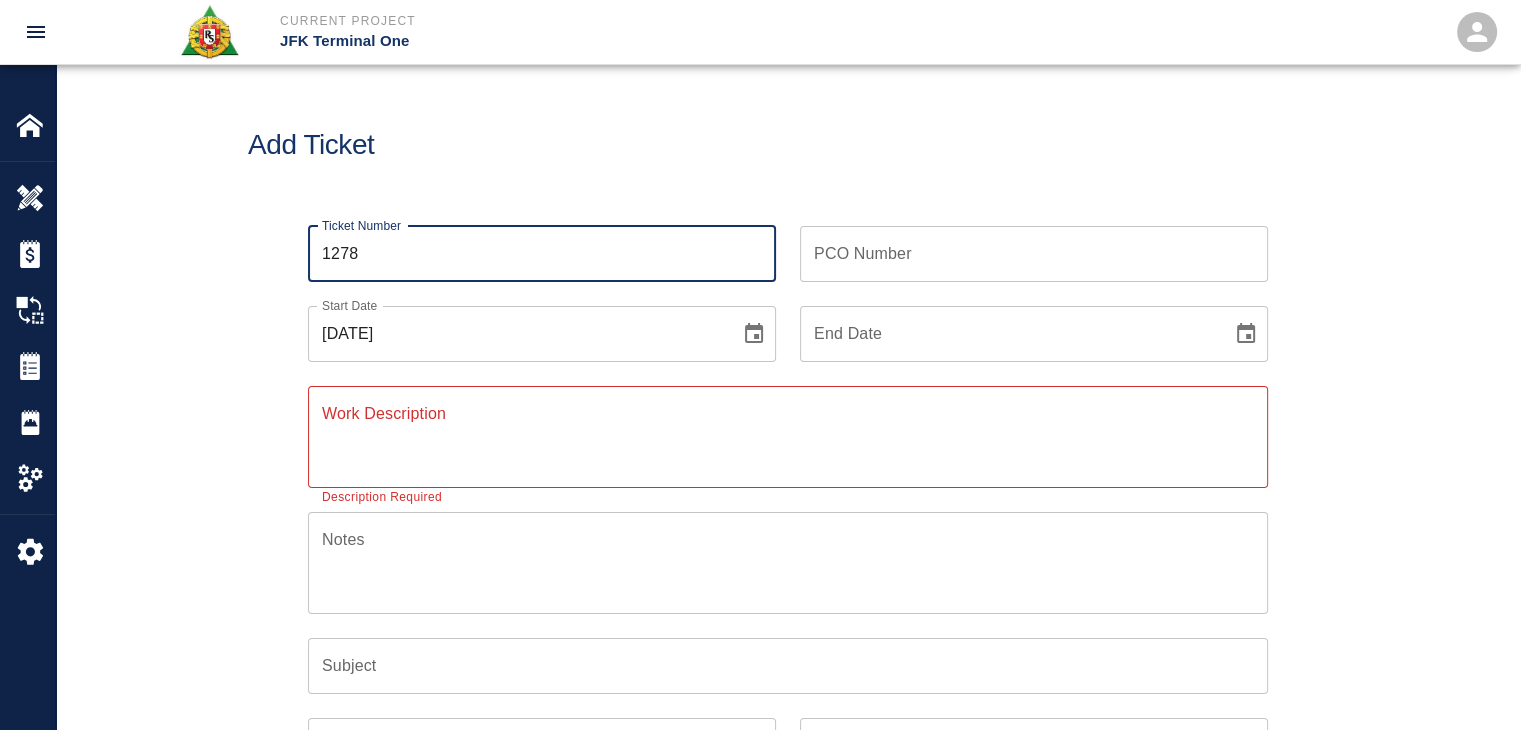 type on "1278" 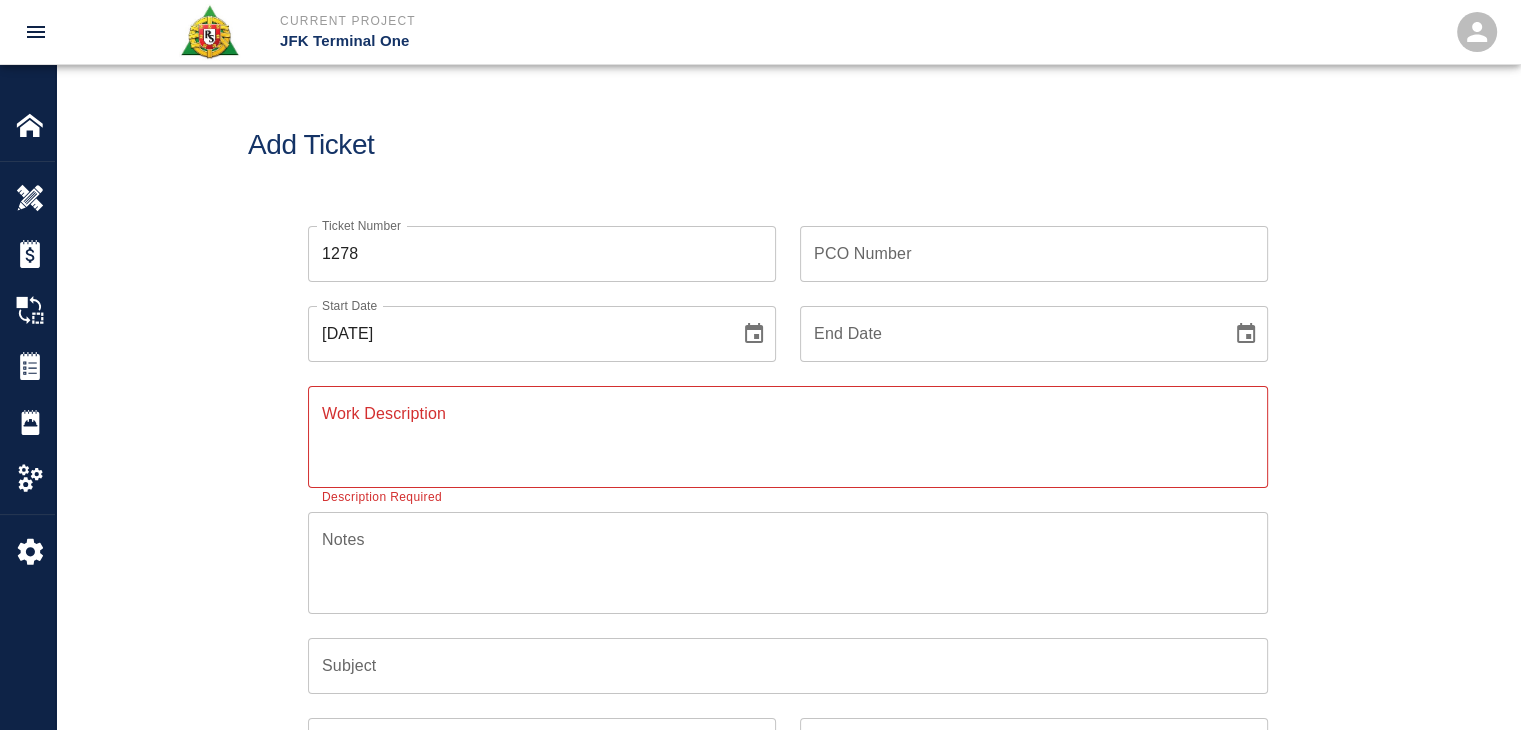 click on "Add Ticket" at bounding box center (788, 145) 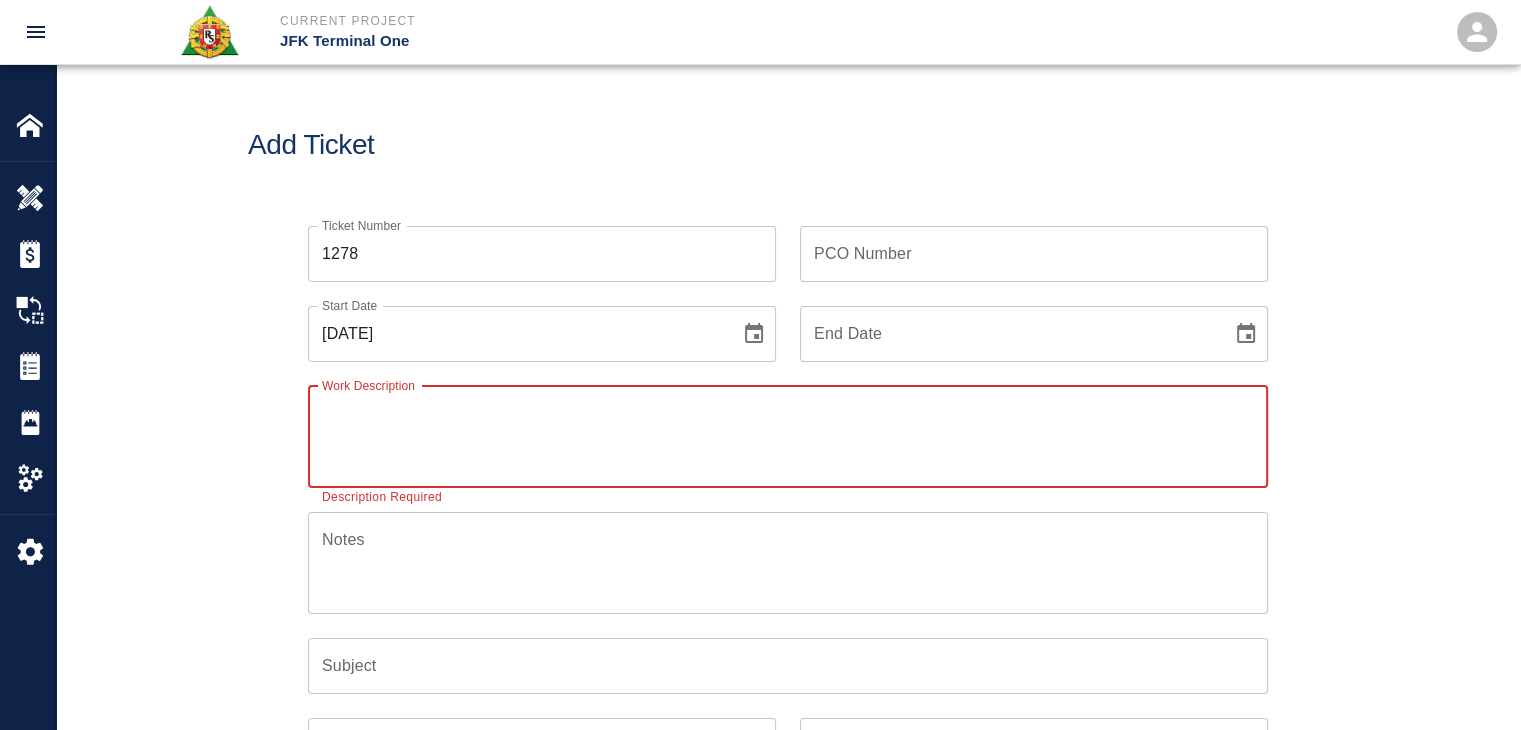 paste on "LOCATION: HHS4/L1- Sprinkler Valve room topping
2 Laborers- 1 hour each- Mobilizing concrete truck by HH hoist. Discharging concrete into buggies and transporting concrete buggy thru HHS4 south to place. Shoveling and pulling up concrete for masons.
1 General Foreman-1 hour-
1 CSM
MATERIAL:
.7 CY of SRA Mix" 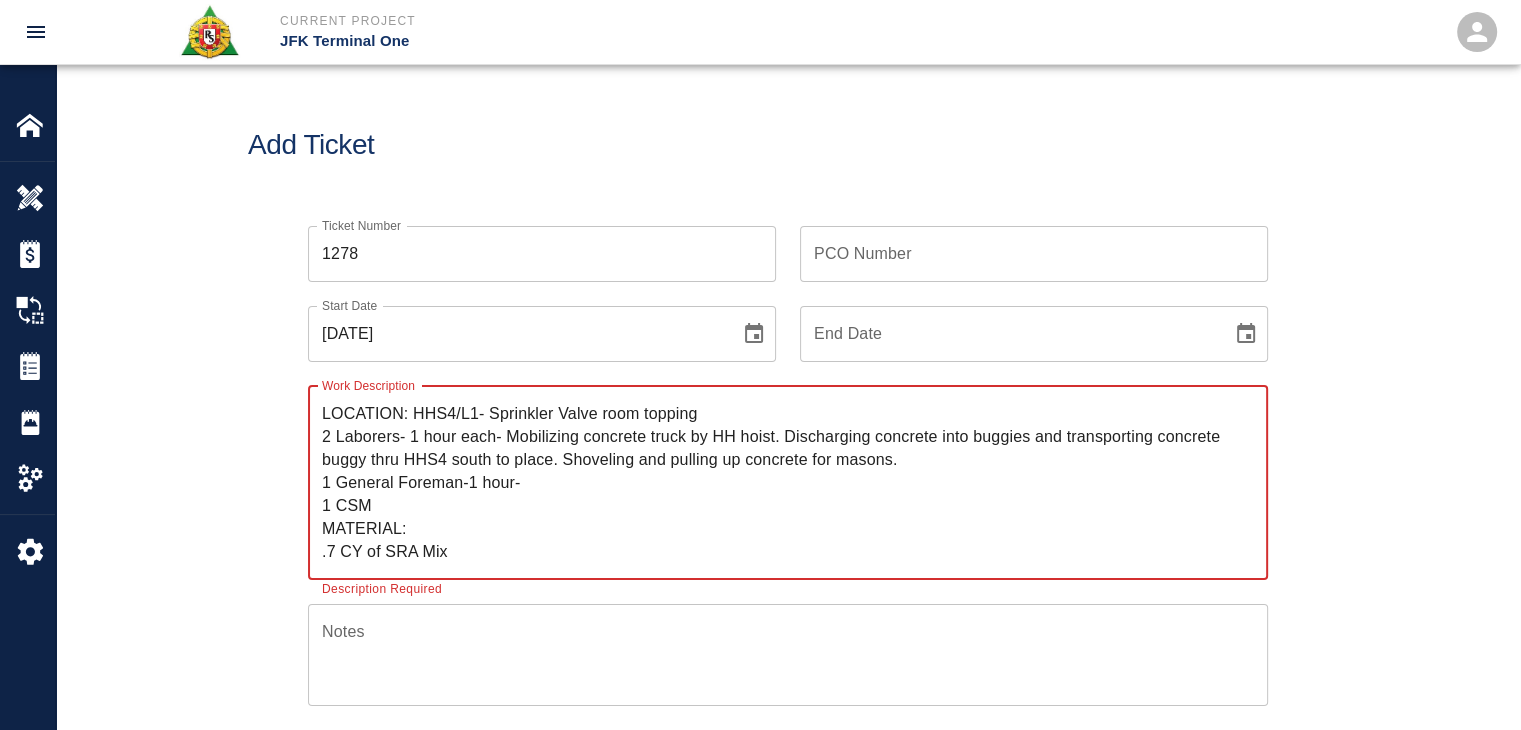 drag, startPoint x: 413, startPoint y: 411, endPoint x: 296, endPoint y: 393, distance: 118.37652 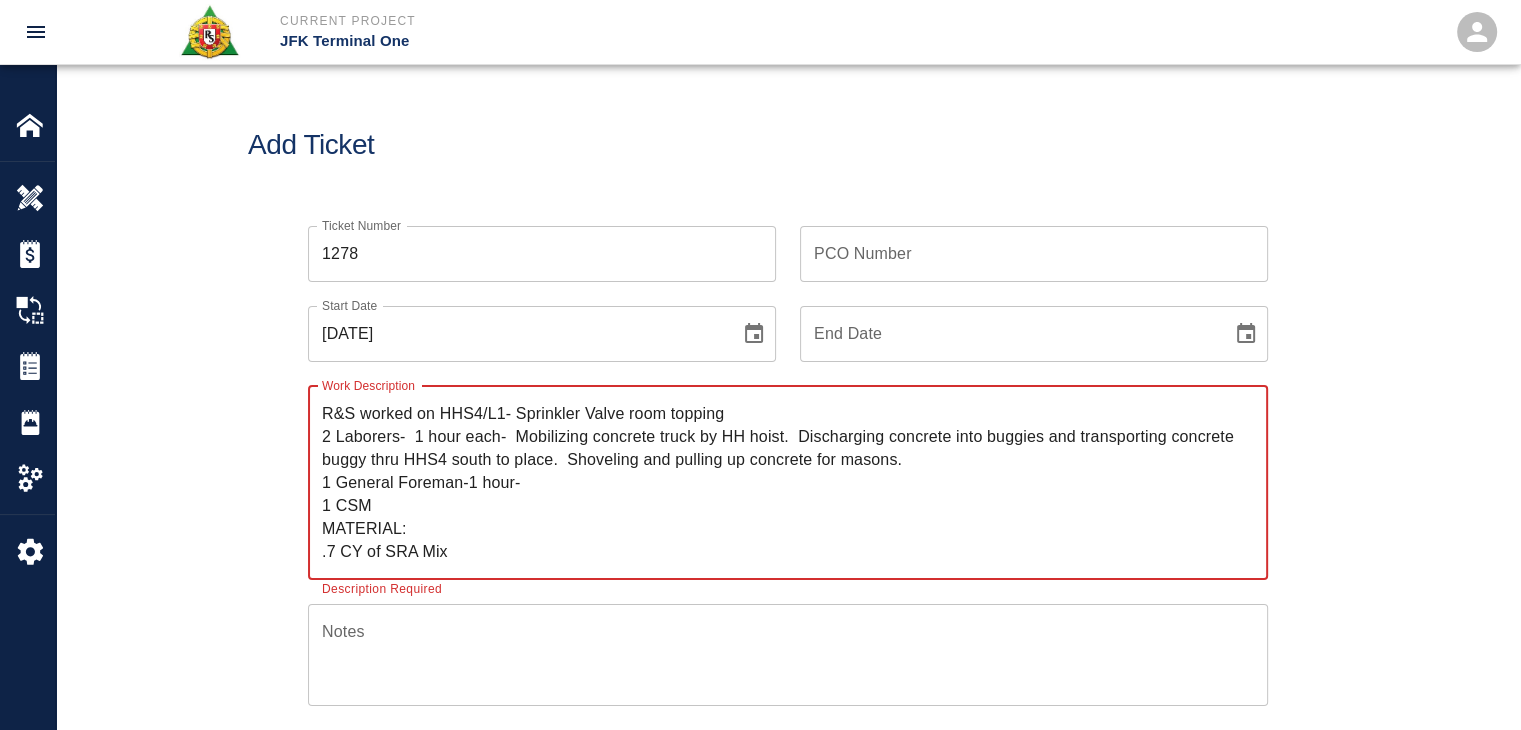 drag, startPoint x: 883, startPoint y: 466, endPoint x: 512, endPoint y: 437, distance: 372.13168 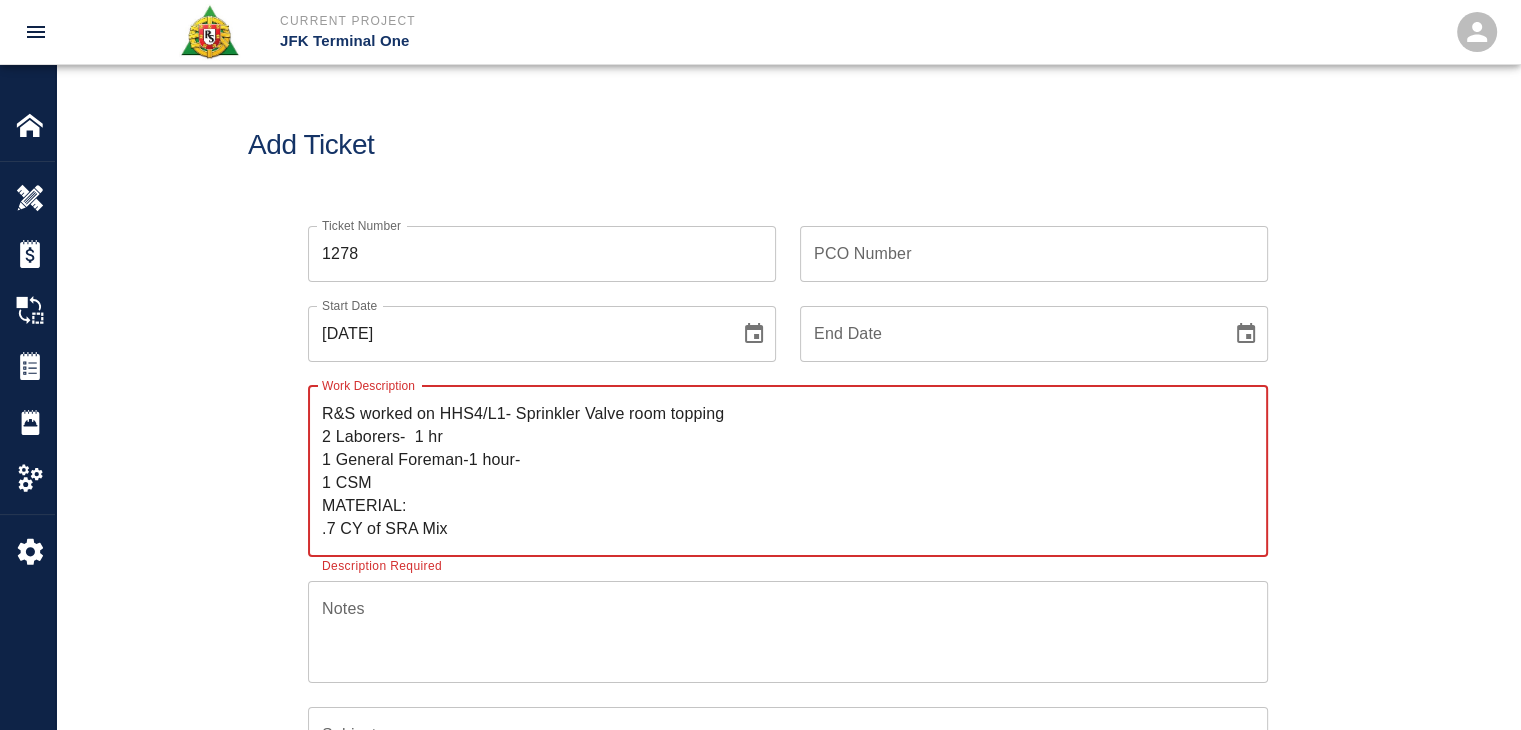 click on "R&S worked on HHS4/L1- Sprinkler Valve room topping
2 Laborers-  1 hr
1 General Foreman-1 hour-
1 CSM
MATERIAL:
.7 CY of SRA Mix" at bounding box center (788, 471) 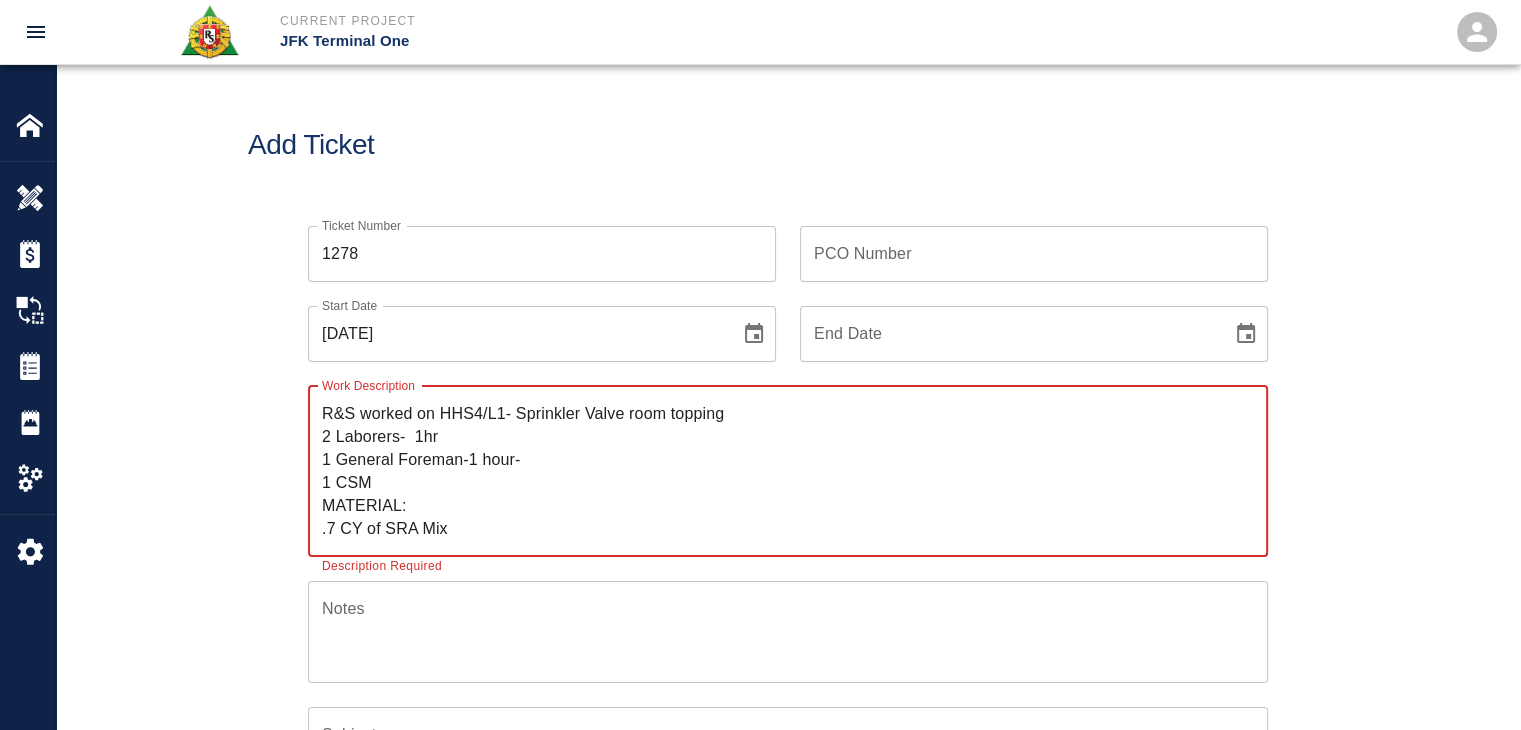 click on "R&S worked on HHS4/L1- Sprinkler Valve room topping
2 Laborers-  1hr
1 General Foreman-1 hour-
1 CSM
MATERIAL:
.7 CY of SRA Mix" at bounding box center [788, 471] 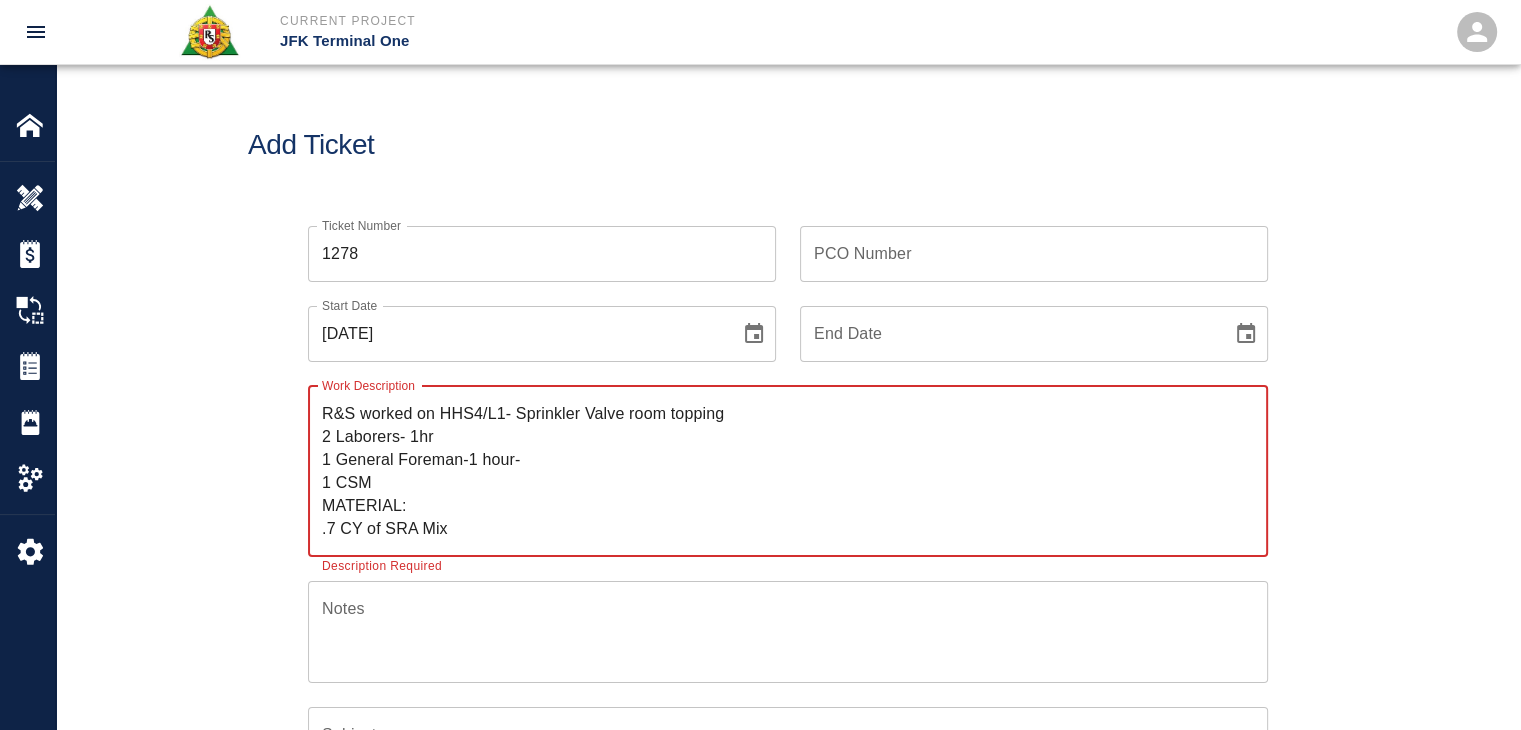 click on "R&S worked on HHS4/L1- Sprinkler Valve room topping
2 Laborers- 1hr
1 General Foreman-1 hour-
1 CSM
MATERIAL:
.7 CY of SRA Mix" at bounding box center [788, 471] 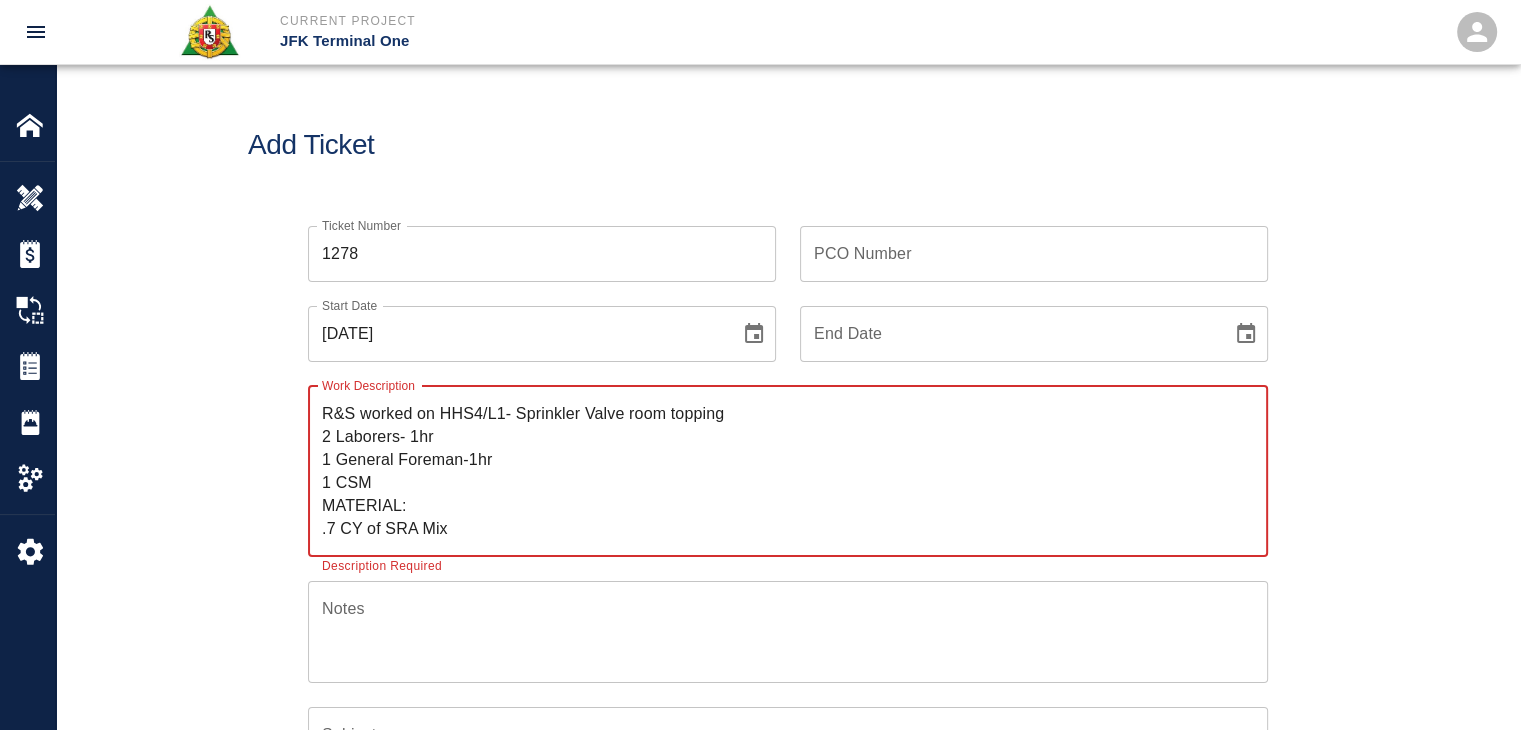 click on "R&S worked on HHS4/L1- Sprinkler Valve room topping
2 Laborers- 1hr
1 General Foreman-1hr
1 CSM
MATERIAL:
.7 CY of SRA Mix" at bounding box center [788, 471] 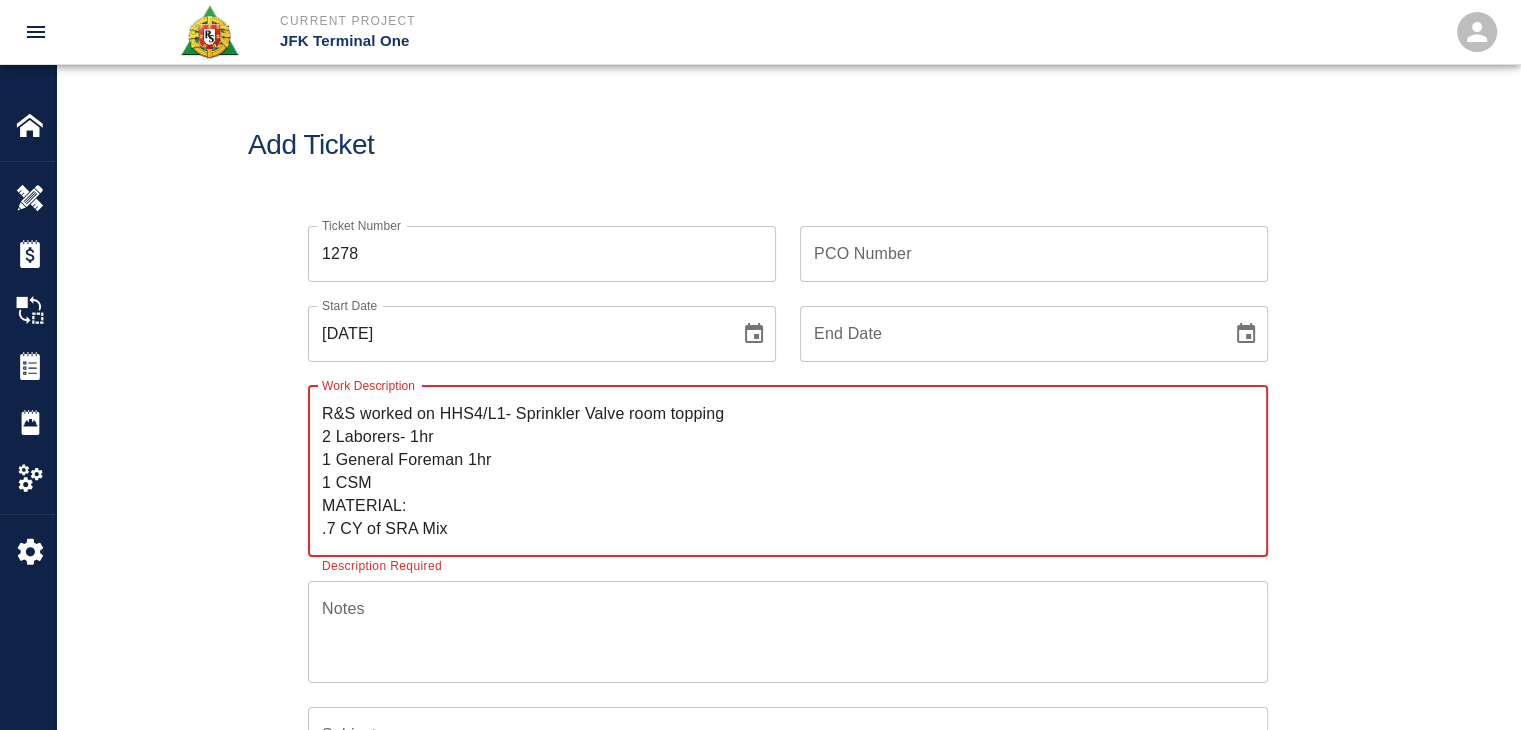click on "R&S worked on HHS4/L1- Sprinkler Valve room topping
2 Laborers- 1hr
1 General Foreman 1hr
1 CSM
MATERIAL:
.7 CY of SRA Mix" at bounding box center [788, 471] 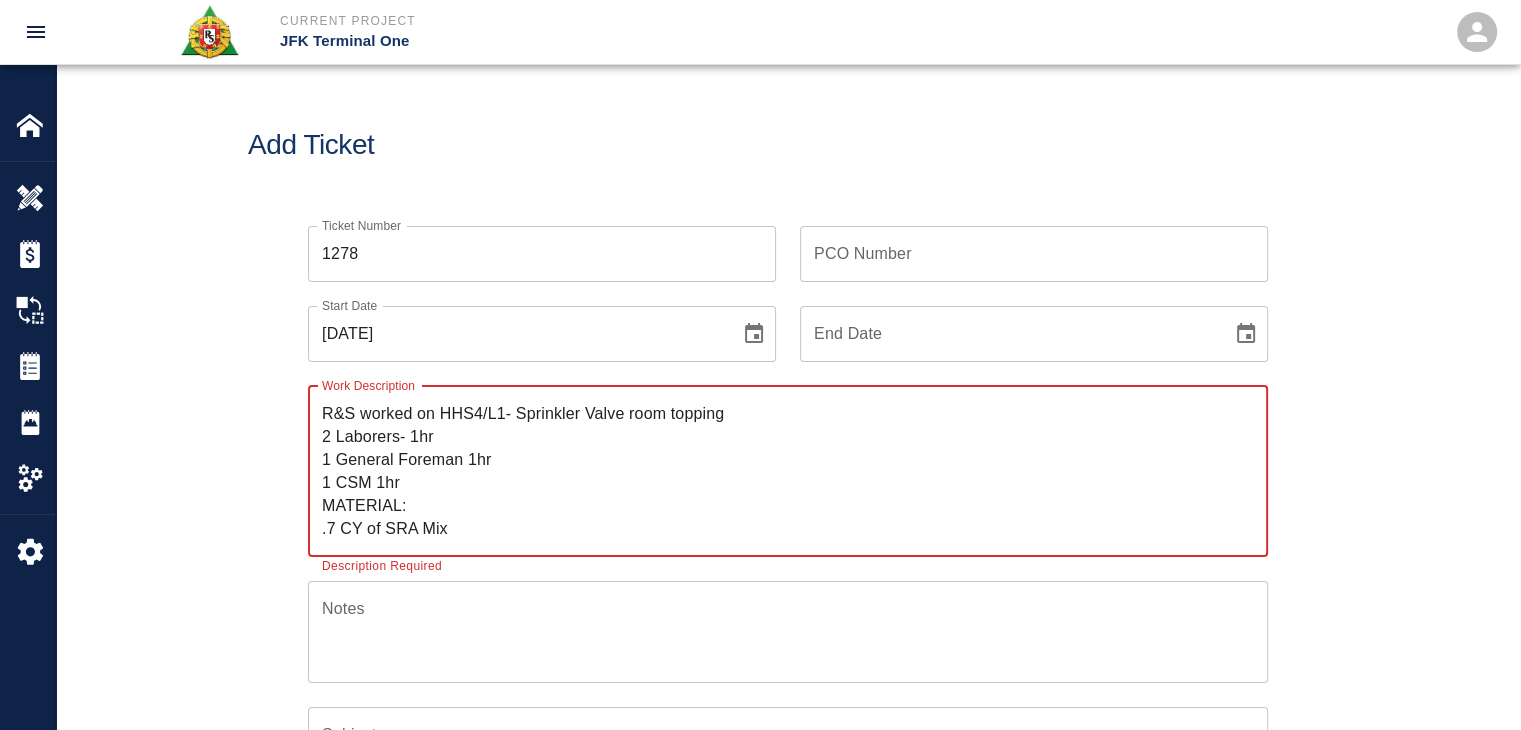 click on "R&S worked on HHS4/L1- Sprinkler Valve room topping
2 Laborers- 1hr
1 General Foreman 1hr
1 CSM 1hr
MATERIAL:
.7 CY of SRA Mix" at bounding box center [788, 471] 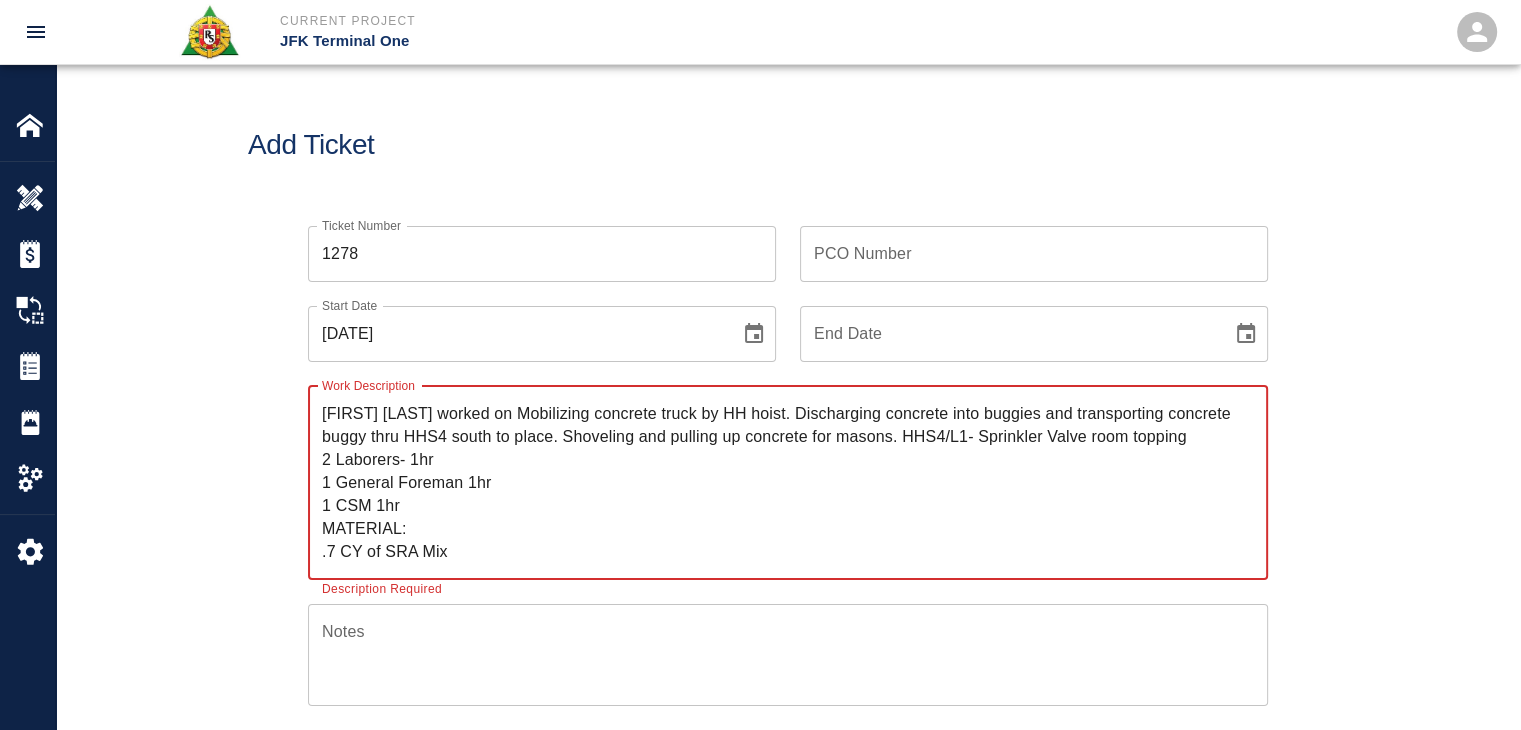 click on "[FIRST] [LAST] worked on Mobilizing concrete truck by HH hoist. Discharging concrete into buggies and transporting concrete buggy thru HHS4 south to place. Shoveling and pulling up concrete for masons. HHS4/L1- Sprinkler Valve room topping
2 Laborers- 1hr
1 General Foreman 1hr
1 CSM 1hr
MATERIAL:
.7 CY of SRA Mix" at bounding box center [788, 482] 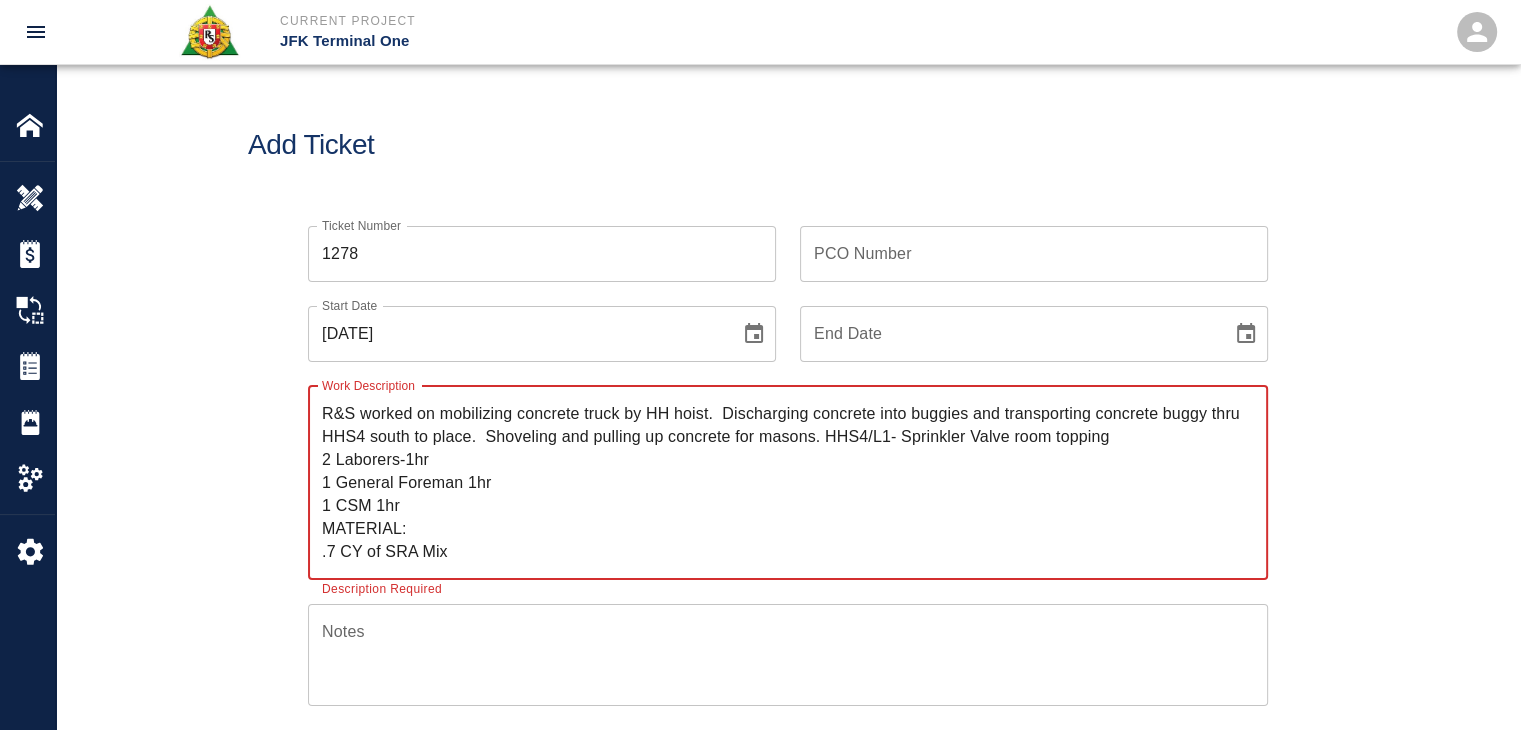 click on "R&S worked on mobilizing concrete truck by HH hoist.  Discharging concrete into buggies and transporting concrete buggy thru HHS4 south to place.  Shoveling and pulling up concrete for masons. HHS4/L1- Sprinkler Valve room topping
2 Laborers-1hr
1 General Foreman 1hr
1 CSM 1hr
MATERIAL:
.7 CY of SRA Mix" at bounding box center (788, 482) 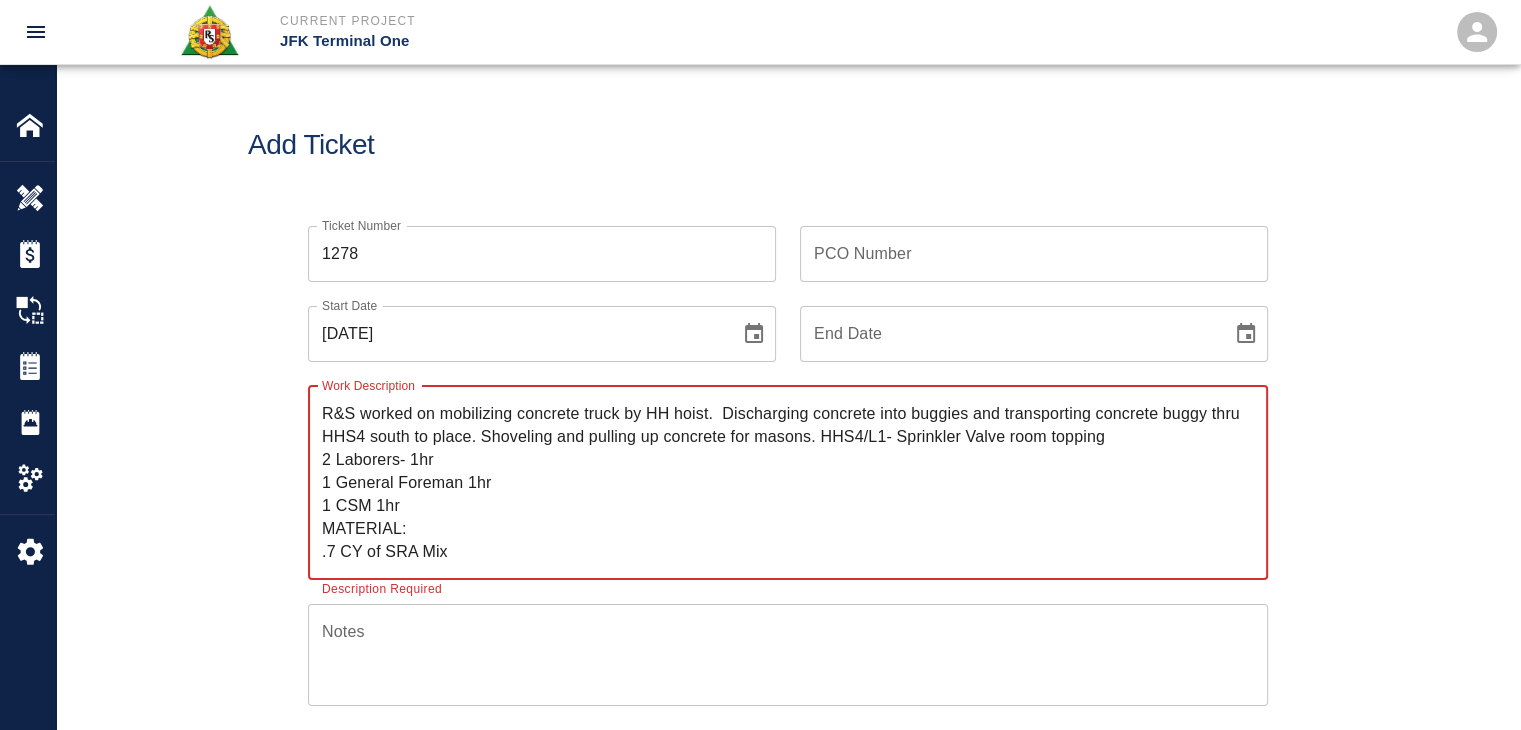 click on "R&S worked on mobilizing concrete truck by HH hoist.  Discharging concrete into buggies and transporting concrete buggy thru HHS4 south to place. Shoveling and pulling up concrete for masons. HHS4/L1- Sprinkler Valve room topping
2 Laborers- 1hr
1 General Foreman 1hr
1 CSM 1hr
MATERIAL:
.7 CY of SRA Mix" at bounding box center (788, 482) 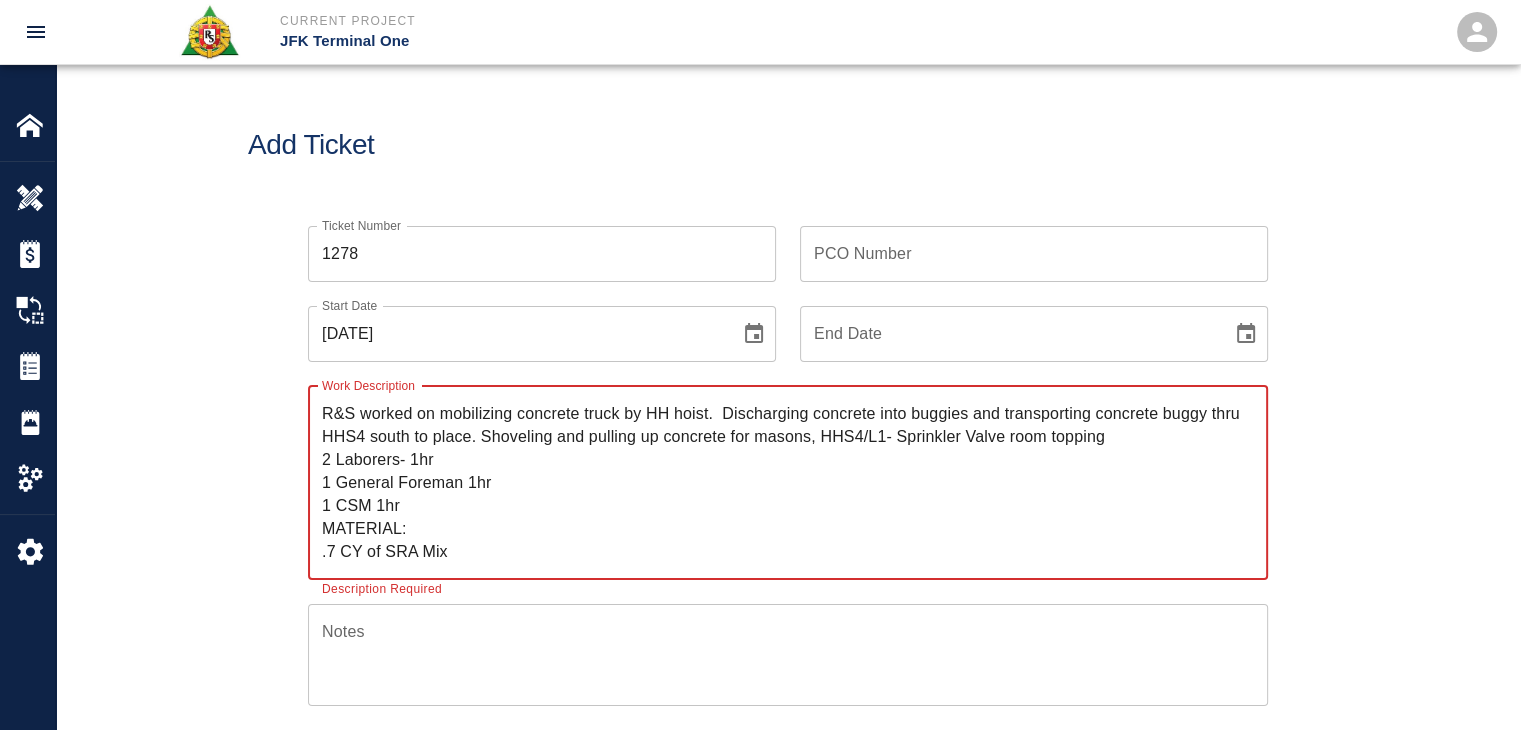 click on "R&S worked on mobilizing concrete truck by HH hoist.  Discharging concrete into buggies and transporting concrete buggy thru HHS4 south to place. Shoveling and pulling up concrete for masons, HHS4/L1- Sprinkler Valve room topping
2 Laborers- 1hr
1 General Foreman 1hr
1 CSM 1hr
MATERIAL:
.7 CY of SRA Mix" at bounding box center [788, 482] 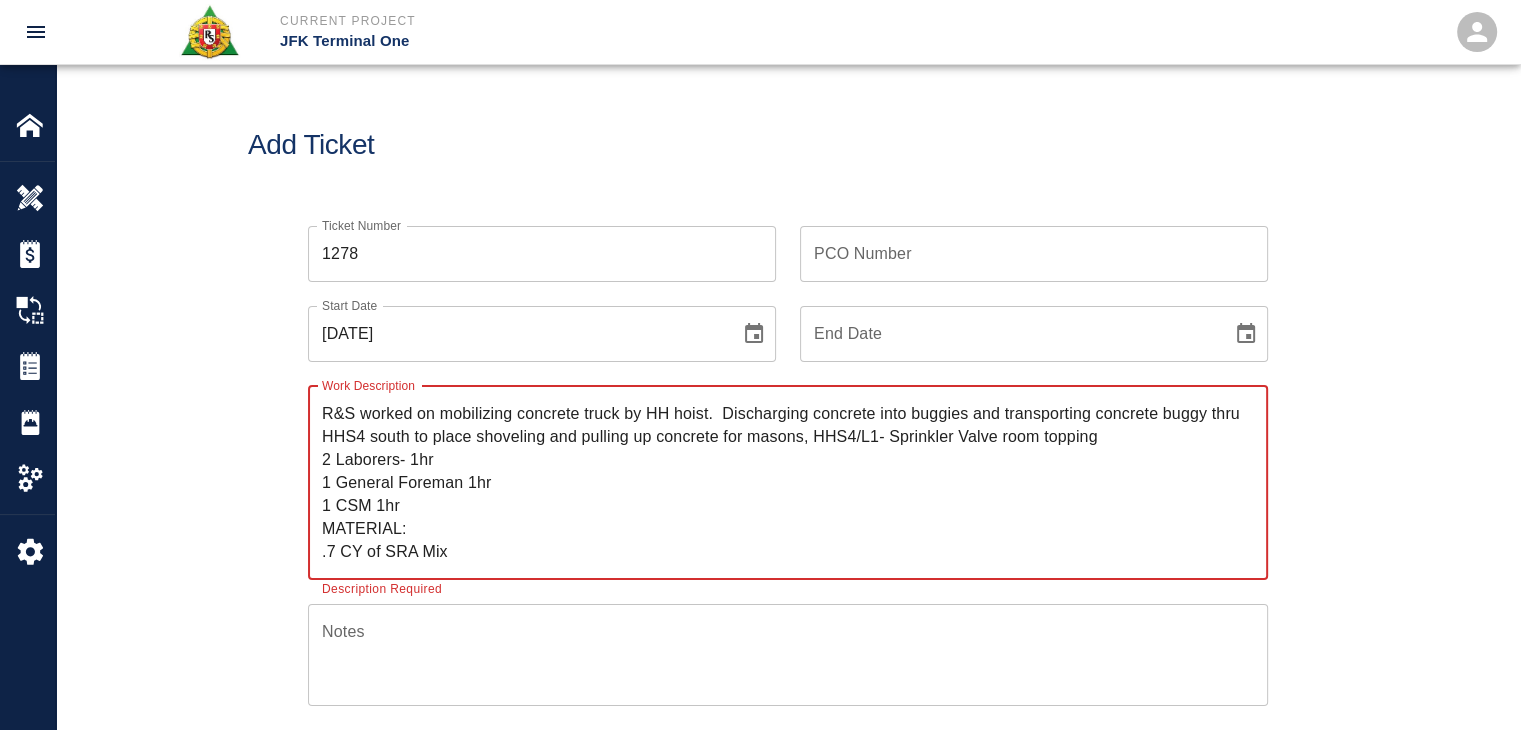 drag, startPoint x: 1127, startPoint y: 429, endPoint x: 440, endPoint y: 411, distance: 687.2358 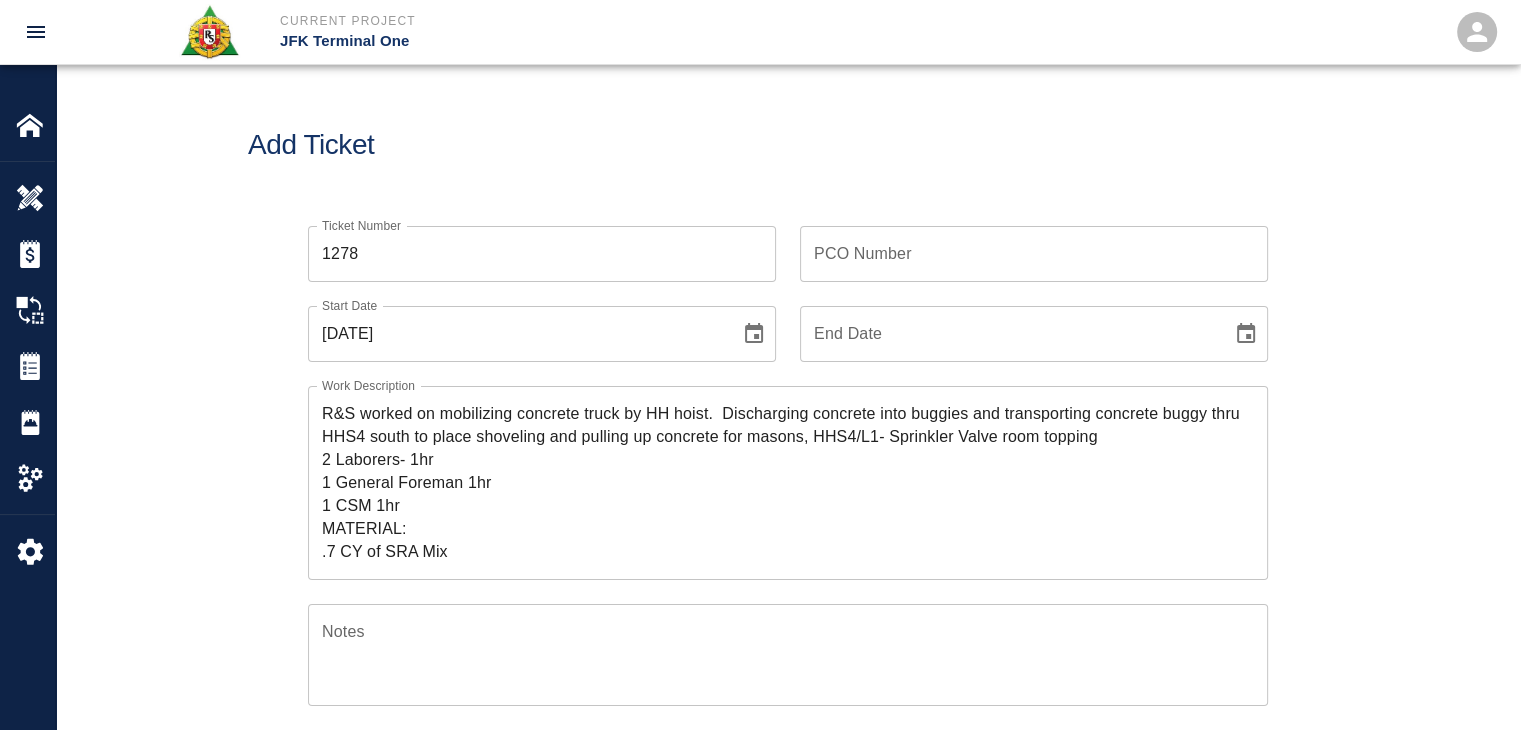 click on "Add Ticket" at bounding box center [788, 145] 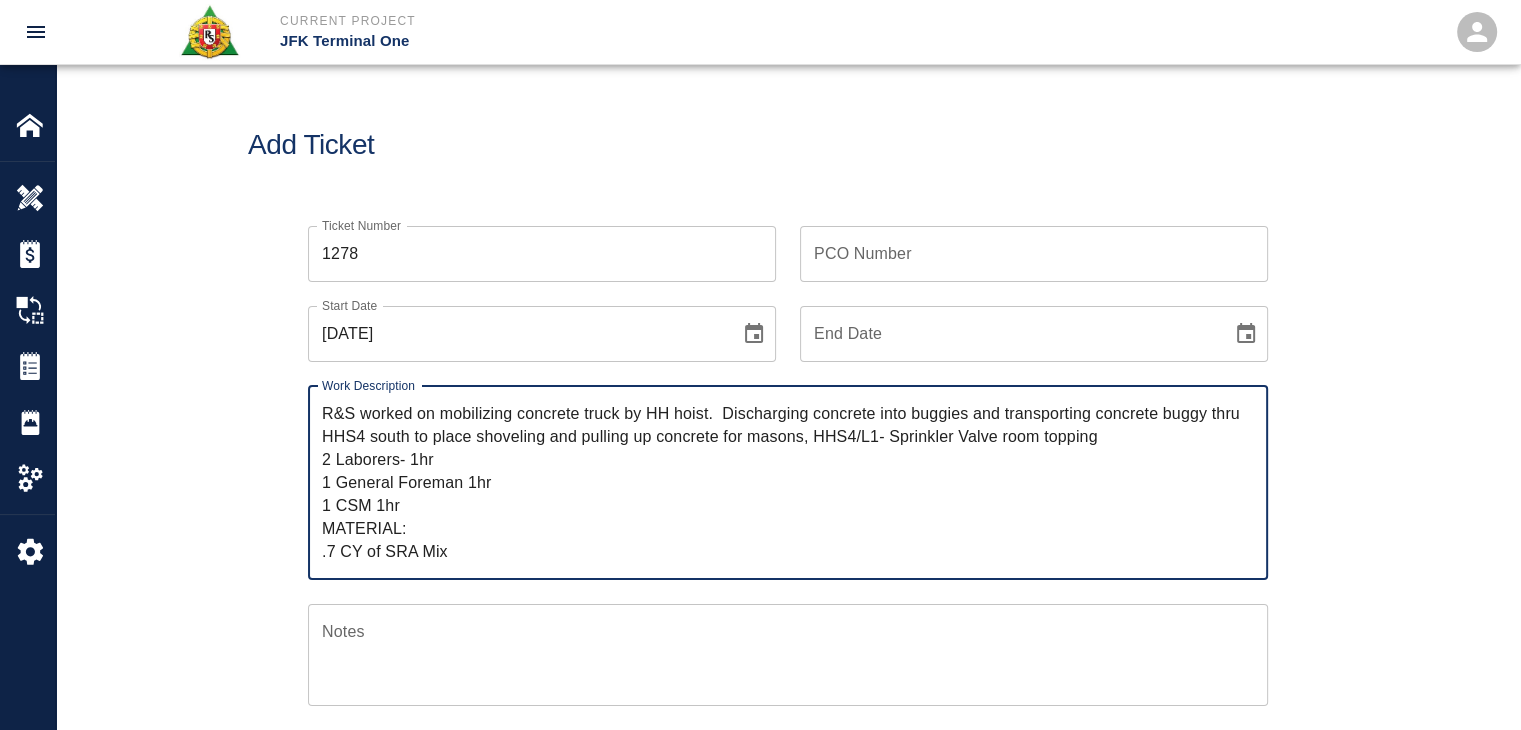 click on "R&S worked on mobilizing concrete truck by HH hoist.  Discharging concrete into buggies and transporting concrete buggy thru HHS4 south to place shoveling and pulling up concrete for masons, HHS4/L1- Sprinkler Valve room topping
2 Laborers- 1hr
1 General Foreman 1hr
1 CSM 1hr
MATERIAL:
.7 CY of SRA Mix" at bounding box center [788, 482] 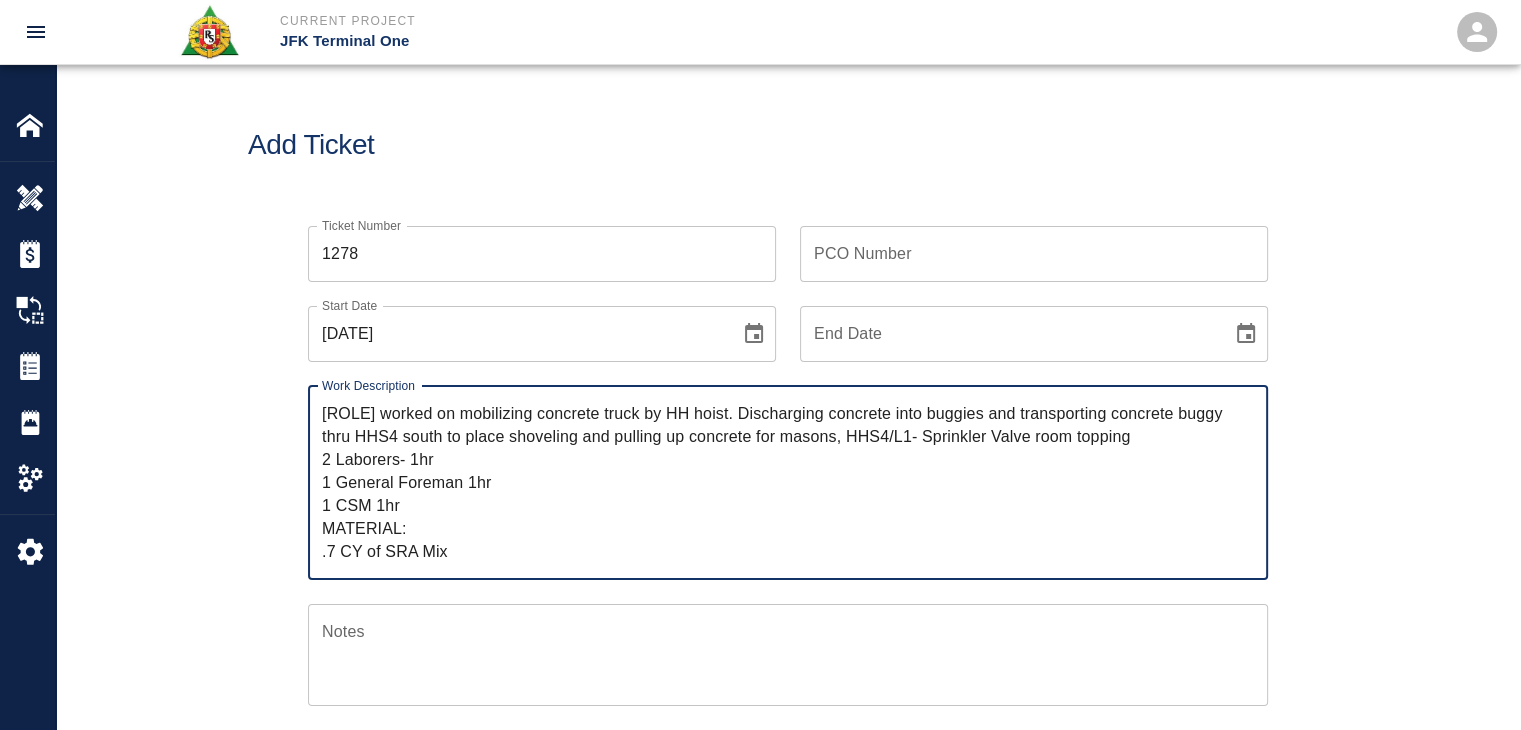 click on "[ROLE] worked on mobilizing concrete truck by HH hoist. Discharging concrete into buggies and transporting concrete buggy thru HHS4 south to place shoveling and pulling up concrete for masons, HHS4/L1- Sprinkler Valve room topping
2 Laborers- 1hr
1 General Foreman 1hr
1 CSM 1hr
MATERIAL:
.7 CY of SRA Mix" at bounding box center [788, 482] 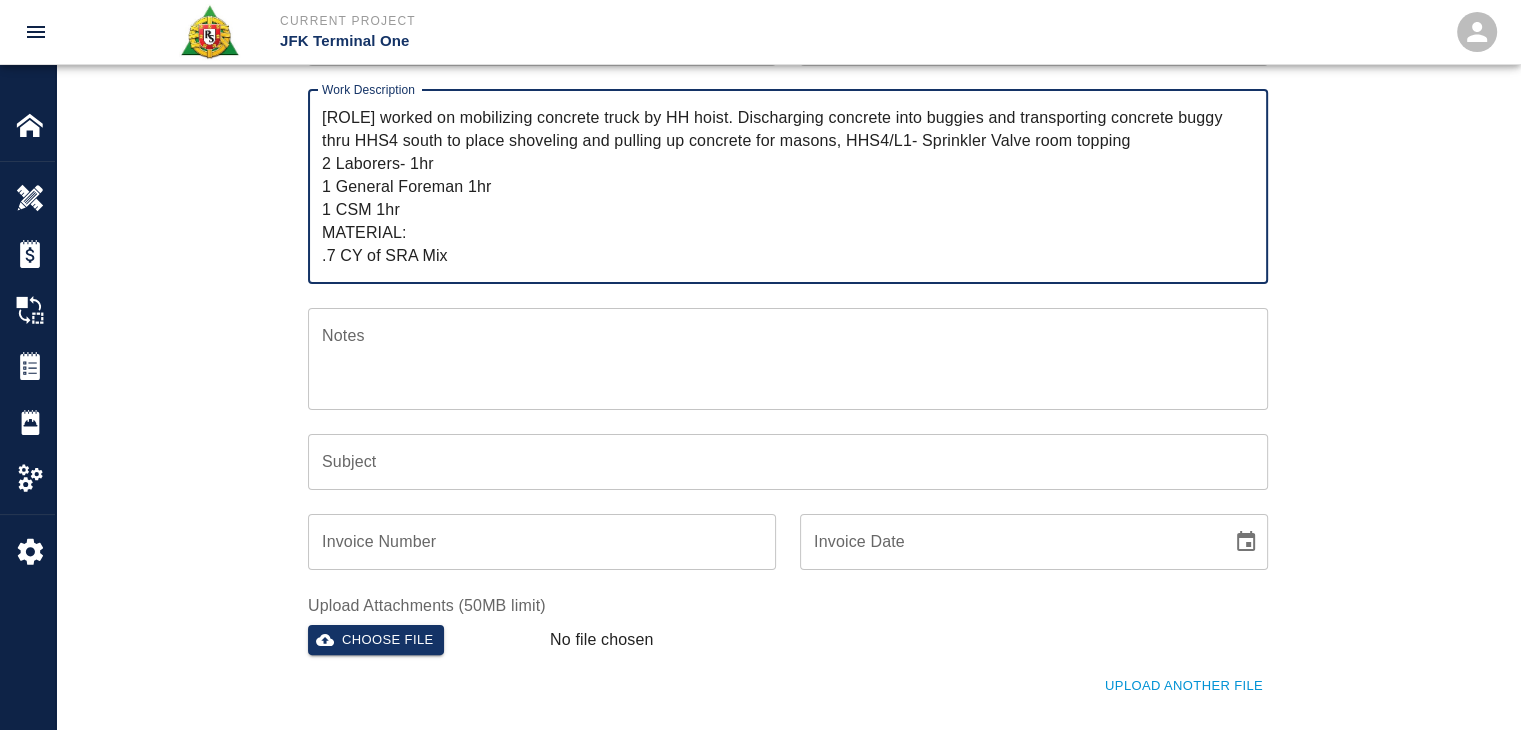 scroll, scrollTop: 306, scrollLeft: 0, axis: vertical 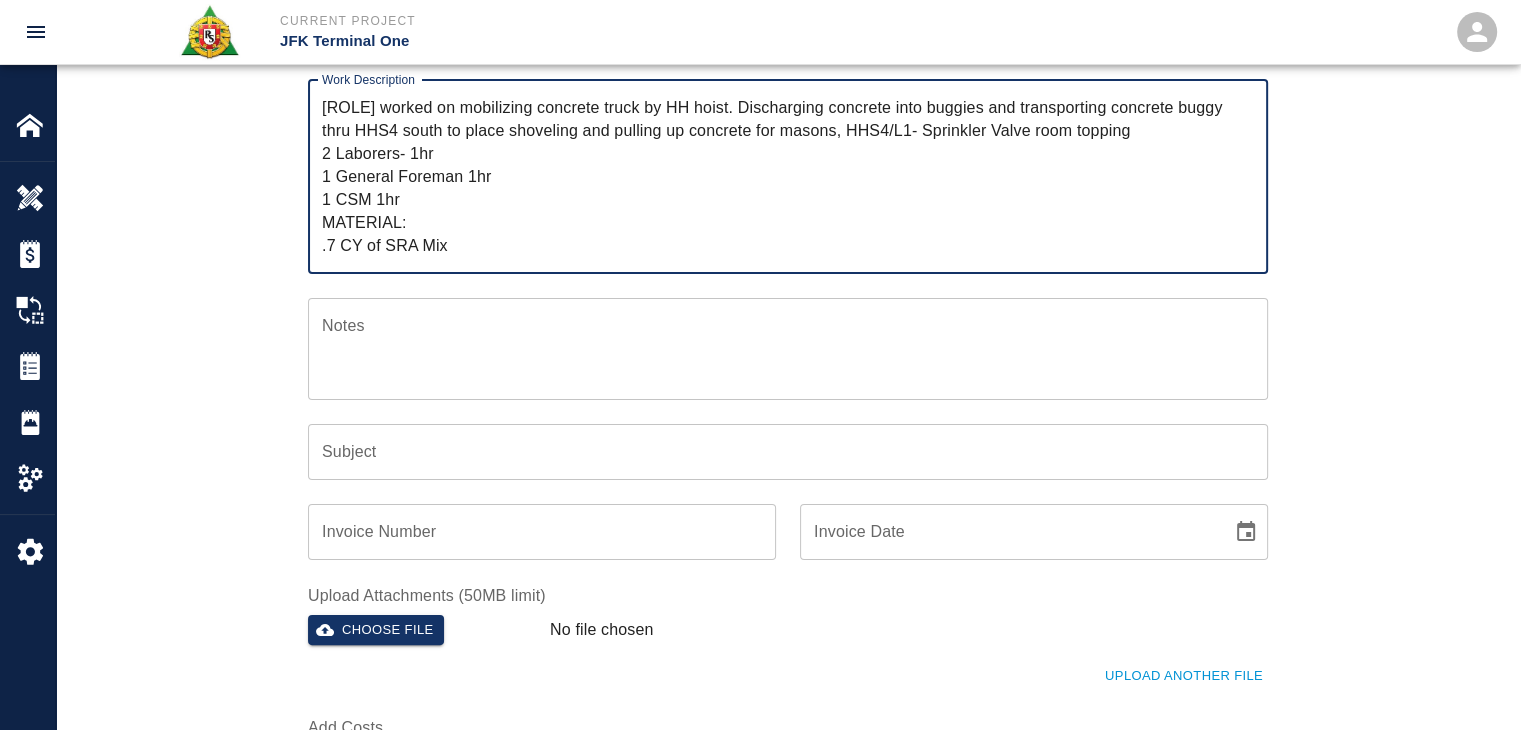 type on "[ROLE] worked on mobilizing concrete truck by HH hoist. Discharging concrete into buggies and transporting concrete buggy thru HHS4 south to place shoveling and pulling up concrete for masons, HHS4/L1- Sprinkler Valve room topping
2 Laborers- 1hr
1 General Foreman 1hr
1 CSM 1hr
MATERIAL:
.7 CY of SRA Mix" 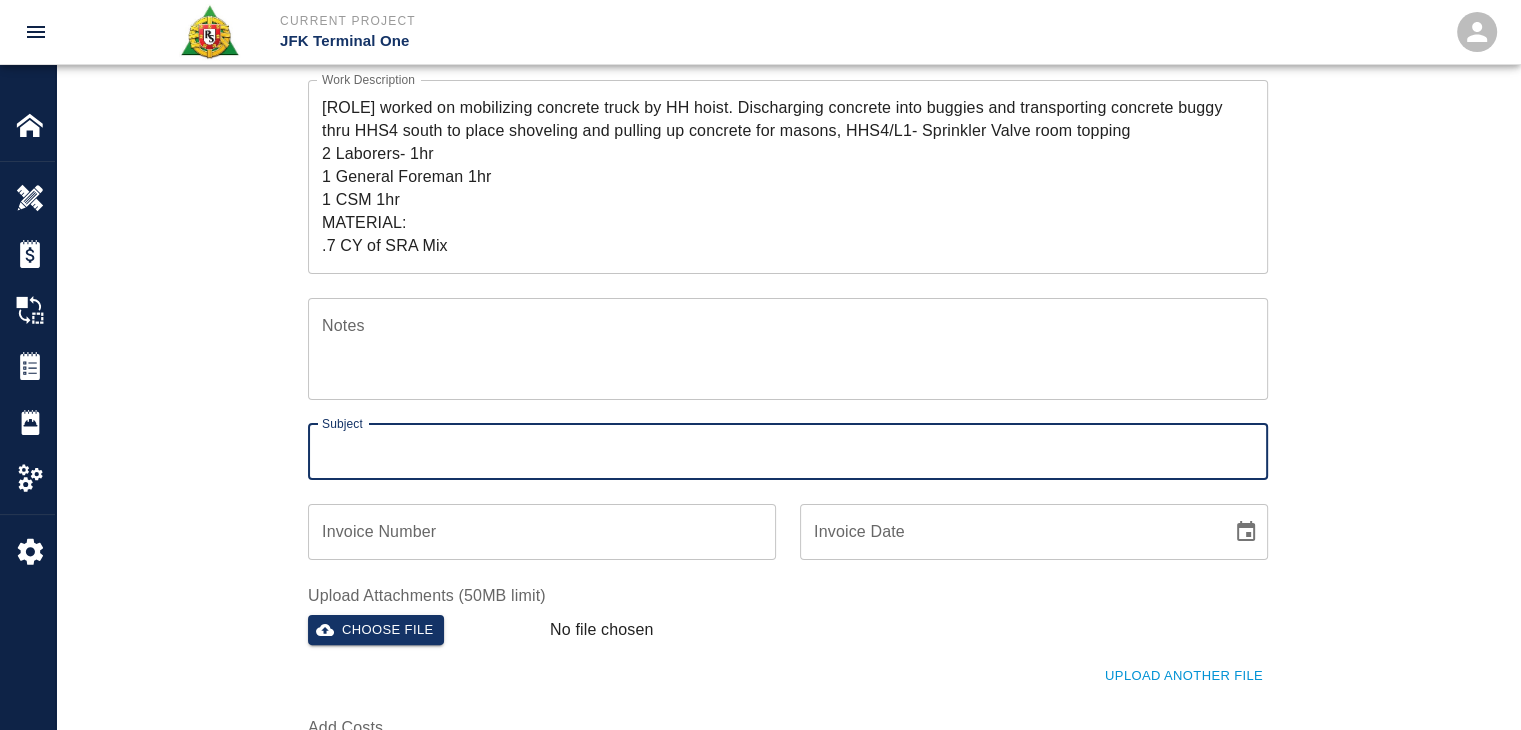 paste on "mobilizing concrete truck by HH hoist.  Discharging concrete into buggies and transporting concrete buggy thru HHS4 south to place shoveling and pulling up concrete for masons, HHS4/L1- Sprinkler Valve room topping" 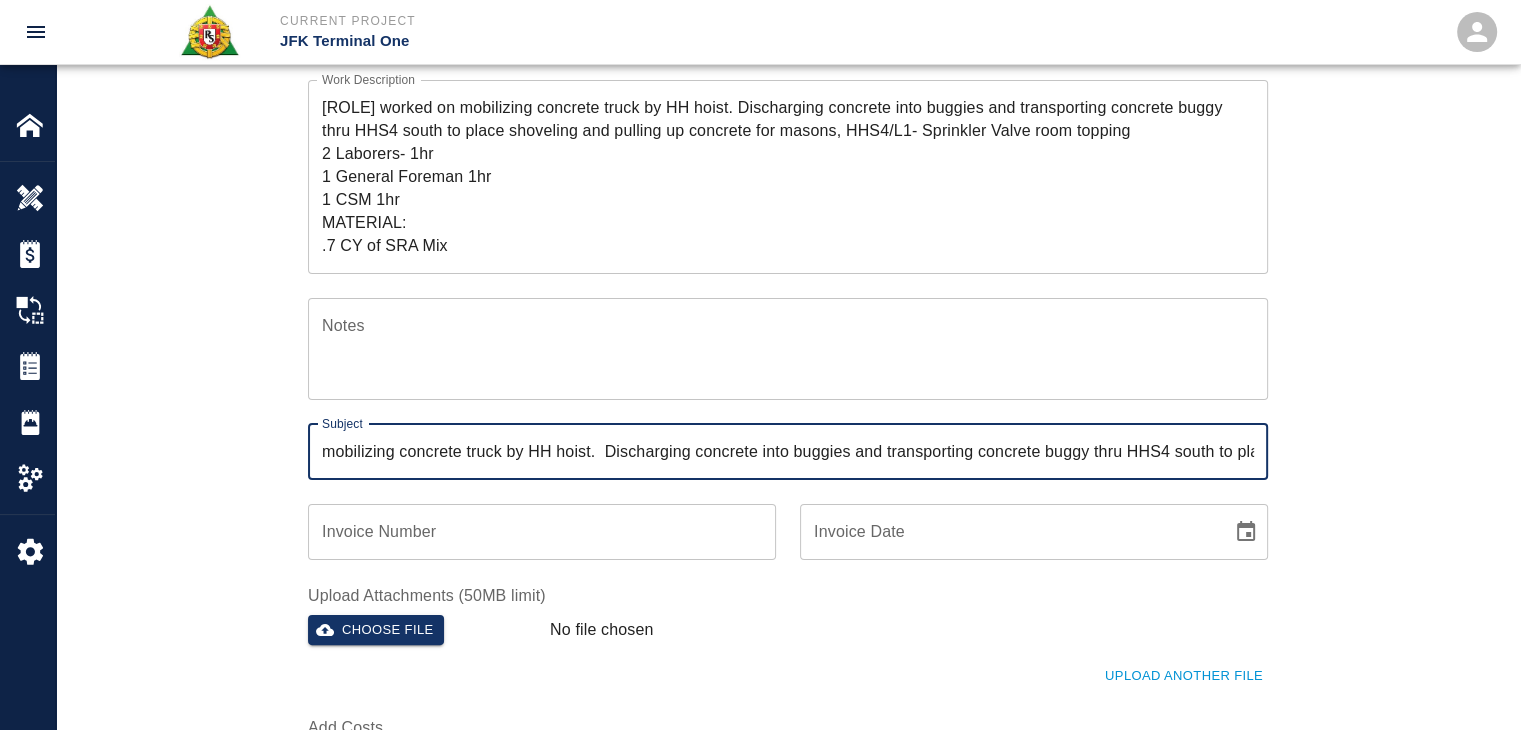 scroll, scrollTop: 0, scrollLeft: 648, axis: horizontal 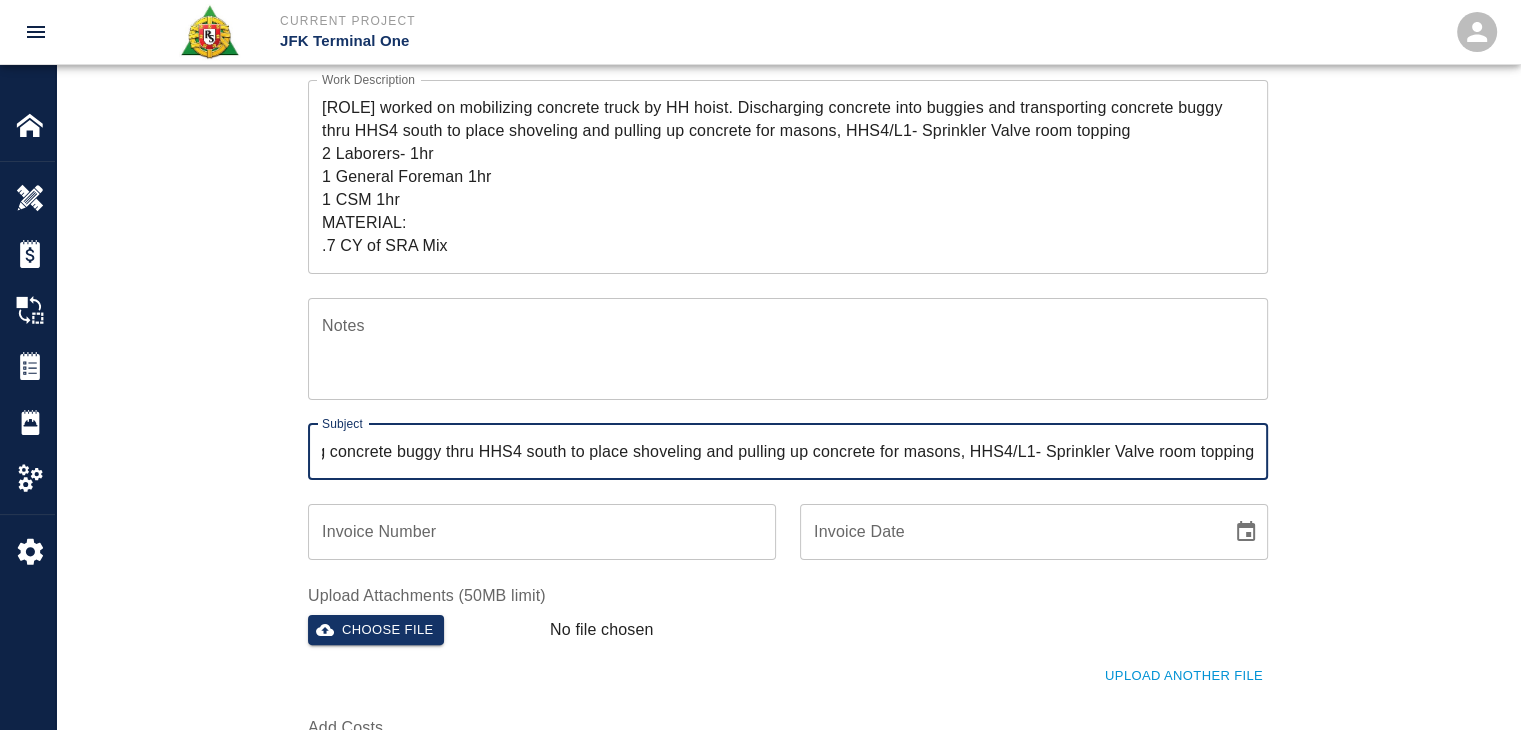 type on "mobilizing concrete truck by HH hoist.  Discharging concrete into buggies and transporting concrete buggy thru HHS4 south to place shoveling and pulling up concrete for masons, HHS4/L1- Sprinkler Valve room topping" 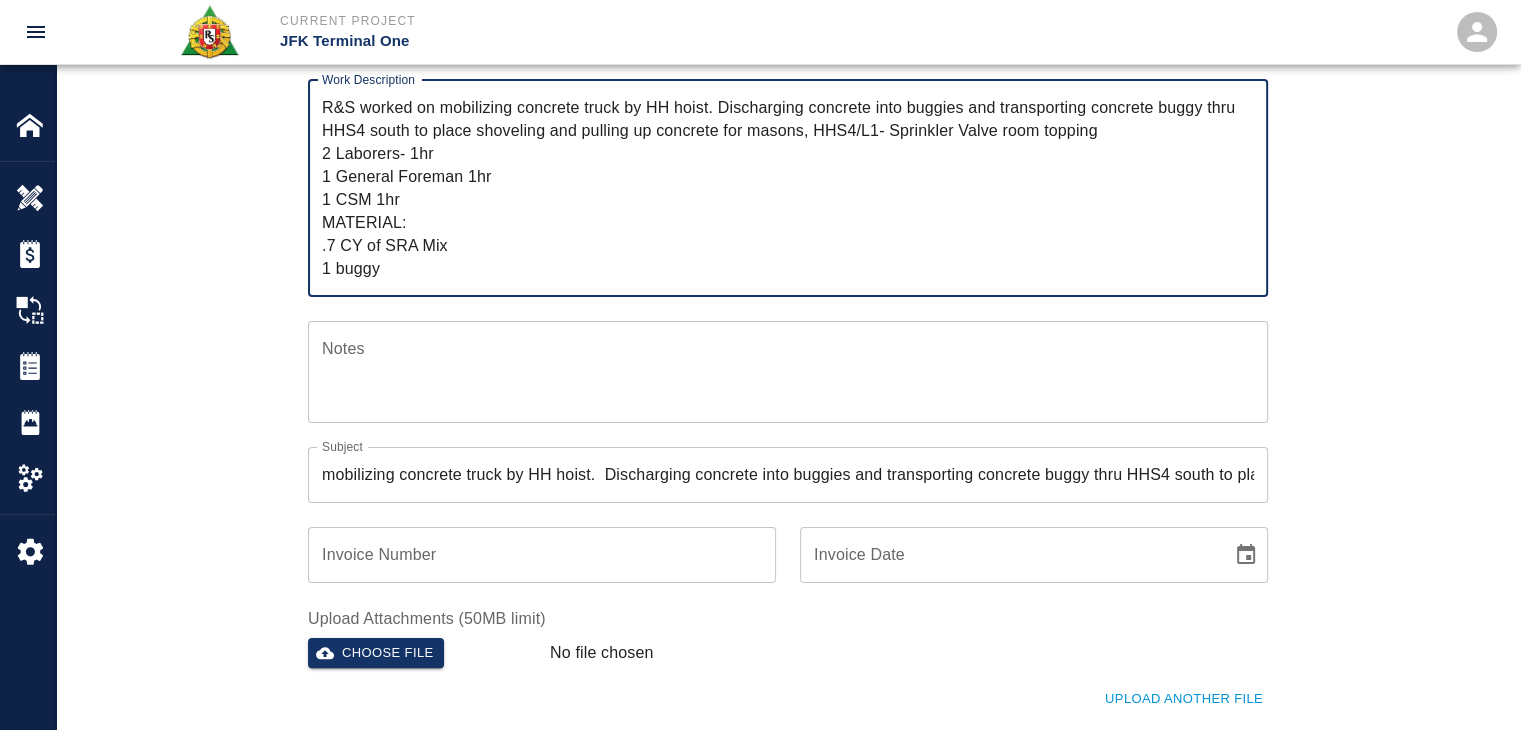 type on "R&S worked on mobilizing concrete truck by HH hoist. Discharging concrete into buggies and transporting concrete buggy thru HHS4 south to place shoveling and pulling up concrete for masons, HHS4/L1- Sprinkler Valve room topping
2 Laborers- 1hr
1 General Foreman 1hr
1 CSM 1hr
MATERIAL:
.7 CY of SRA Mix
1 buggy" 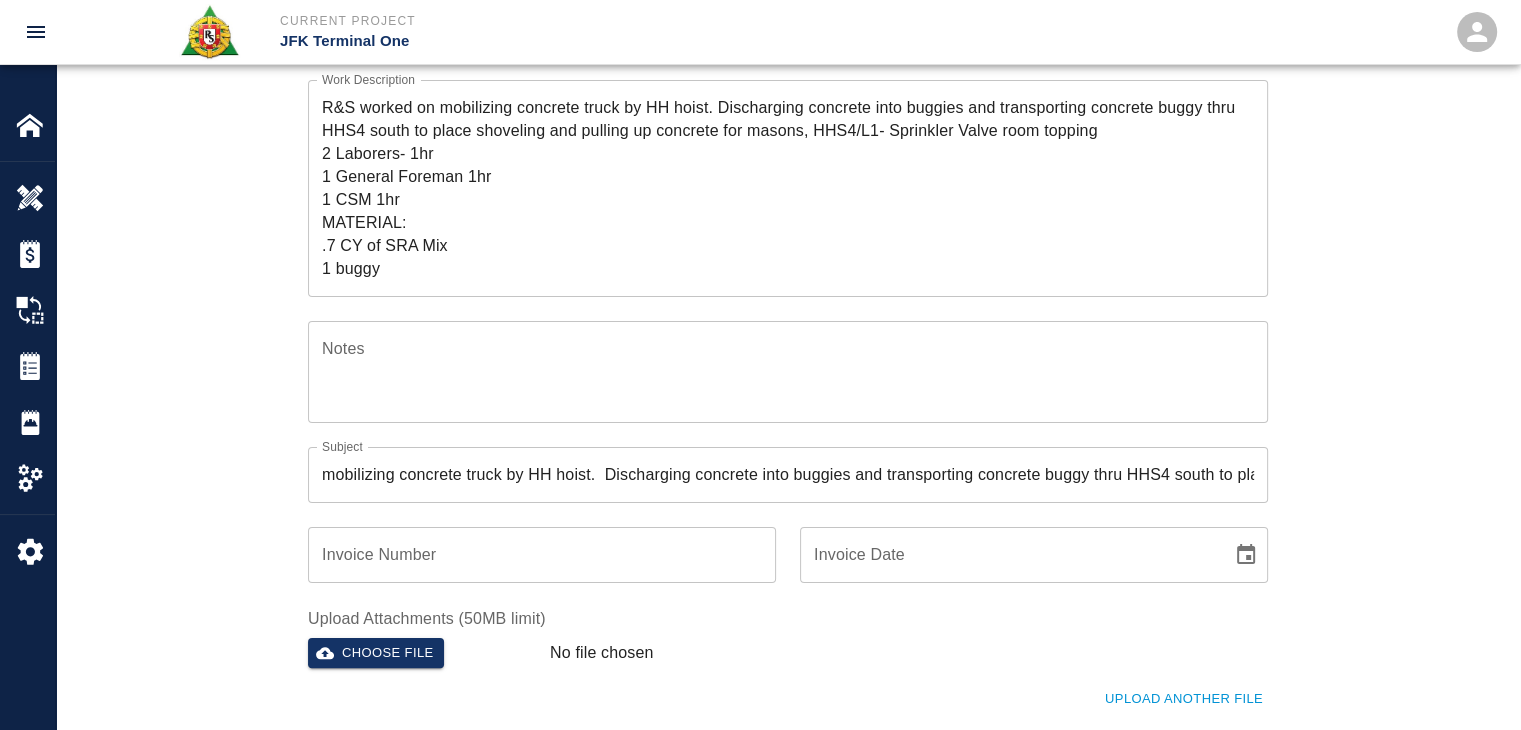 scroll, scrollTop: 504, scrollLeft: 0, axis: vertical 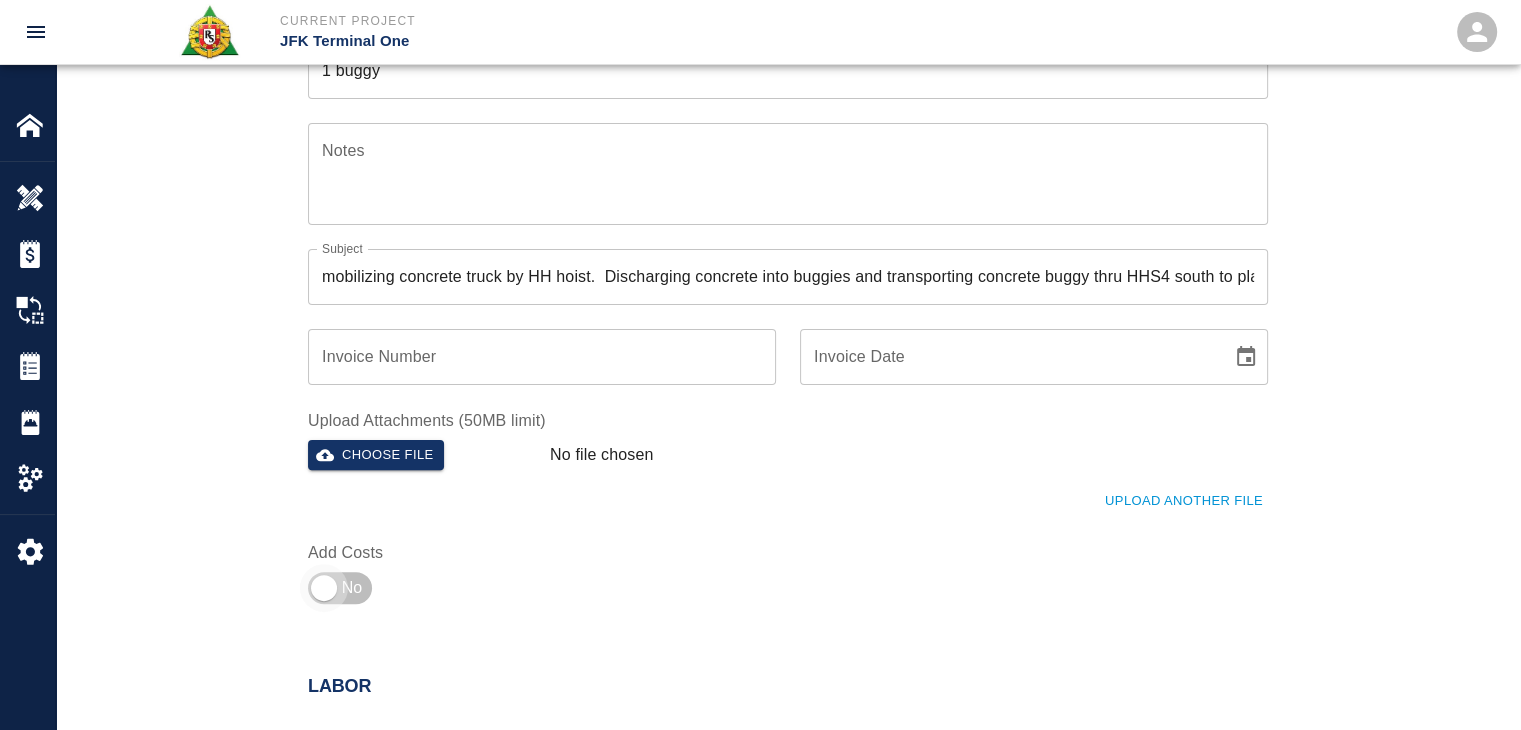 click at bounding box center (324, 588) 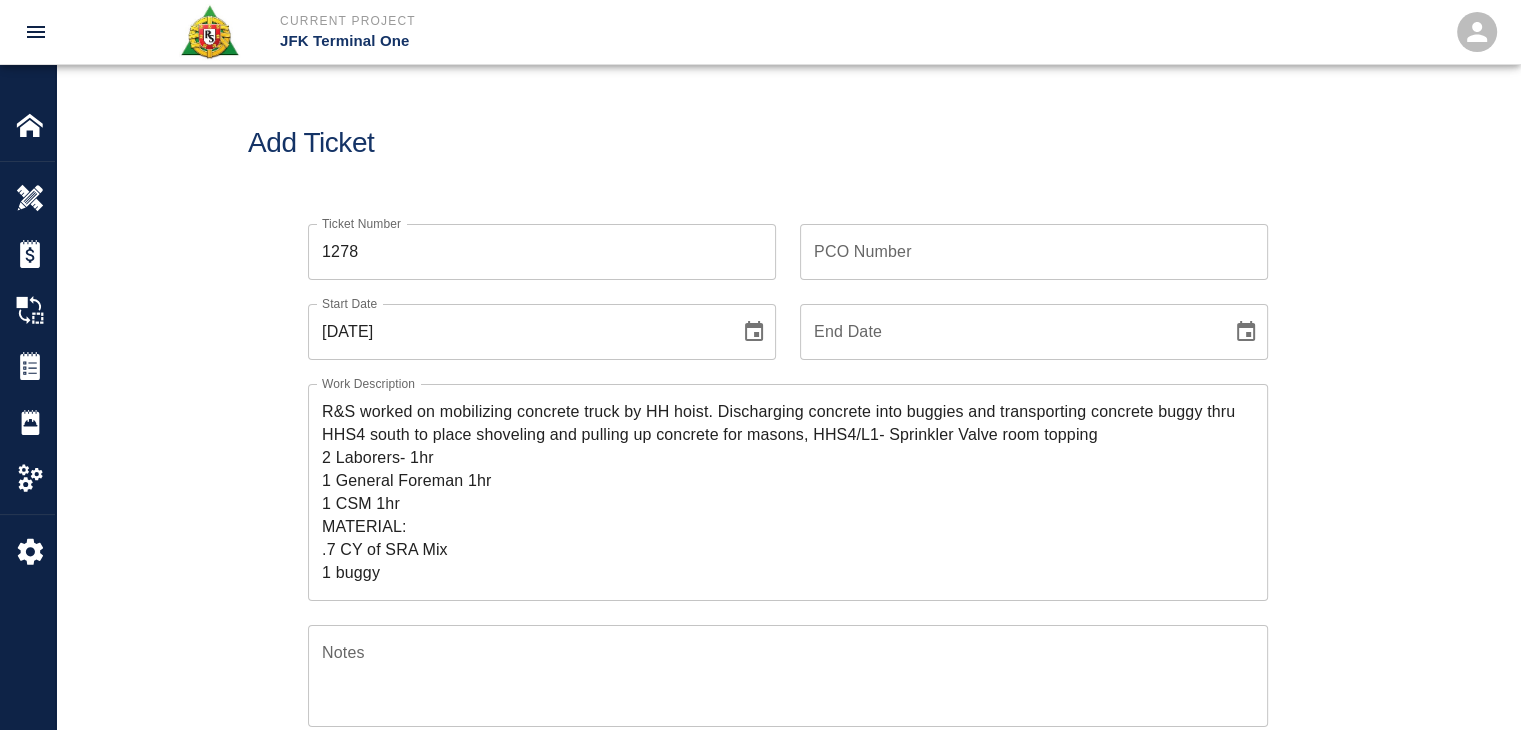 scroll, scrollTop: 34, scrollLeft: 0, axis: vertical 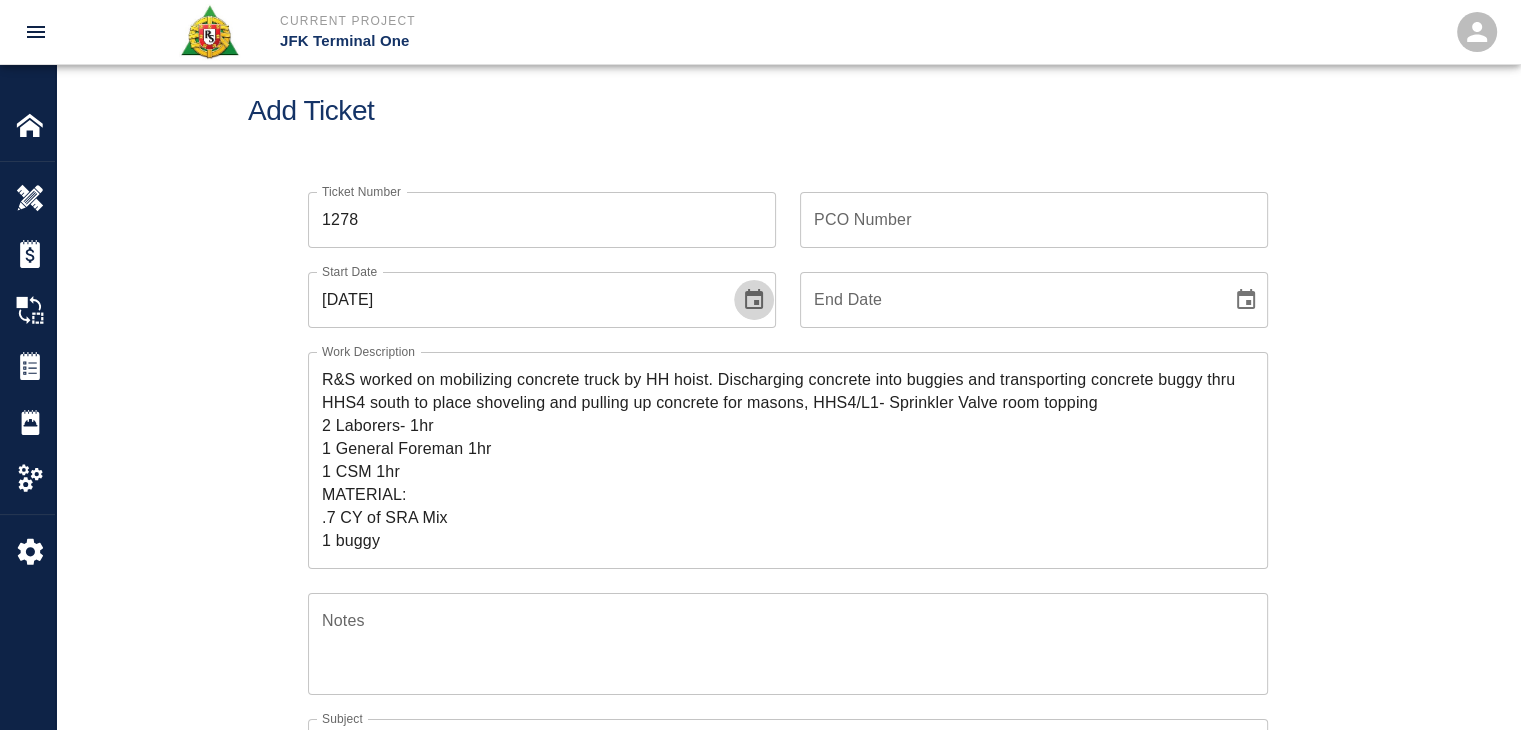 click 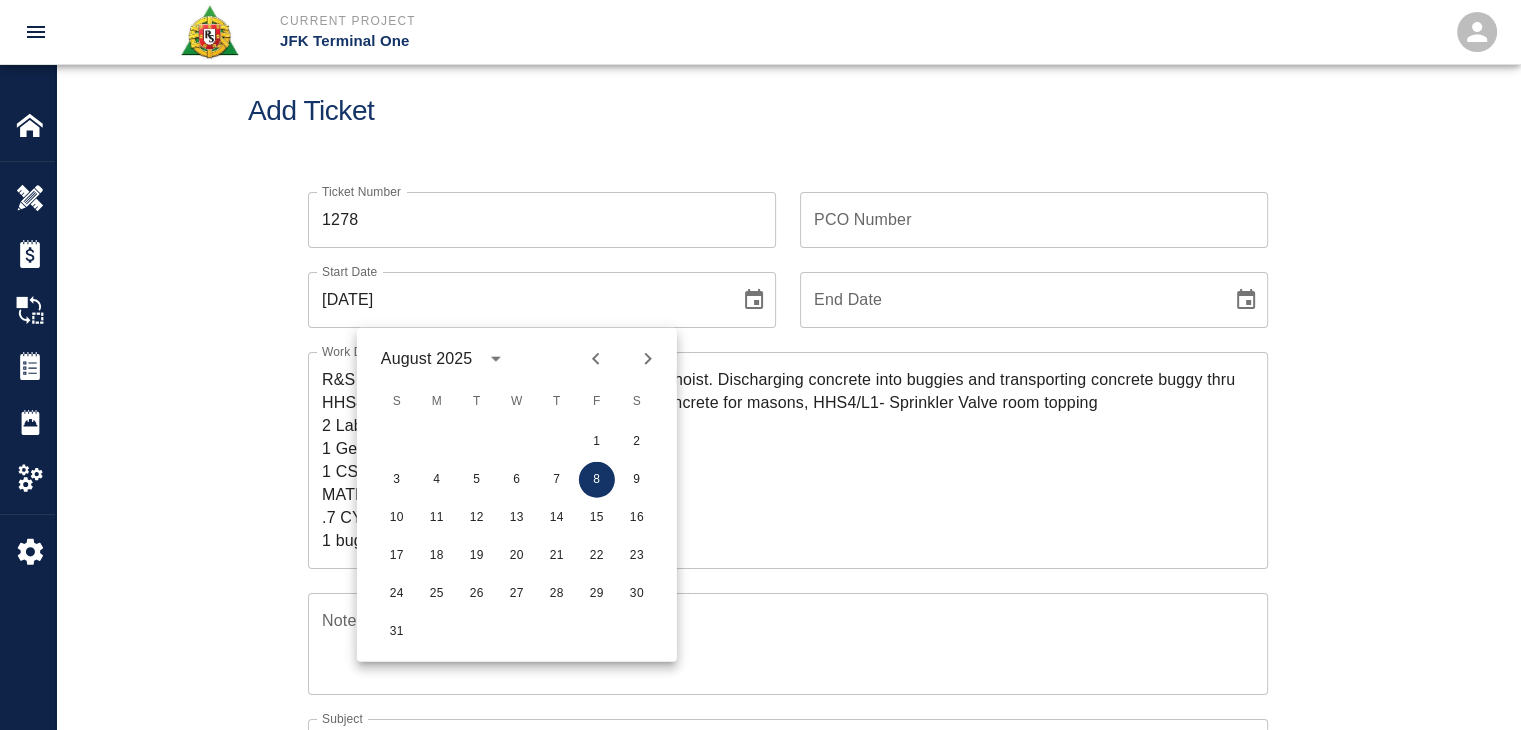click on "August 2025 S M T W T F S 1 2 3 4 5 6 7 8 9 10 11 12 13 14 15 16 17 18 19 20 21 22 23 24 25 26 27 28 29 30 31" at bounding box center [517, 495] 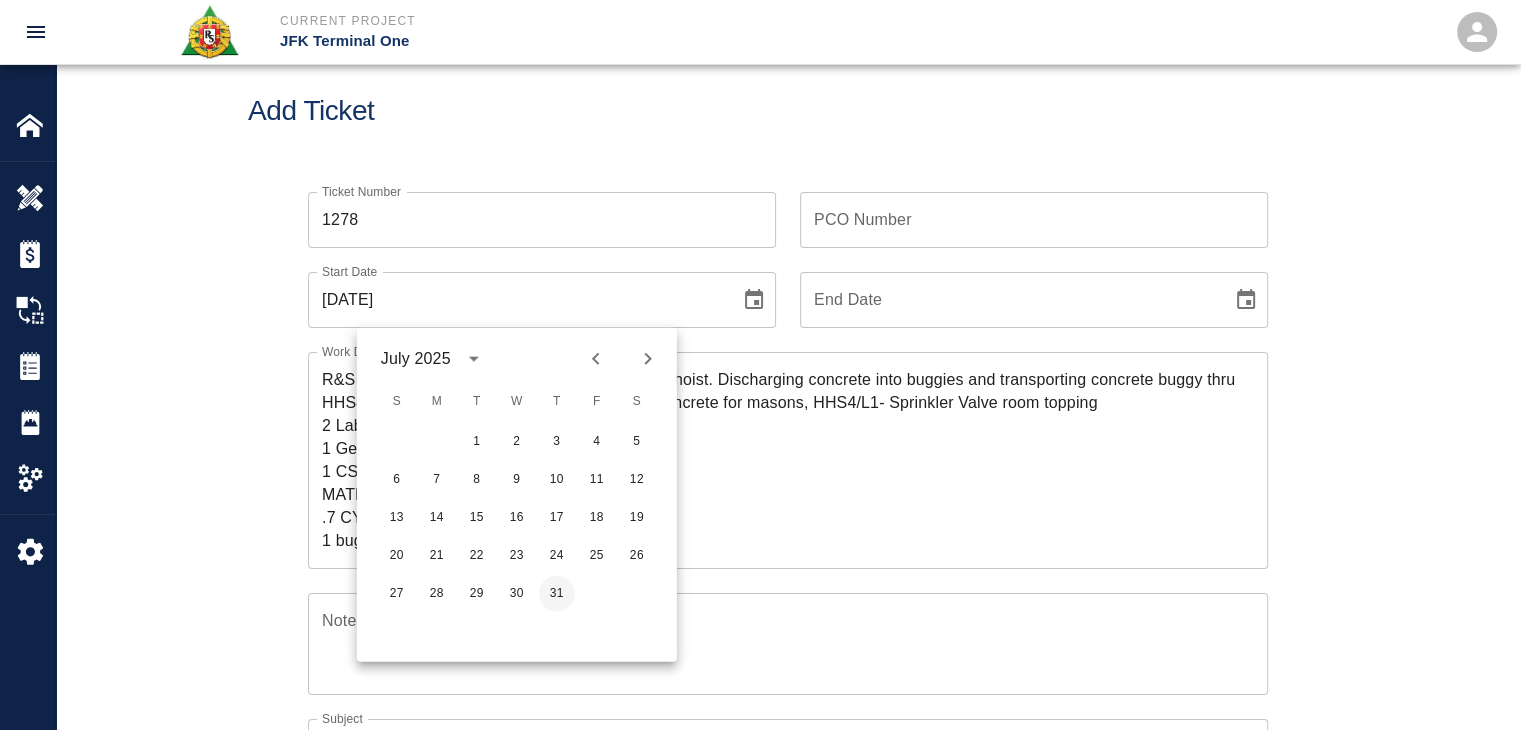 click on "31" at bounding box center [557, 594] 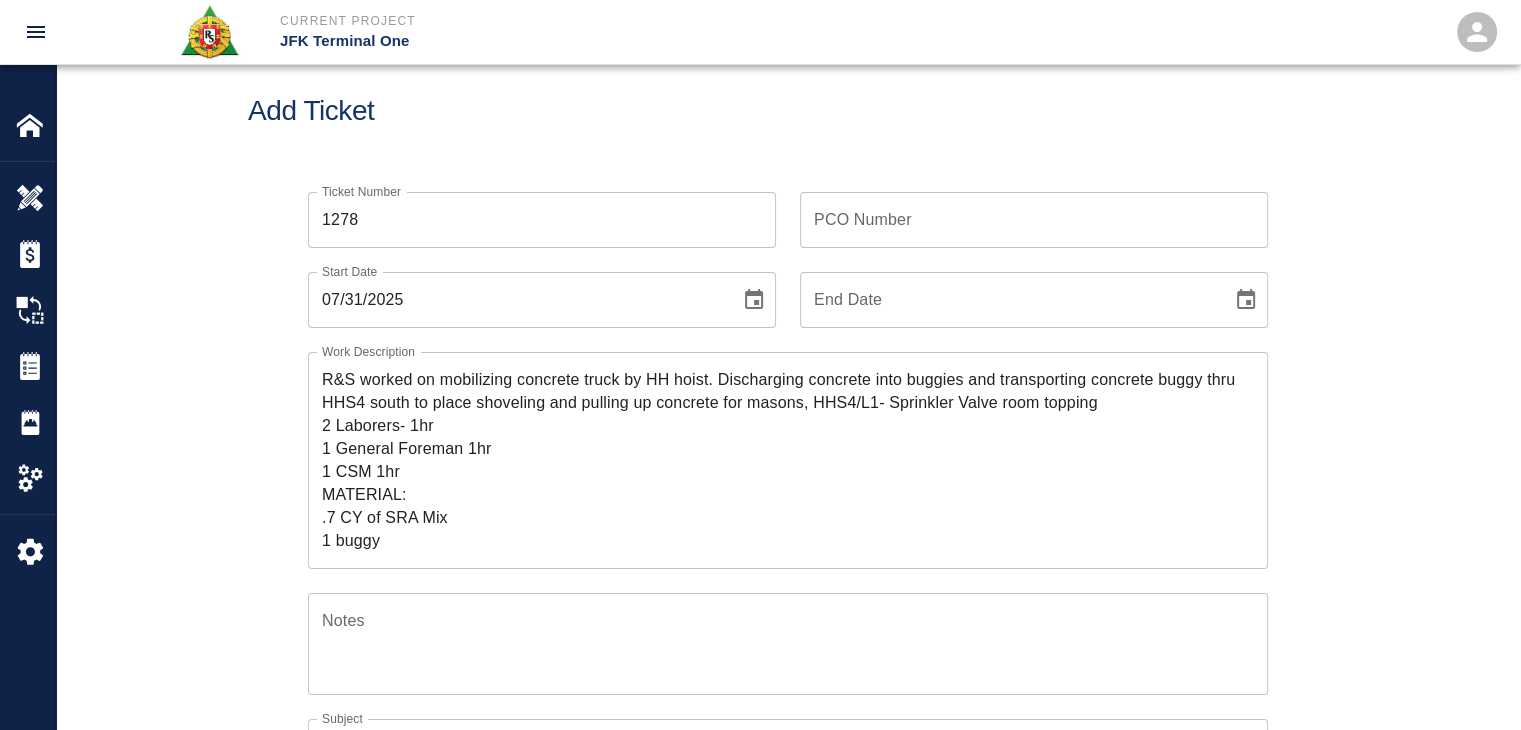 click on "Ticket Number 1278 Ticket Number PCO Number PCO Number Start Date  07/31/2025 Start Date  End Date End Date Work Description R&S worked on mobilizing concrete truck by HH hoist. Discharging concrete into buggies and transporting concrete buggy thru HHS4 south to place shoveling and pulling up concrete for masons, HHS4/L1- Sprinkler Valve room topping
2 Laborers-1hr
1 General Foreman 1hr
1 CSM 1hr
MATERIAL:
.7 CY of SRA Mix
1 buggy  x Work Description Notes x Notes Subject mobilizing concrete truck by HH hoist.  Discharging concrete into buggies and transporting concrete buggy thru HHS4 south to place shoveling and pulling up concrete for masons, HHS4/L1- Sprinkler Valve room topping Subject Invoice Number Invoice Number Invoice Date Invoice Date Upload Attachments (50MB limit) Choose file No file chosen Upload Another File Add Costs Switch to Lump Sum" at bounding box center (788, 649) 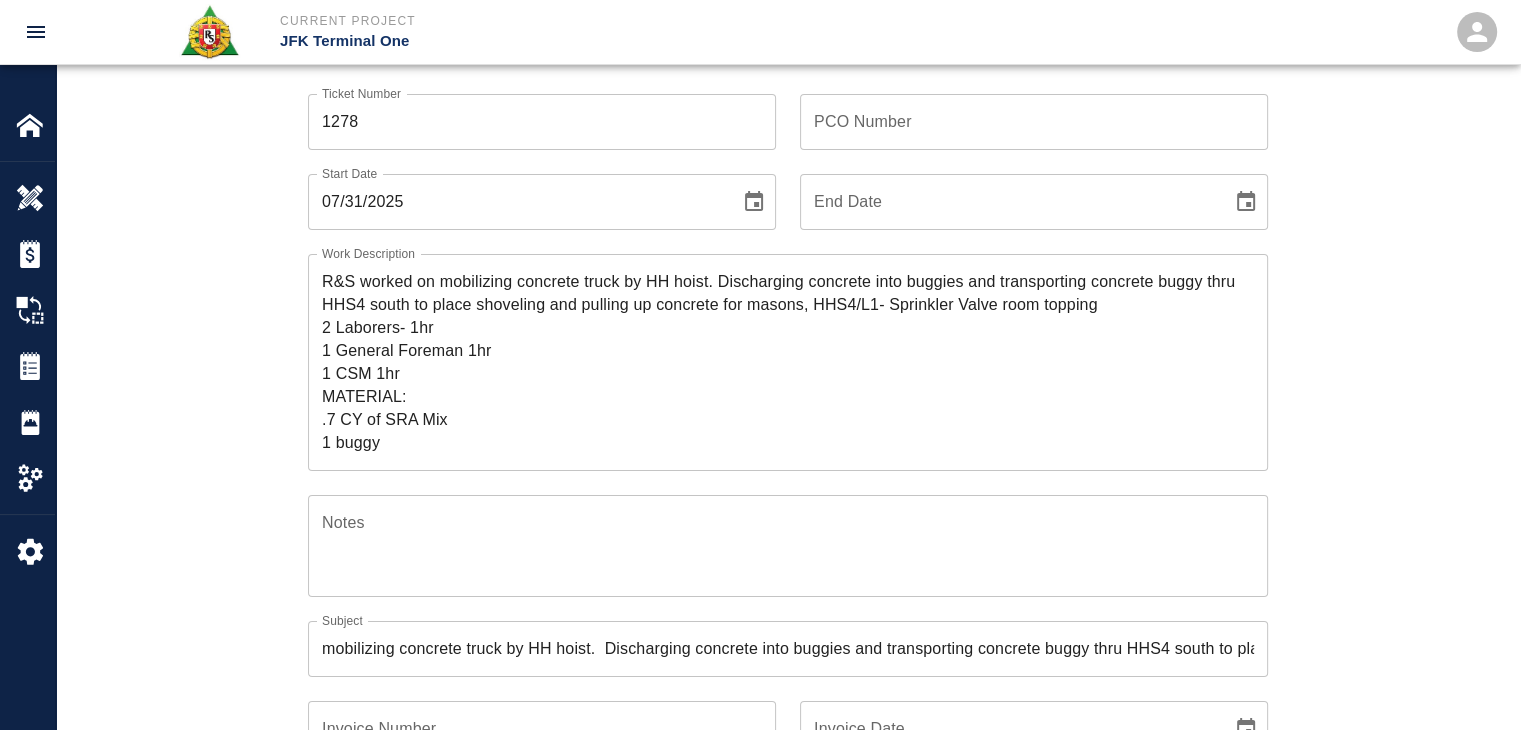 click on "R&S worked on mobilizing concrete truck by HH hoist. Discharging concrete into buggies and transporting concrete buggy thru HHS4 south to place shoveling and pulling up concrete for masons, HHS4/L1- Sprinkler Valve room topping
2 Laborers- 1hr
1 General Foreman 1hr
1 CSM 1hr
MATERIAL:
.7 CY of SRA Mix
1 buggy" at bounding box center [788, 362] 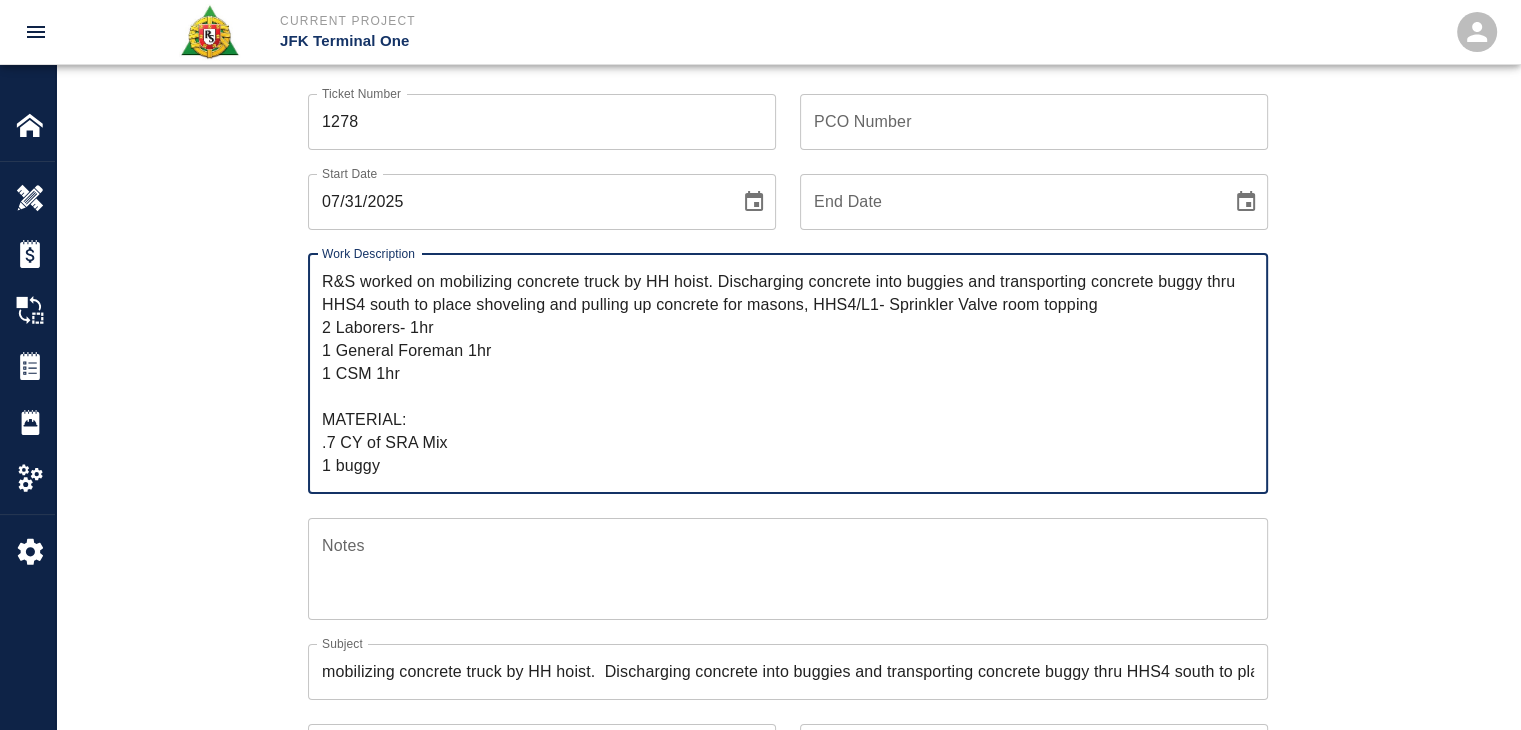type on "R&S worked on mobilizing concrete truck by HH hoist. Discharging concrete into buggies and transporting concrete buggy thru HHS4 south to place shoveling and pulling up concrete for masons, HHS4/L1- Sprinkler Valve room topping
2 Laborers- 1hr
1 General Foreman 1hr
1 CSM 1hr
MATERIAL:
.7 CY of SRA Mix
1 buggy" 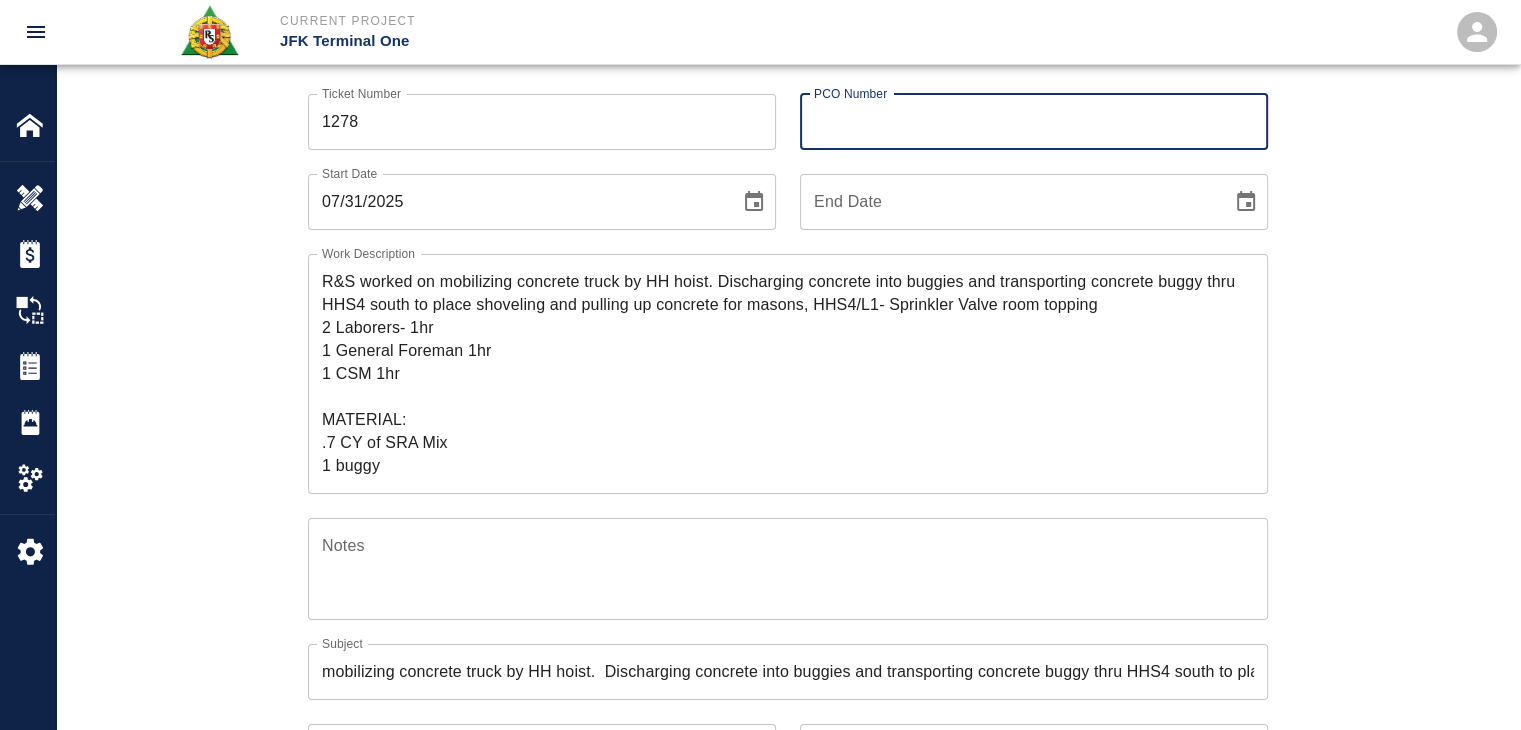 click on "PCO Number" at bounding box center [1034, 122] 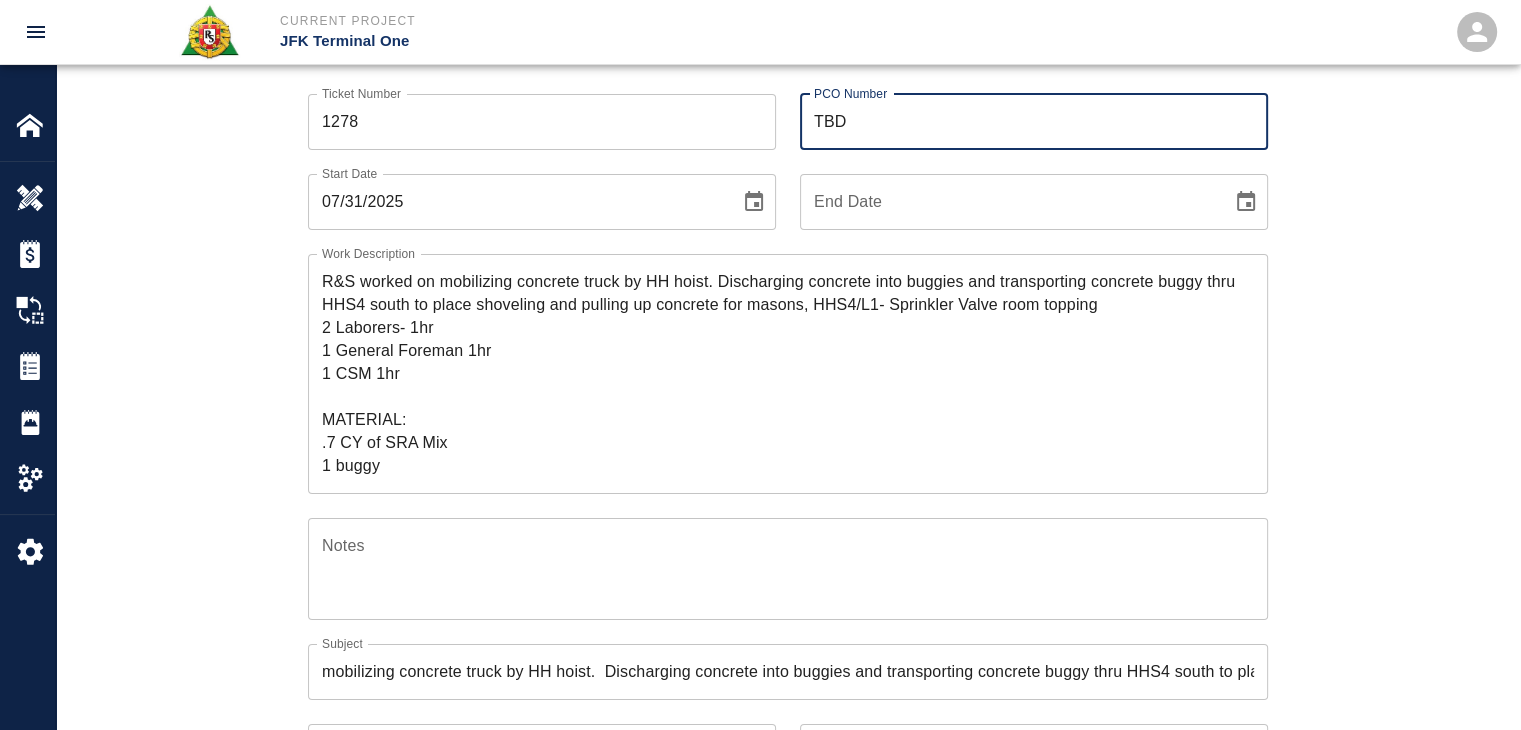 type on "TBD" 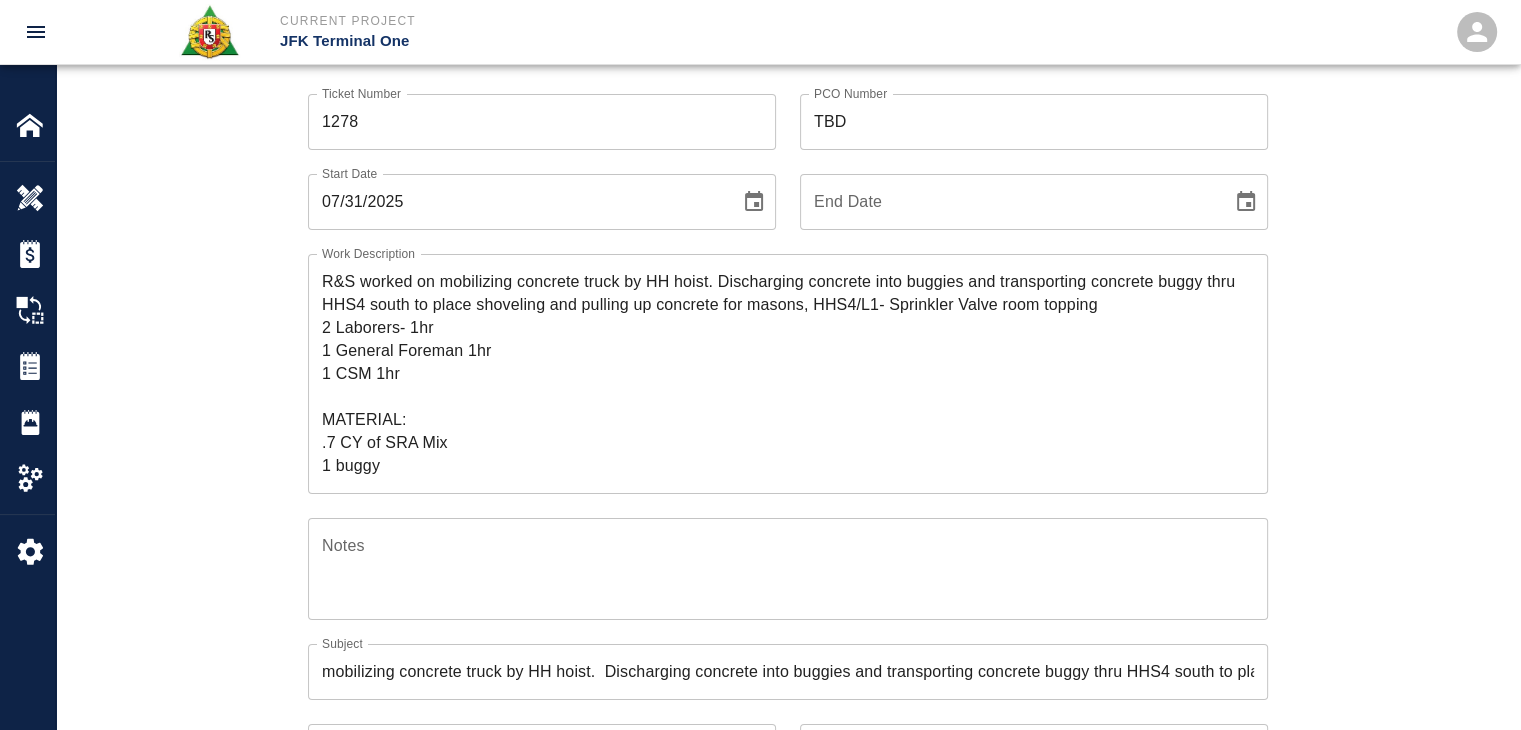 drag, startPoint x: 216, startPoint y: 253, endPoint x: 296, endPoint y: 274, distance: 82.710335 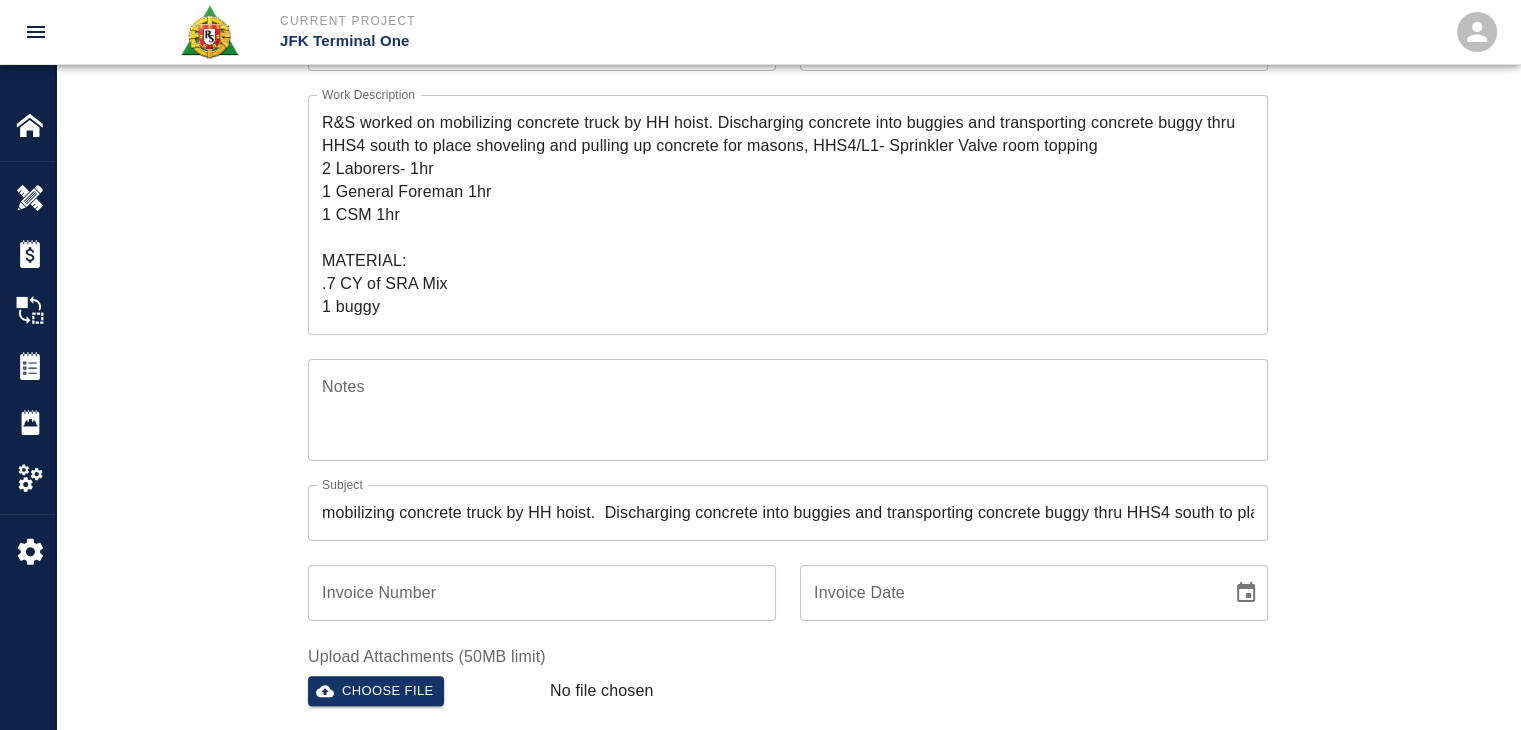 scroll, scrollTop: 191, scrollLeft: 0, axis: vertical 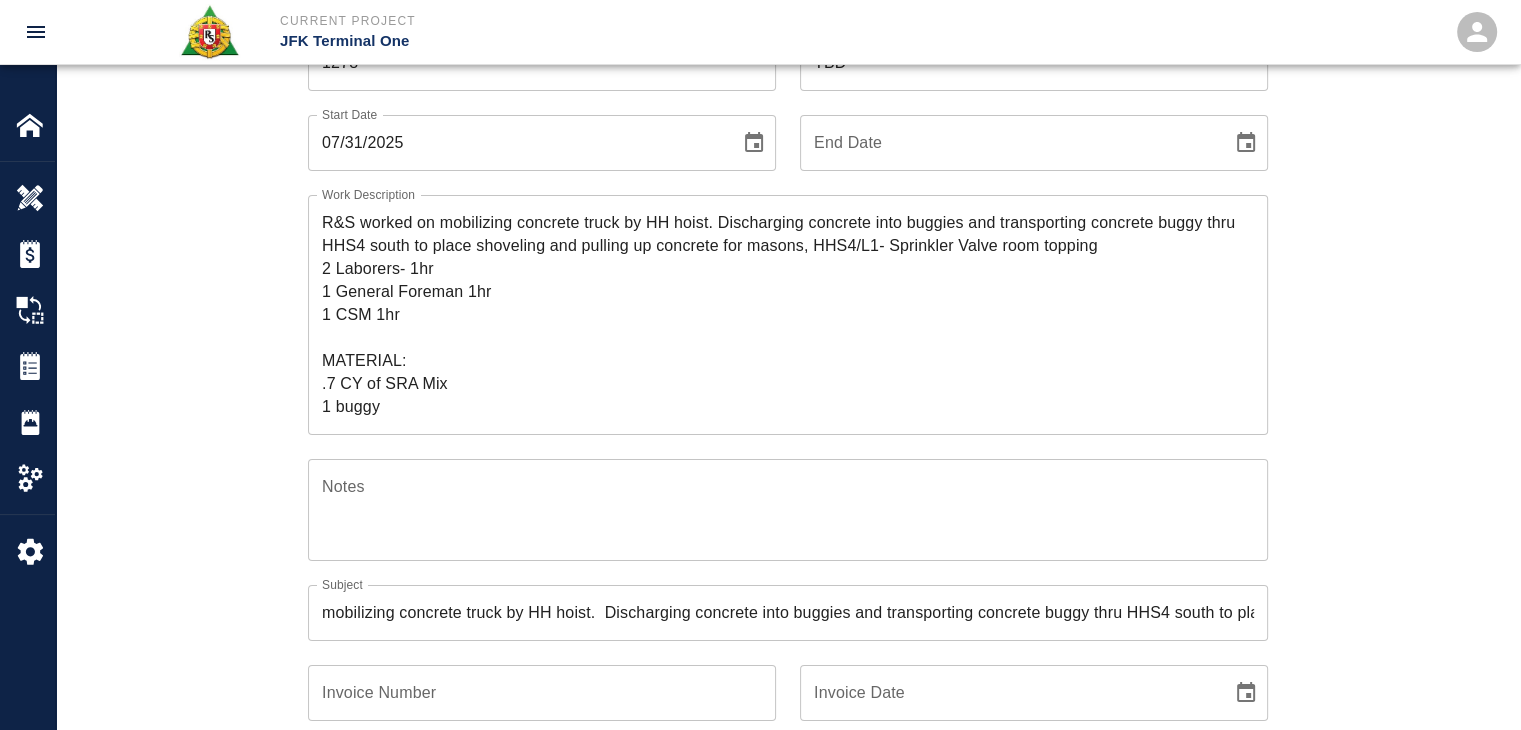 click on "R&S worked on mobilizing concrete truck by HH hoist. Discharging concrete into buggies and transporting concrete buggy thru HHS4 south to place shoveling and pulling up concrete for masons, HHS4/L1- Sprinkler Valve room topping
2 Laborers- 1hr
1 General Foreman 1hr
1 CSM 1hr
MATERIAL:
.7 CY of SRA Mix
1 buggy" at bounding box center (788, 314) 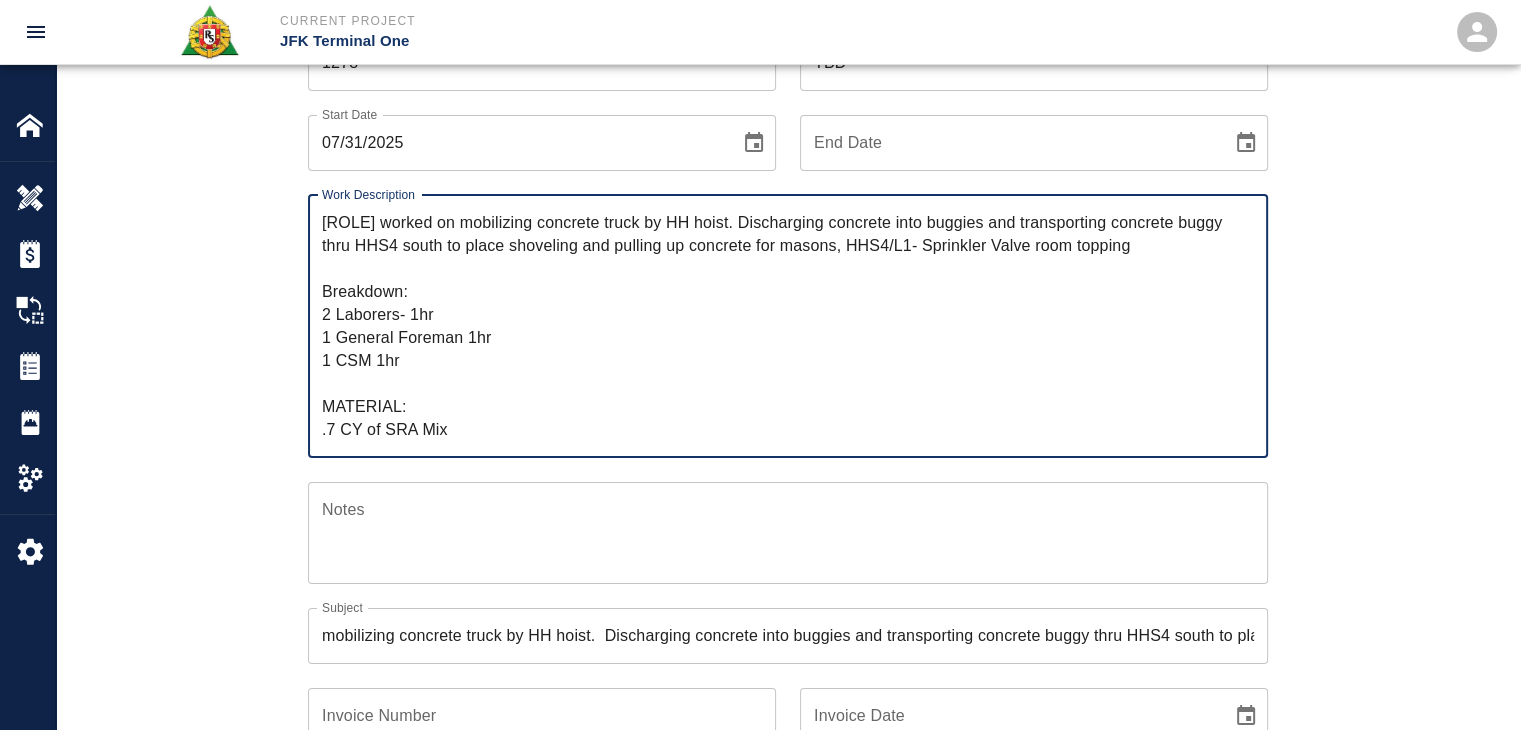 click on "[ROLE] worked on mobilizing concrete truck by HH hoist. Discharging concrete into buggies and transporting concrete buggy thru HHS4 south to place shoveling and pulling up concrete for masons, HHS4/L1- Sprinkler Valve room topping
Breakdown:
2 Laborers- 1hr
1 General Foreman 1hr
1 CSM 1hr
MATERIAL:
.7 CY of SRA Mix
1 buggy" at bounding box center [788, 326] 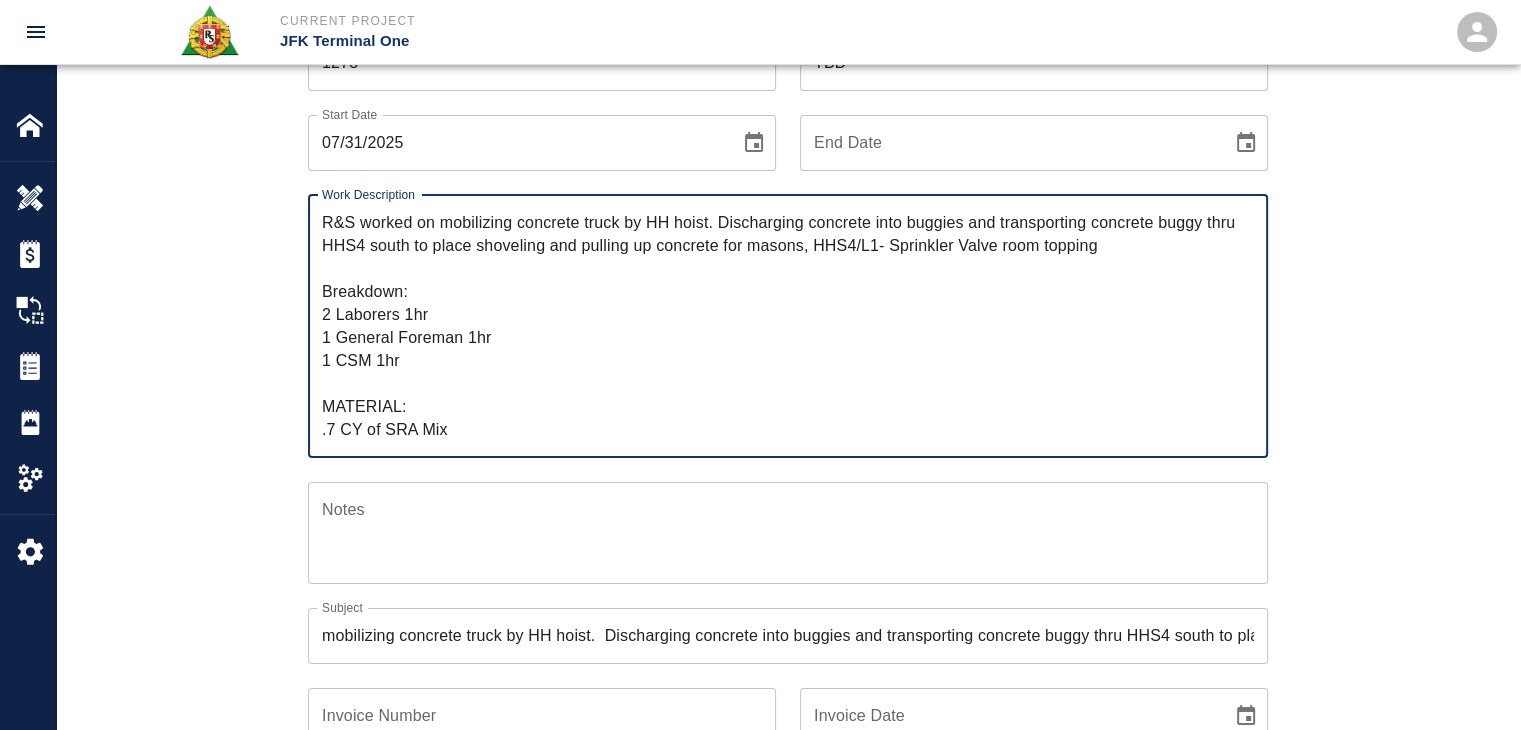 click on "R&S worked on mobilizing concrete truck by HH hoist. Discharging concrete into buggies and transporting concrete buggy thru HHS4 south to place shoveling and pulling up concrete for masons, HHS4/L1- Sprinkler Valve room topping
Breakdown:
2 Laborers 1hr
1 General Foreman 1hr
1 CSM 1hr
MATERIAL:
.7 CY of SRA Mix
1 buggy" at bounding box center [788, 326] 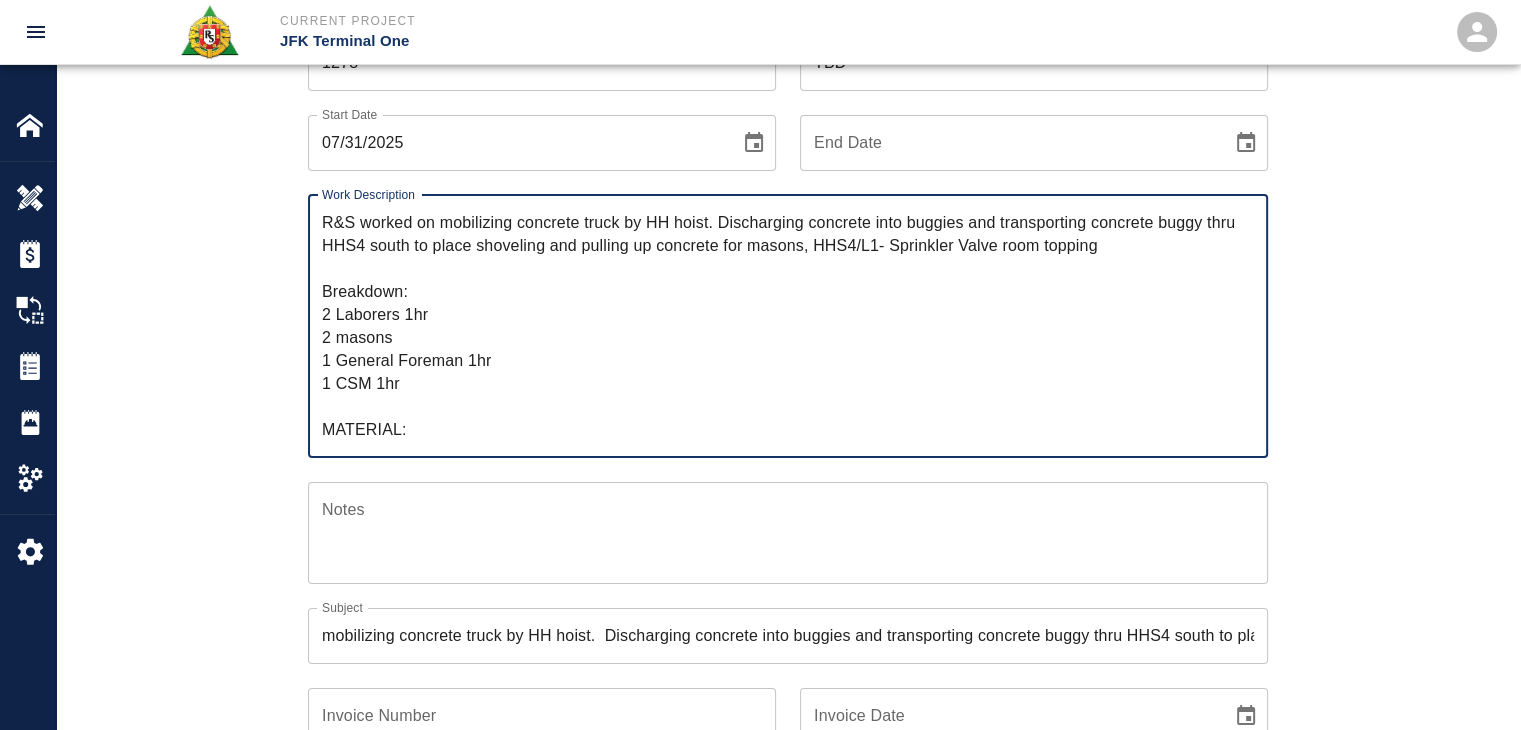 click on "R&S worked on mobilizing concrete truck by HH hoist. Discharging concrete into buggies and transporting concrete buggy thru HHS4 south to place shoveling and pulling up concrete for masons, HHS4/L1- Sprinkler Valve room topping
Breakdown:
2 Laborers 1hr
2 masons
1 General Foreman 1hr
1 CSM 1hr
MATERIAL:
.7 CY of SRA Mix
1 buggy" at bounding box center [788, 326] 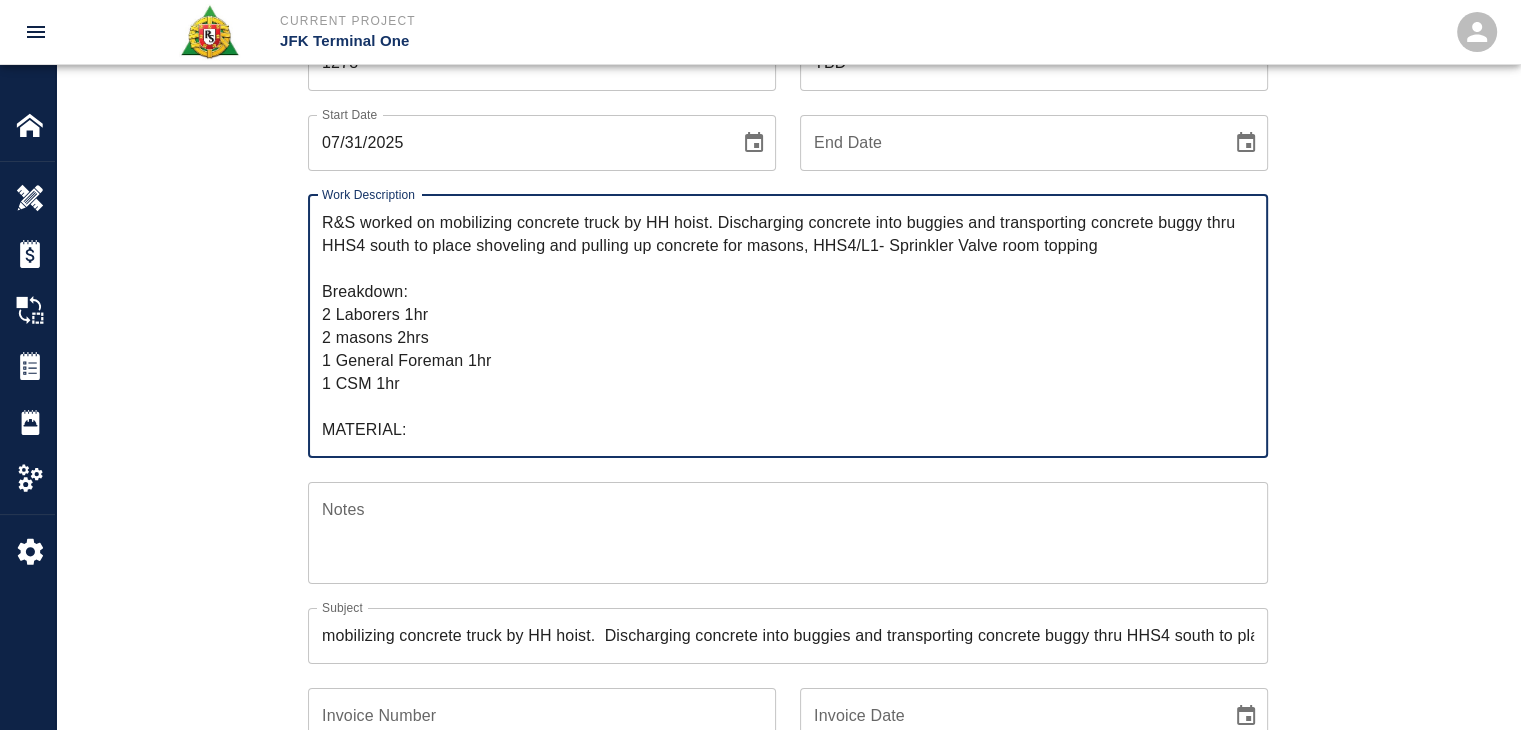 click on "R&S worked on mobilizing concrete truck by HH hoist. Discharging concrete into buggies and transporting concrete buggy thru HHS4 south to place shoveling and pulling up concrete for masons, HHS4/L1- Sprinkler Valve room topping
Breakdown:
2 Laborers 1hr
2 masons 2hrs
1 General Foreman 1hr
1 CSM 1hr
MATERIAL:
.7 CY of SRA Mix
1 buggy" at bounding box center [788, 326] 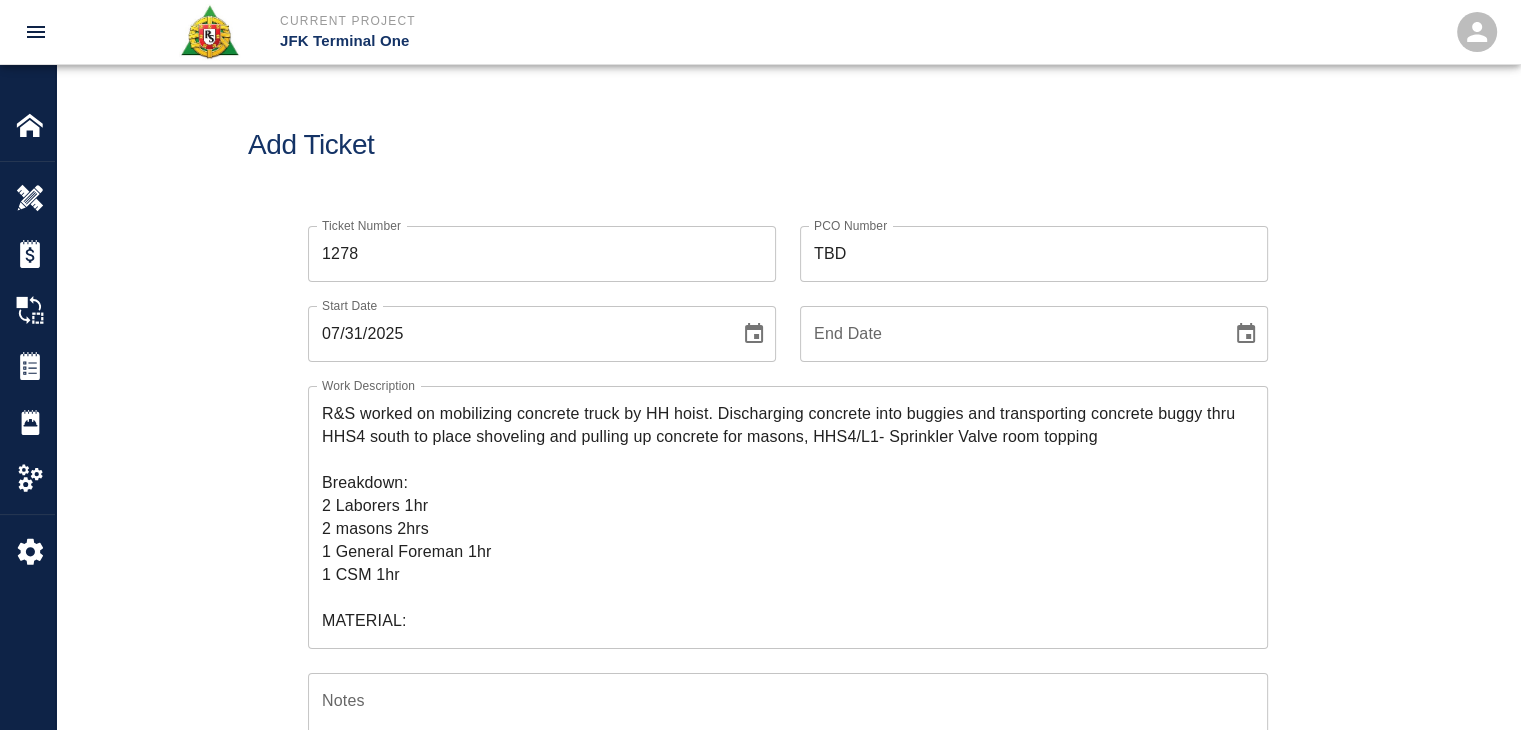 scroll, scrollTop: 268, scrollLeft: 0, axis: vertical 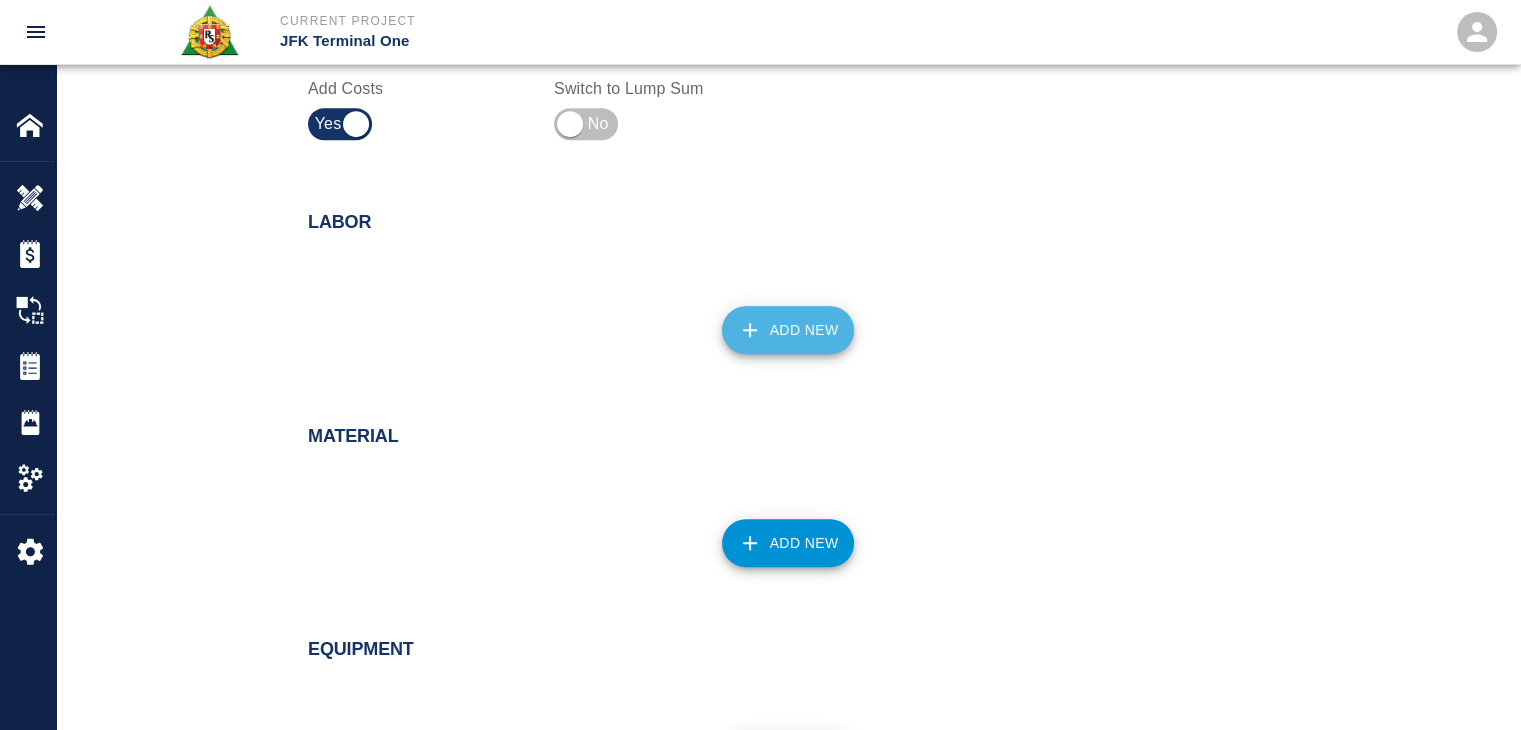 click on "Add New" at bounding box center (788, 330) 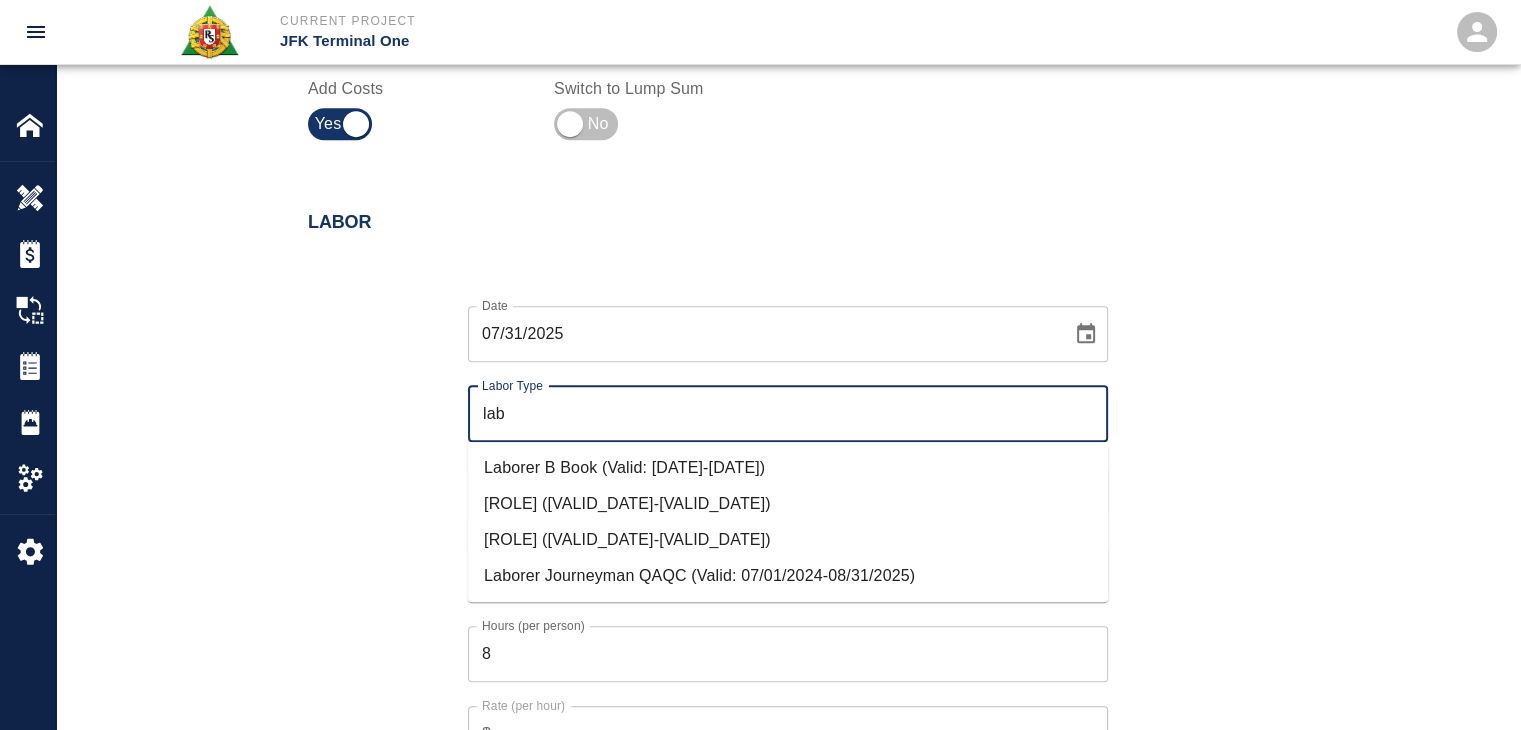 click on "[ROLE] ([VALID_DATE]-[VALID_DATE])" at bounding box center [788, 540] 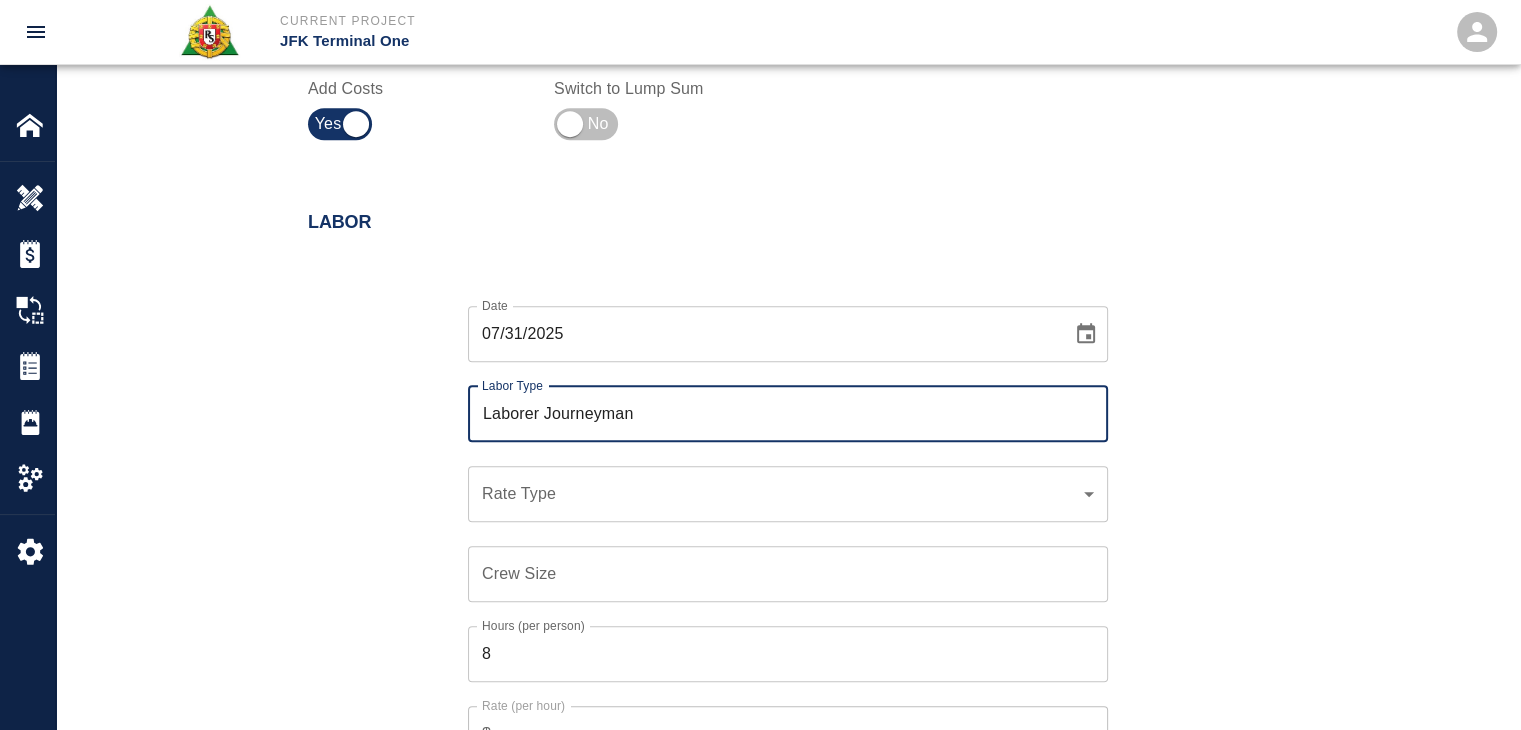 type on "Laborer Journeyman" 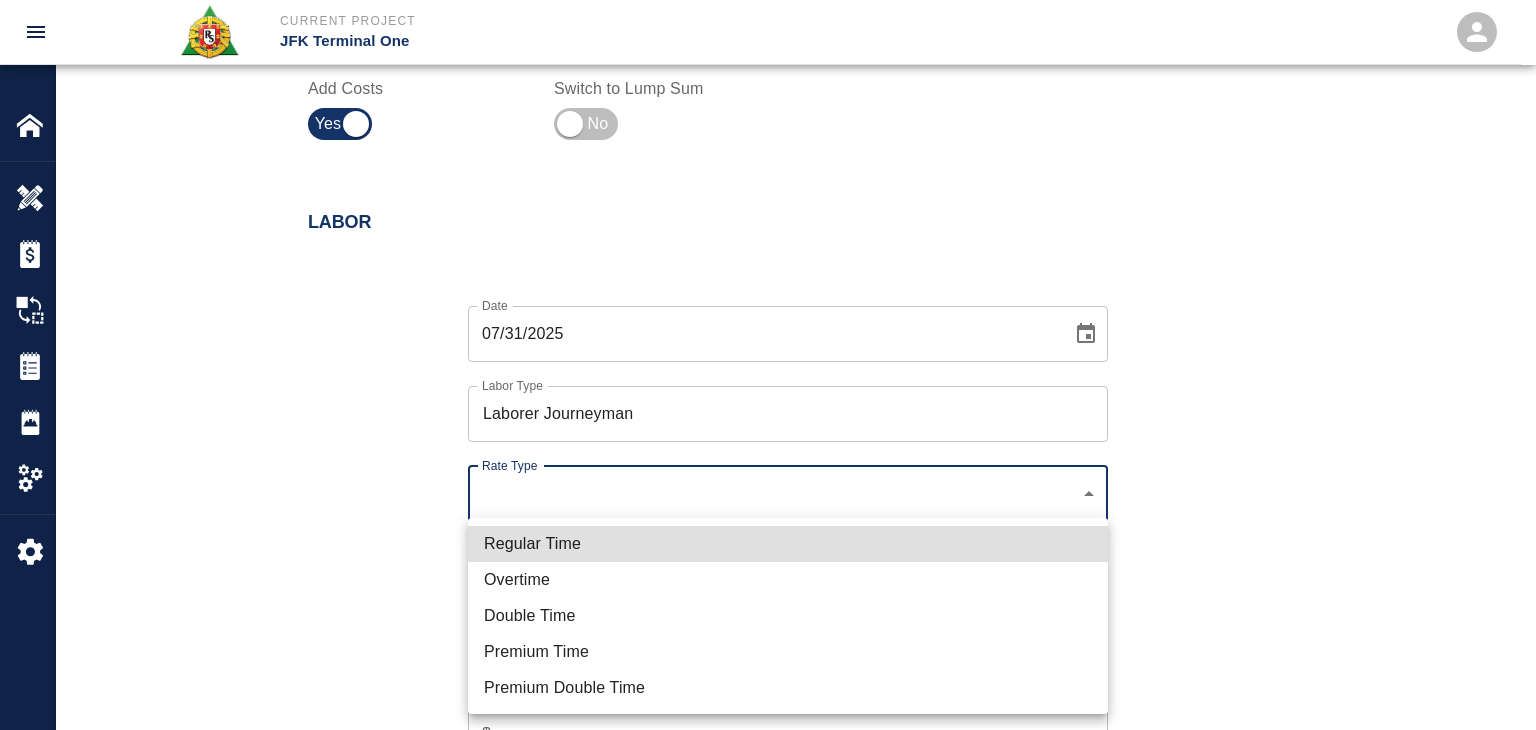 click on "Current Project JFK Terminal One Home JFK Terminal One Overview Estimates Change Orders Tickets Daily Reports Project Settings Settings Powered By Terms of Service  |  Privacy Policy Add Ticket Ticket Number 1278 Ticket Number PCO Number TBD PCO Number Start Date  07/31/2025 Start Date  End Date End Date Work Description [ROLE] worked on mobilizing concrete truck by HH hoist. Discharging concrete into buggies and transporting concrete buggy thru HHS4 south to place shoveling and pulling up concrete for masons, HHS4/L1- Sprinkler Valve room topping
Breakdown:
2 Laborers 1hr
2 masons 2hrs
1 General Foreman 1hr
1 CSM 1hr
MATERIAL:
.7 CY of SRA Mix
1 buggy  x Work Description Notes x Notes Subject mobilizing concrete truck by HH hoist.  Discharging concrete into buggies and transporting concrete buggy thru HHS4 south to place shoveling and pulling up concrete for masons, HHS4/L1- Sprinkler Valve room topping Subject Invoice Number Invoice Number Invoice Date Invoice Date Upload Attachments (50MB limit) Choose file" at bounding box center (768, -649) 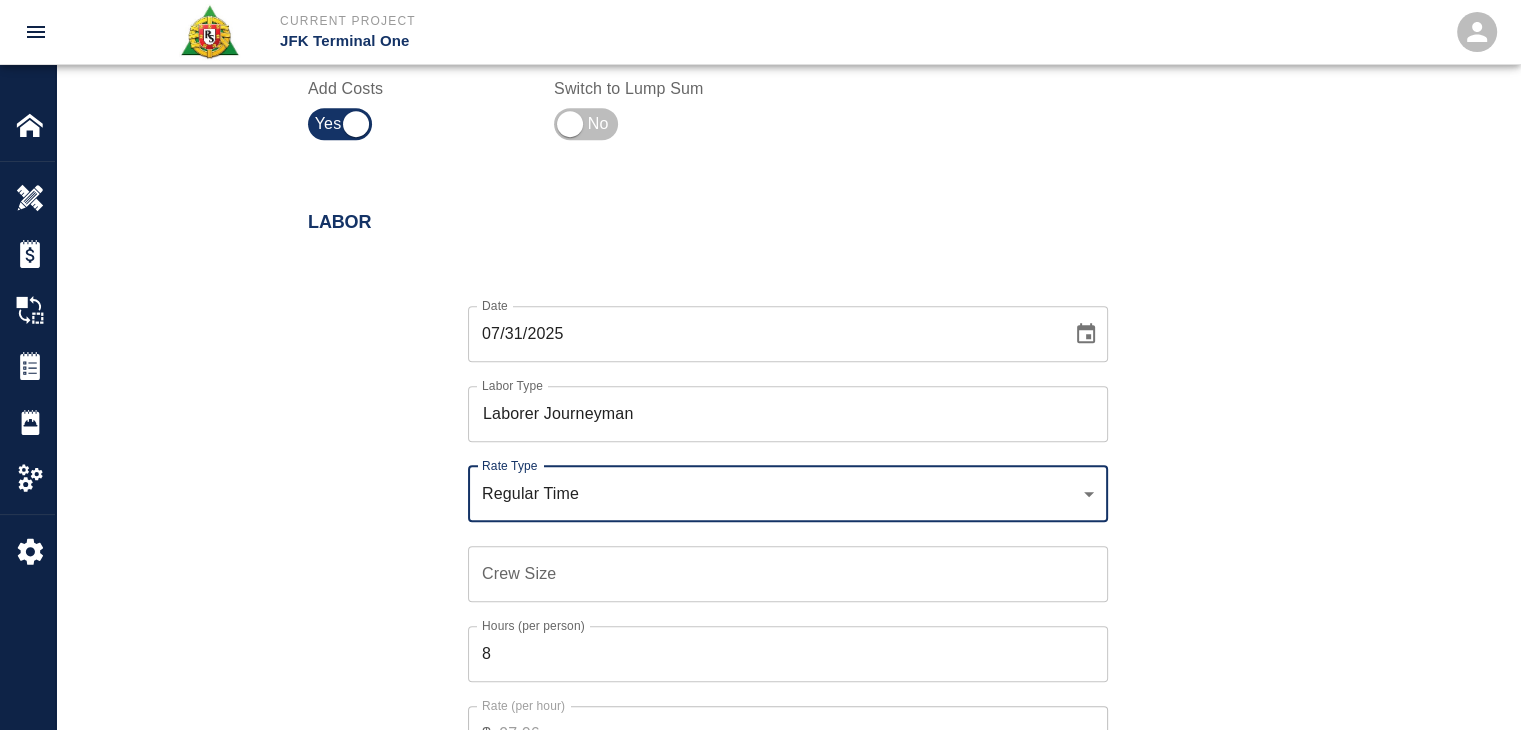 click on "Crew Size Crew Size" at bounding box center [788, 574] 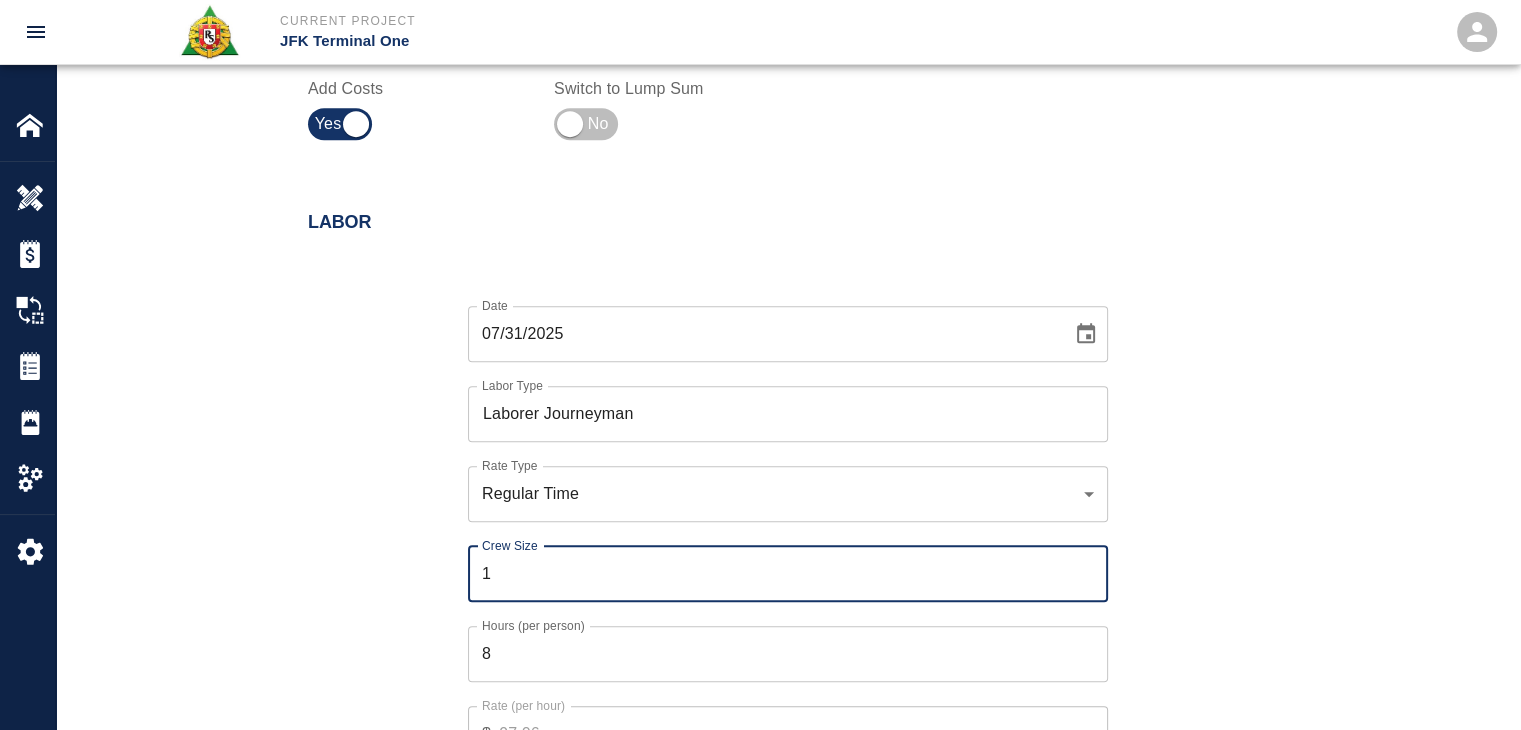 type on "1" 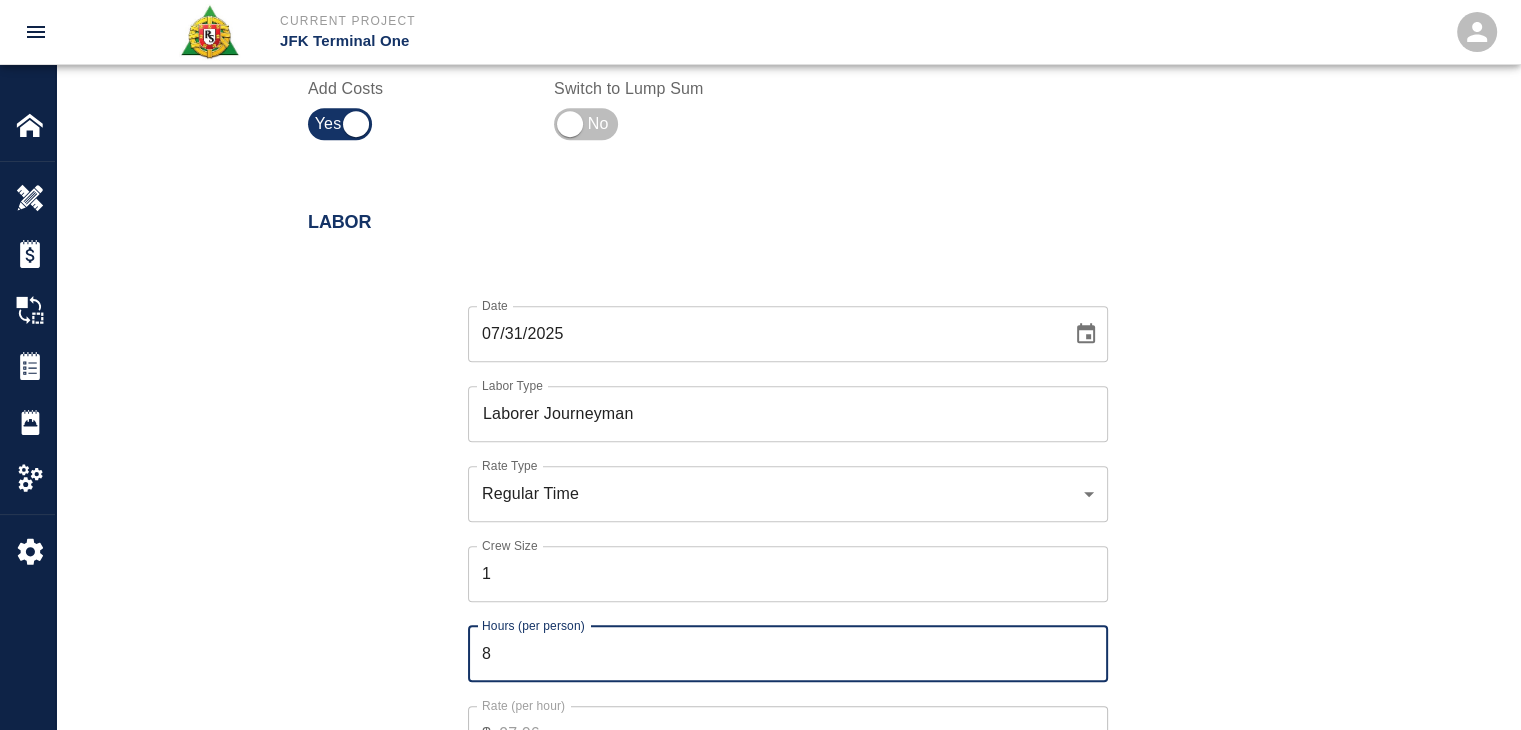 click on "8" at bounding box center [788, 654] 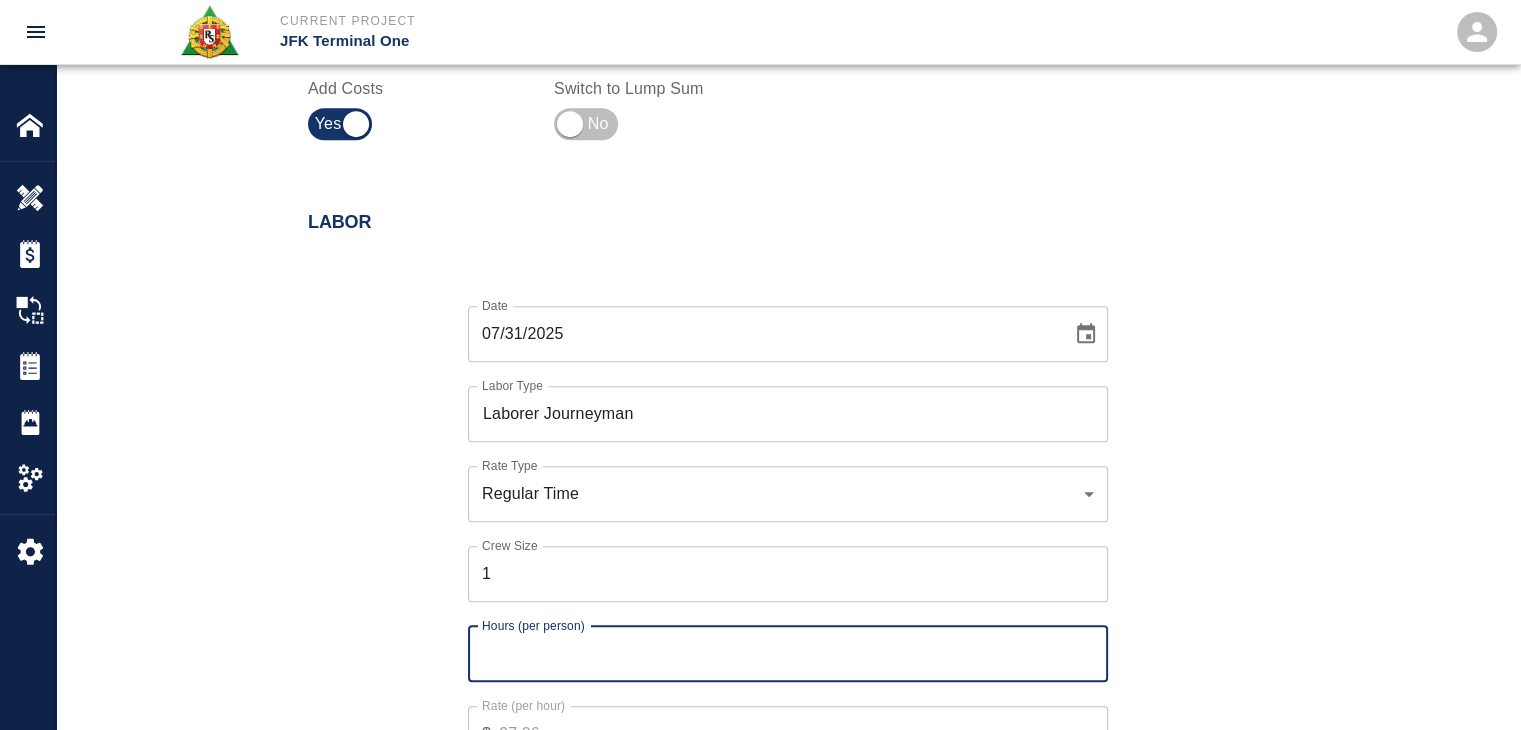 type 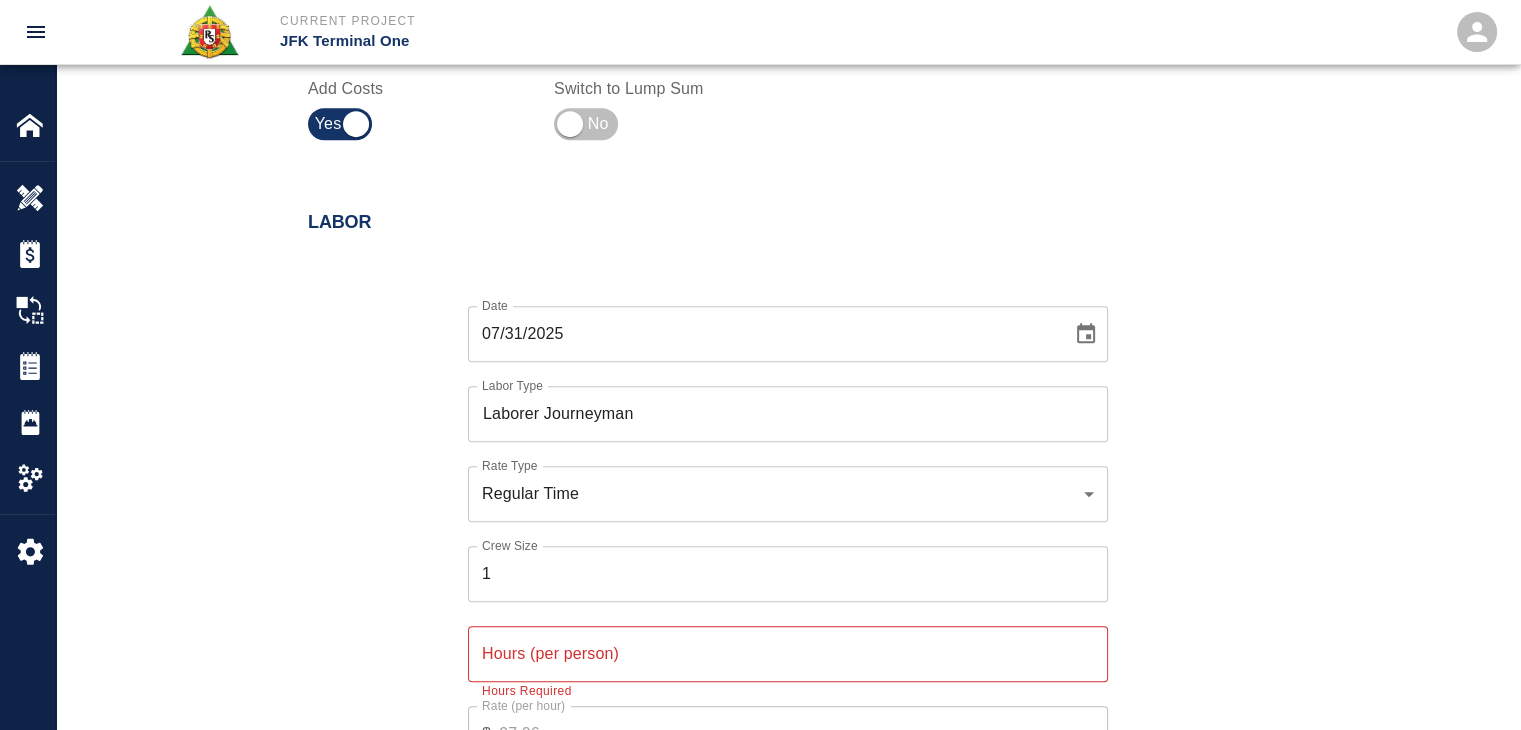 click on "Date 07/31/2025 Date Labor Type Laborer Journeyman Labor Type Rate Type Regular Time rate_rt Rate Type Crew Size 1 Crew Size Hours (per person) Hours (per person) Hours Required Rate (per hour) $ 97.06 Rate (per hour) Cancel Add Labor" at bounding box center [776, 548] 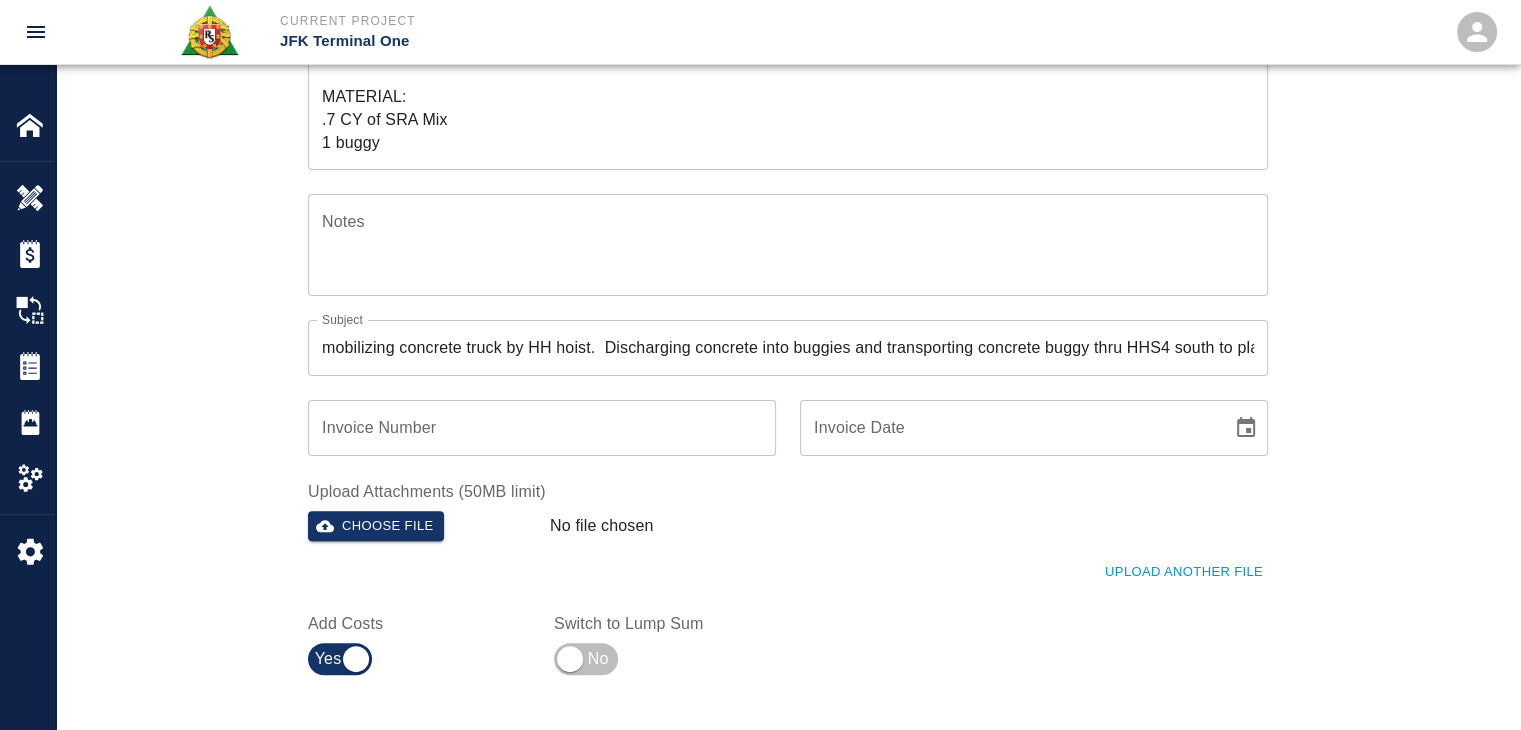 scroll, scrollTop: 0, scrollLeft: 0, axis: both 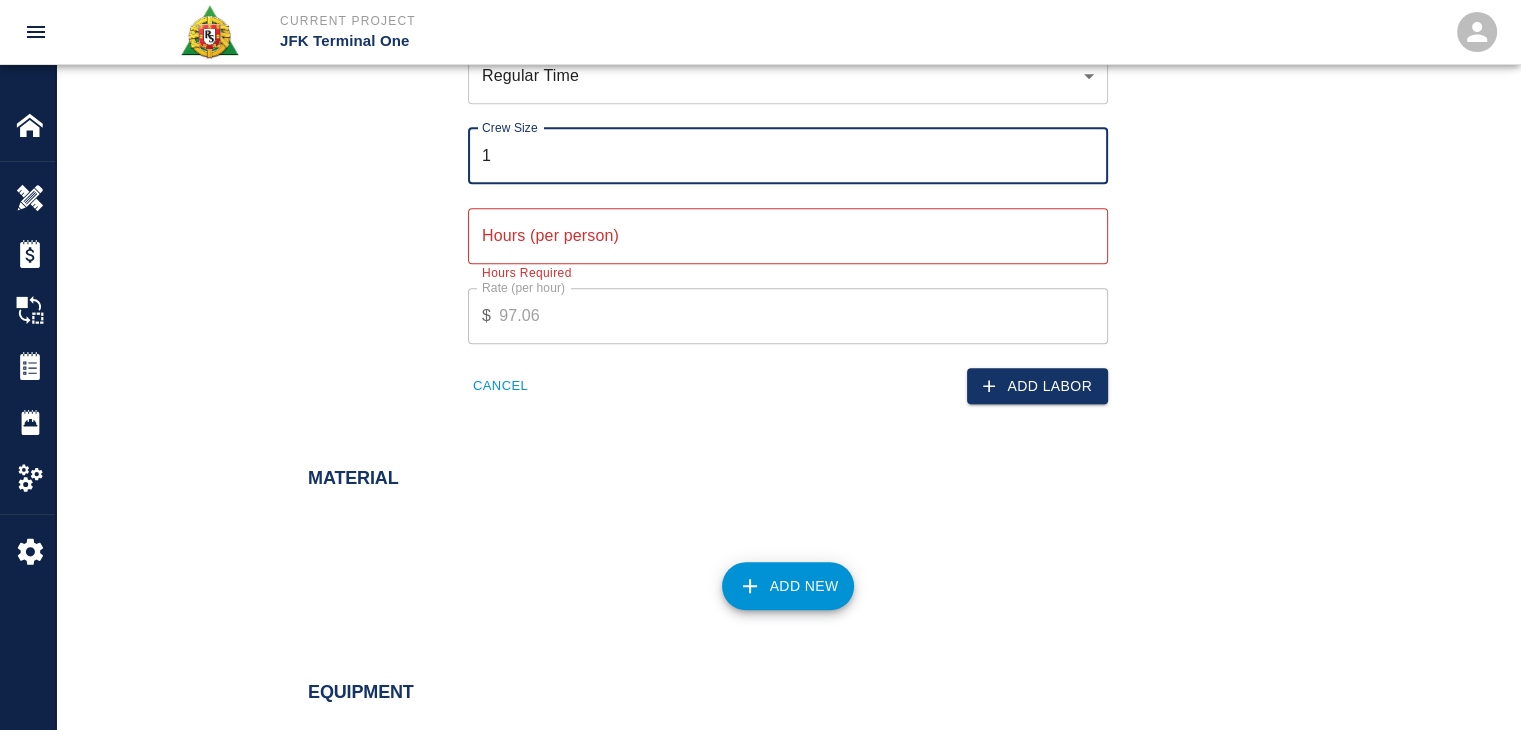 click on "1" at bounding box center (788, 156) 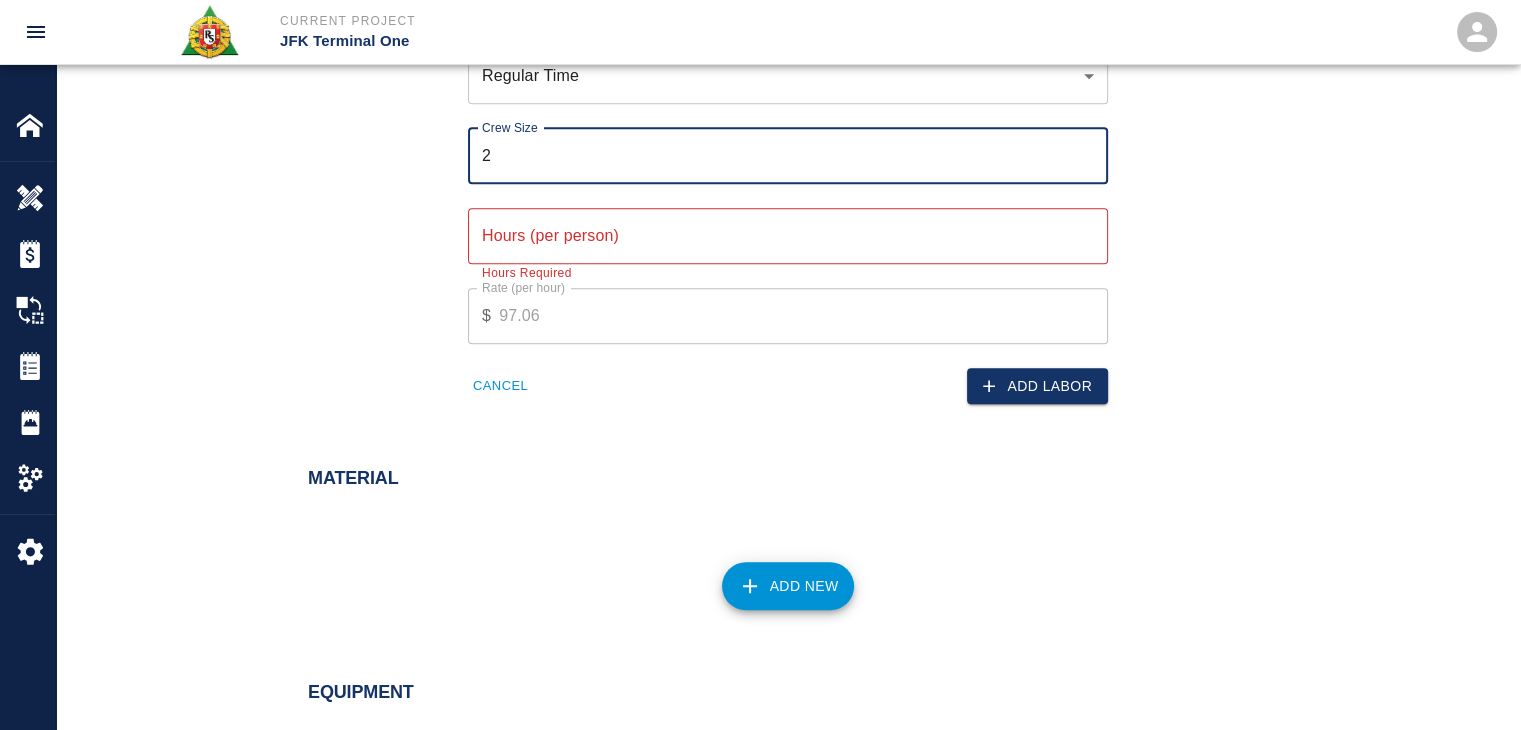 type on "2" 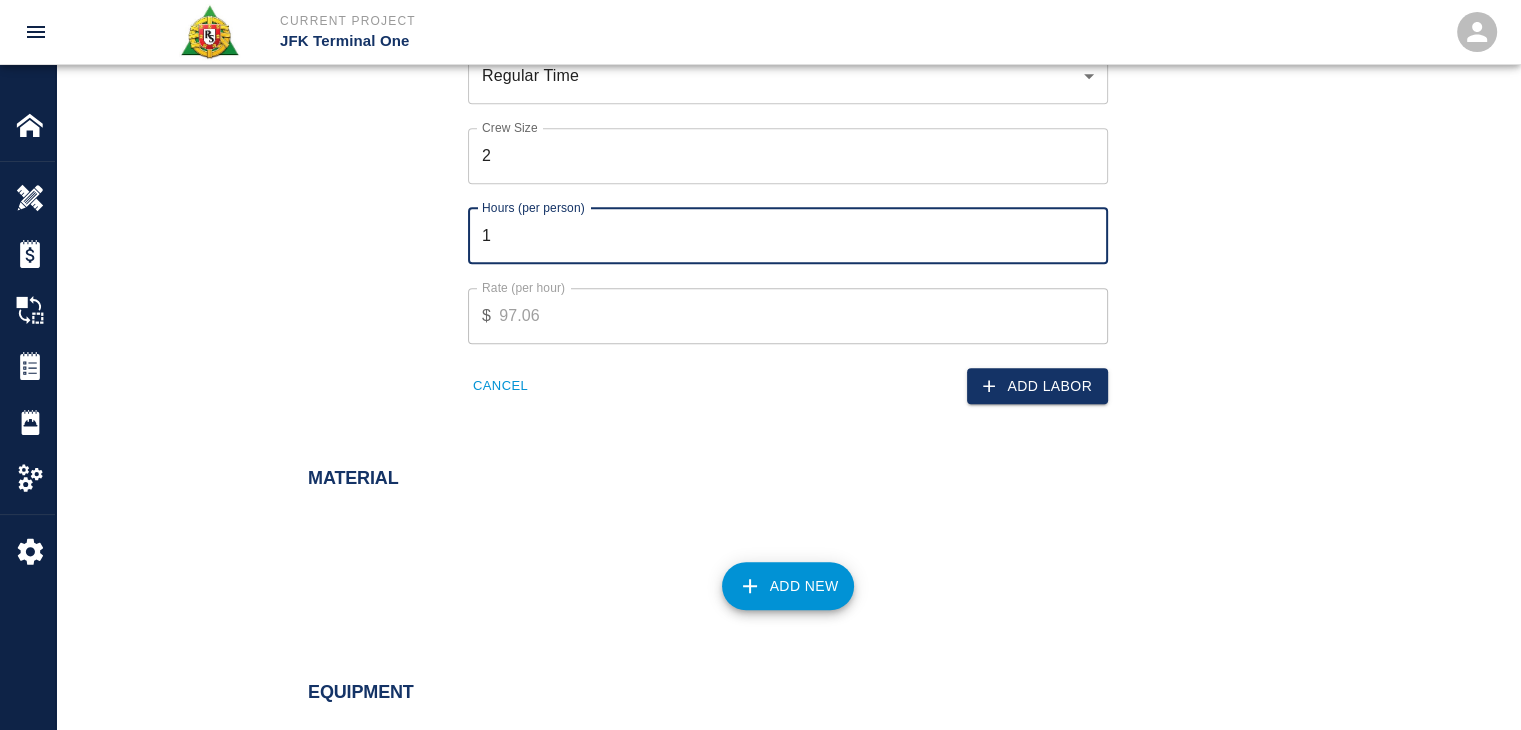 type on "1" 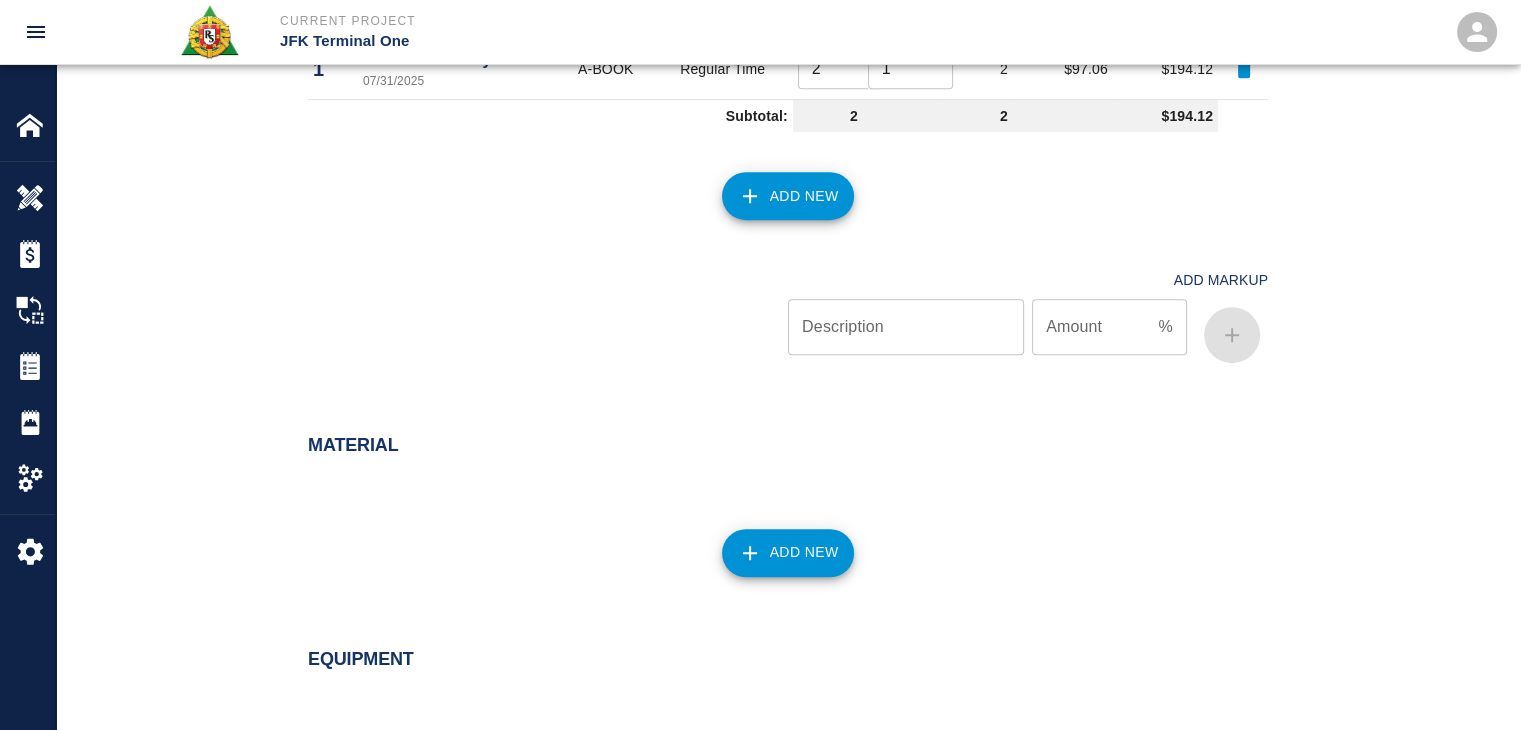 scroll, scrollTop: 1290, scrollLeft: 0, axis: vertical 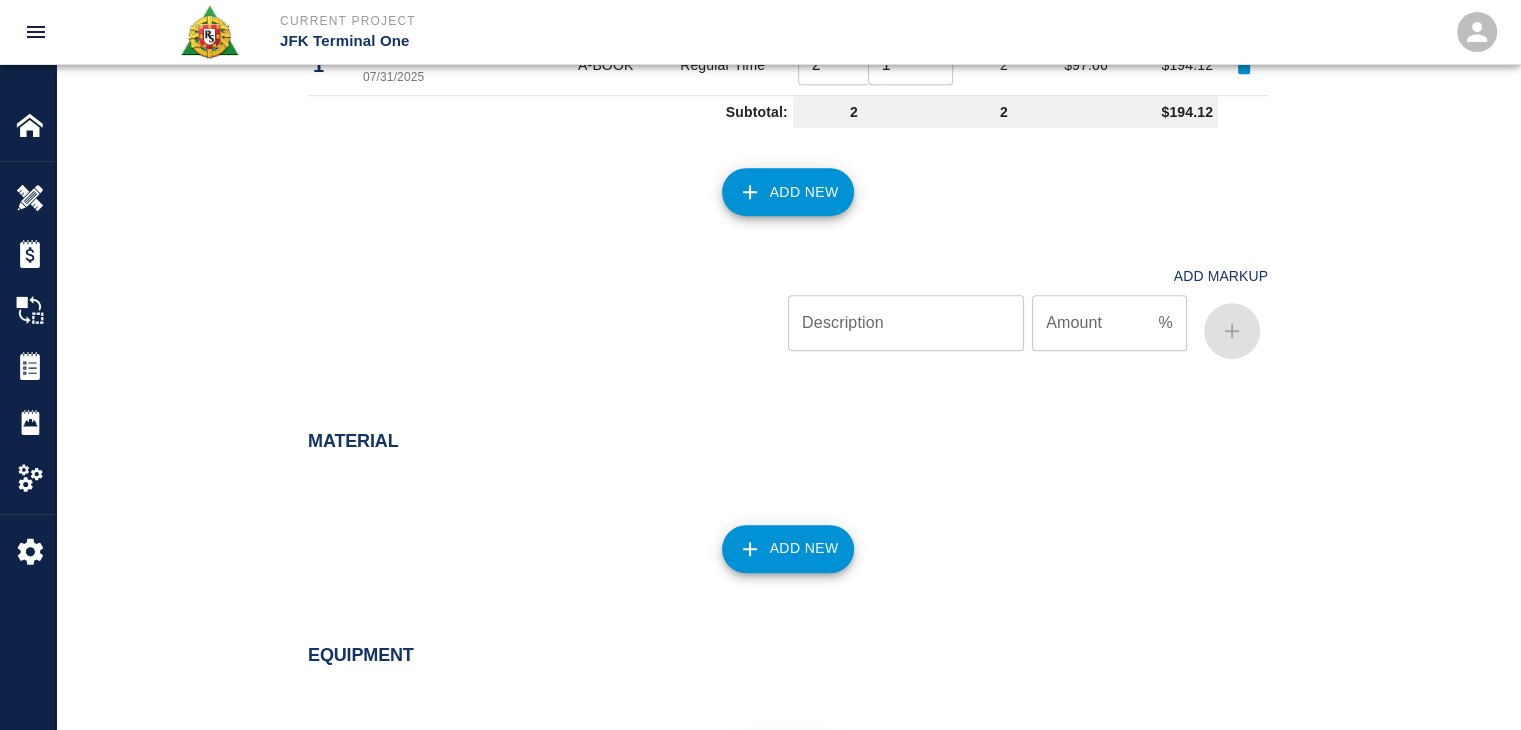 click on "Add New" at bounding box center [788, 192] 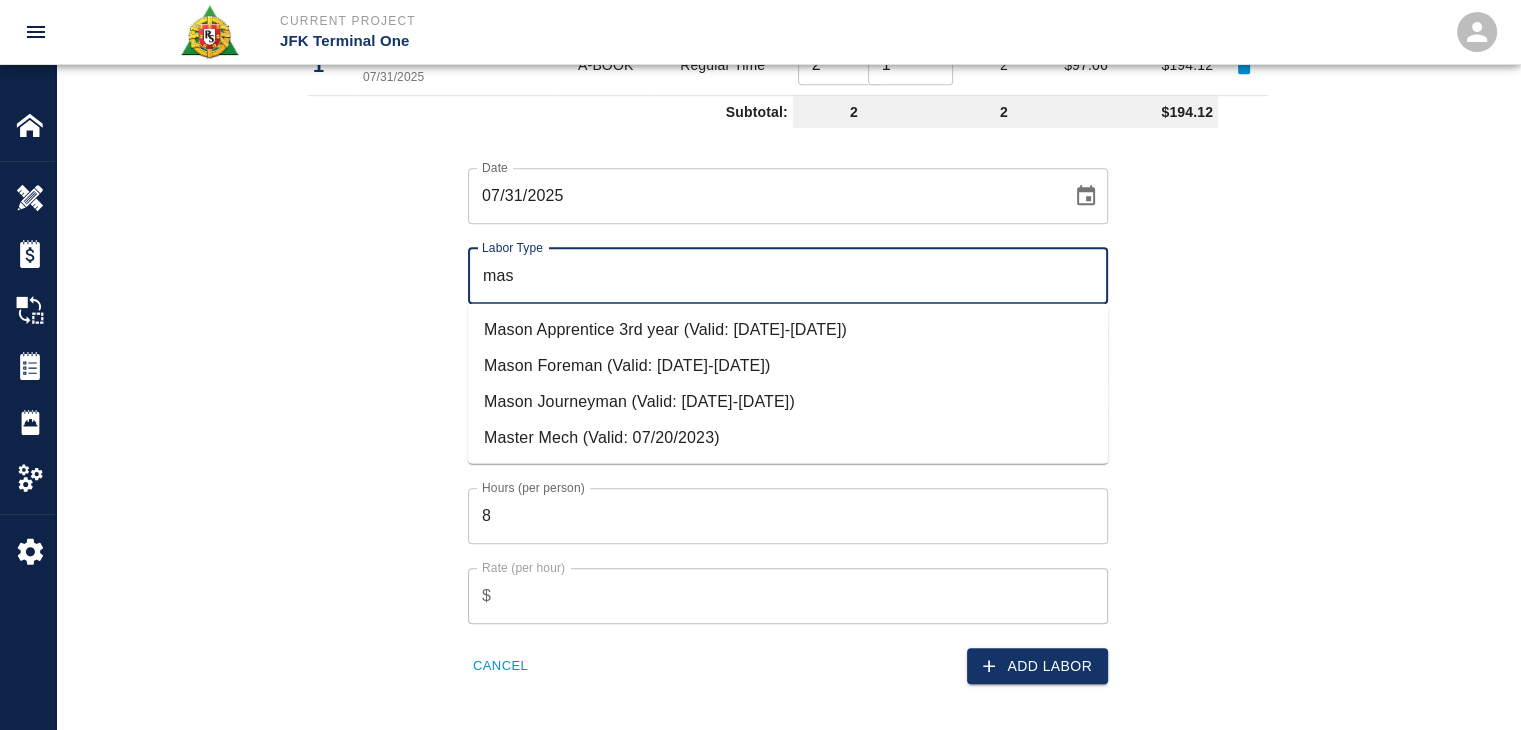 click on "Mason Journeyman  (Valid: [DATE]-[DATE])" at bounding box center (788, 402) 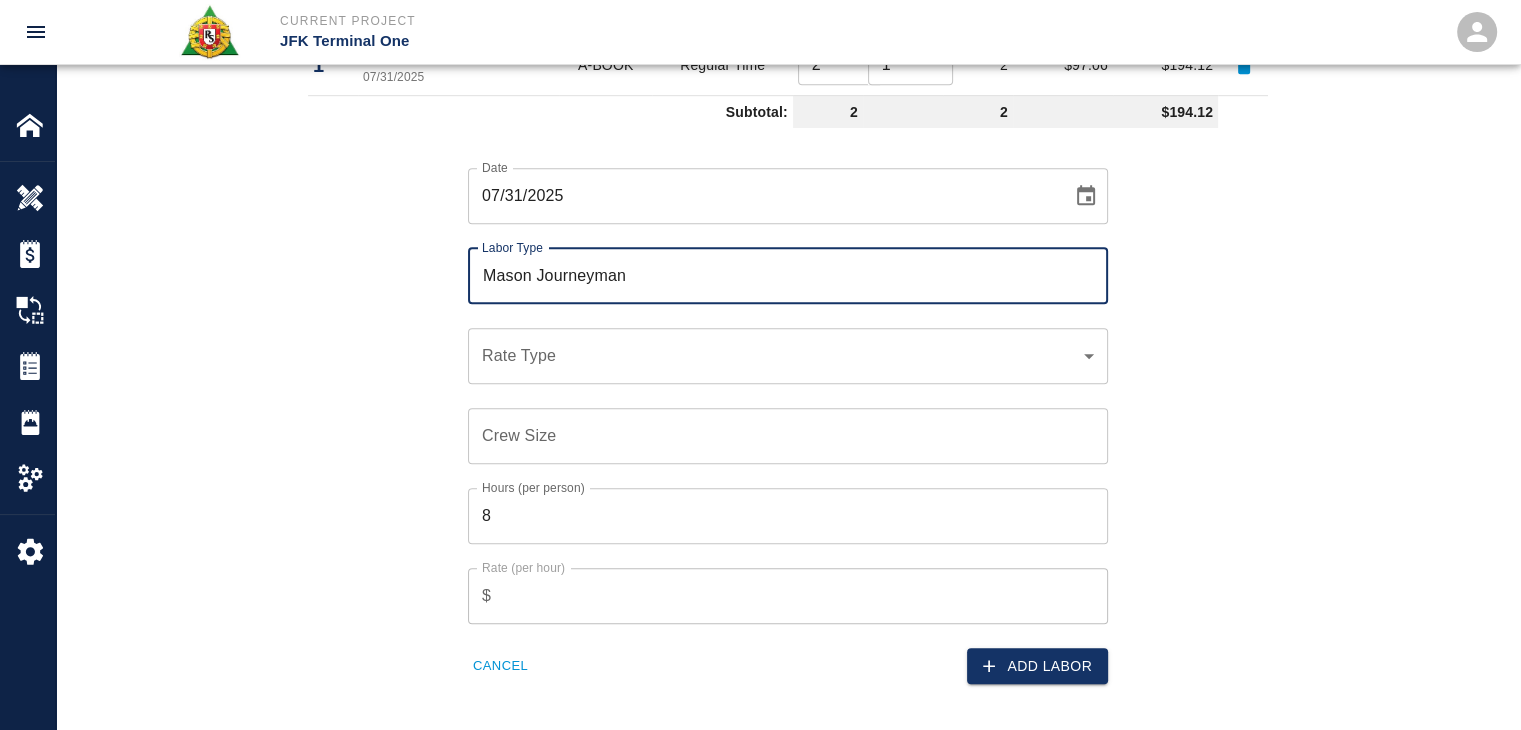 type on "Mason Journeyman" 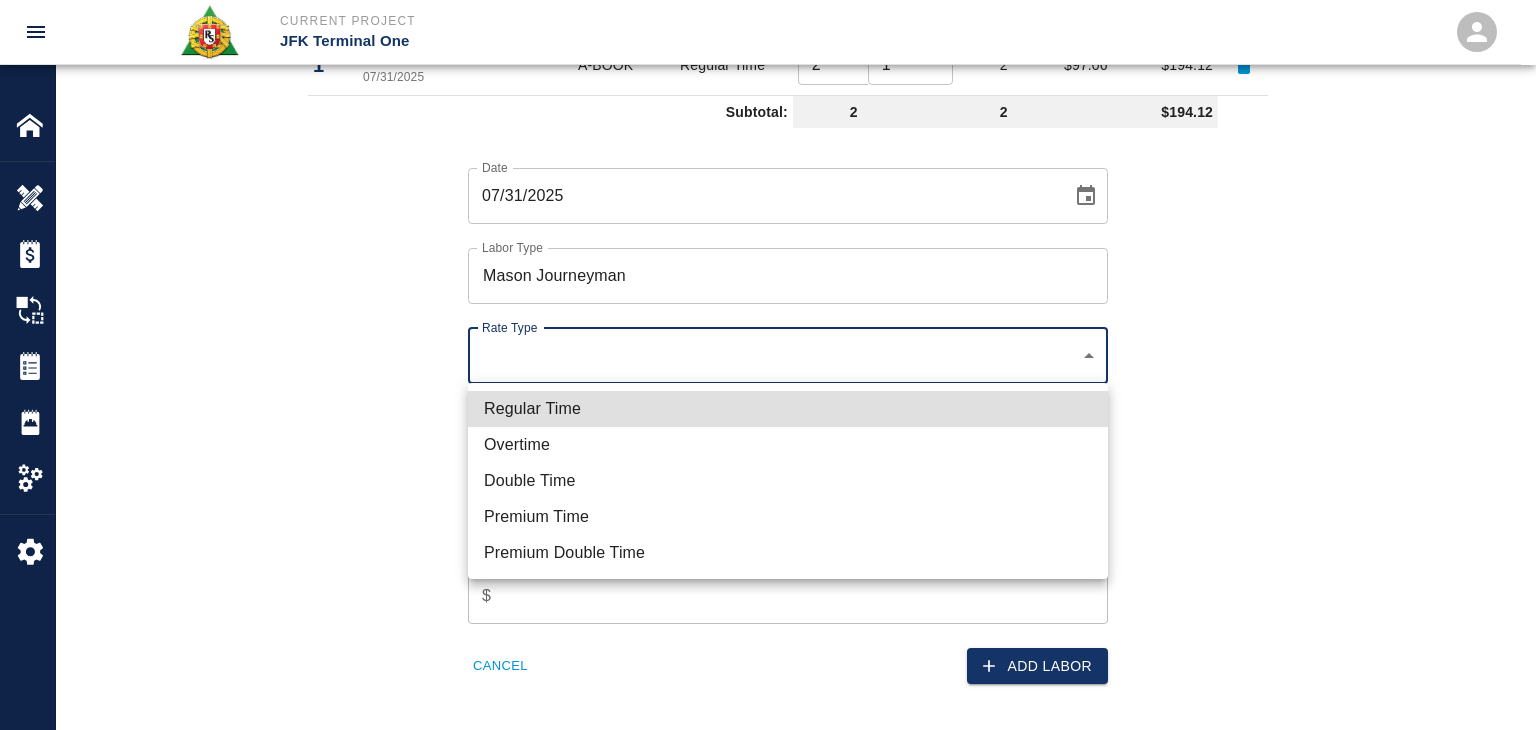 click on "Regular Time" at bounding box center [788, 409] 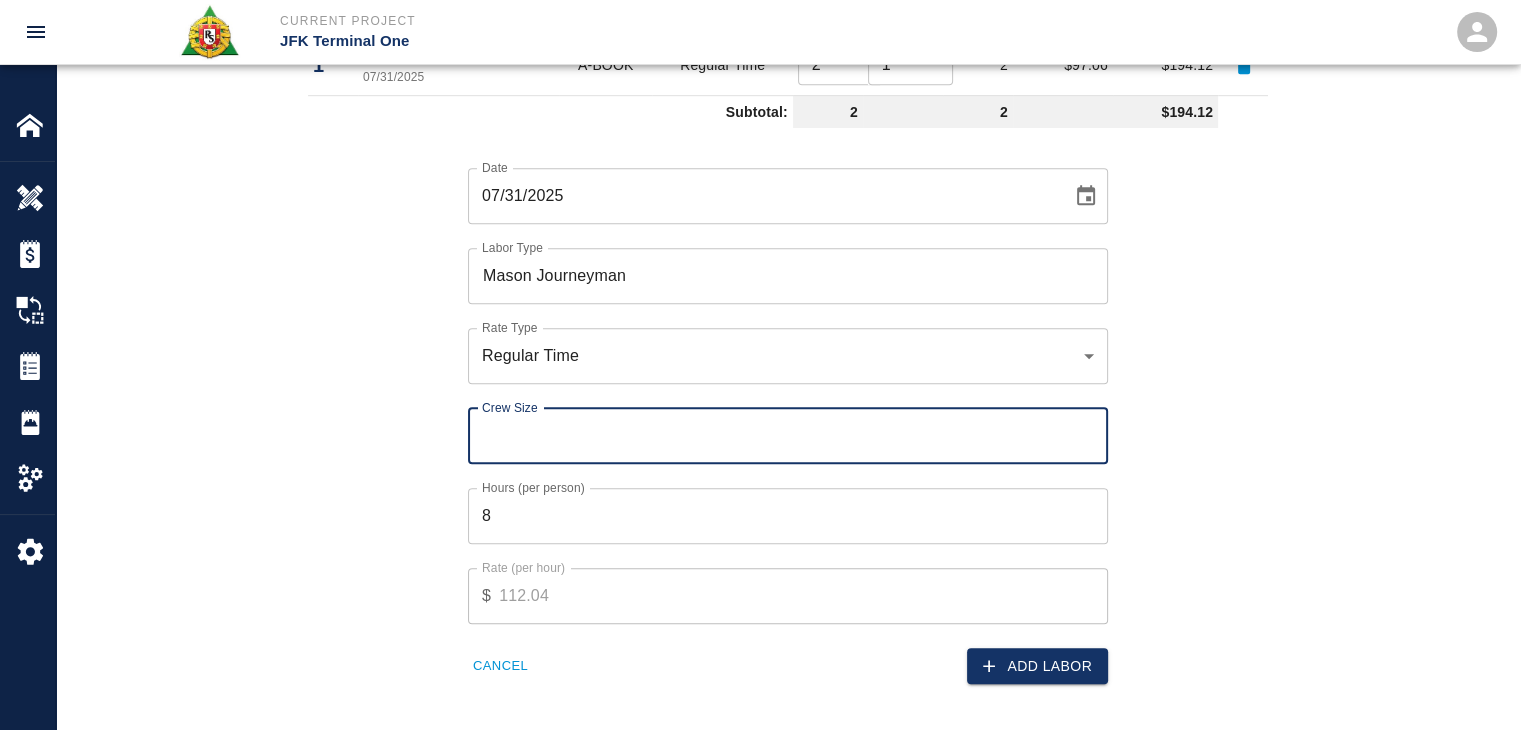 click on "Crew Size" at bounding box center [788, 436] 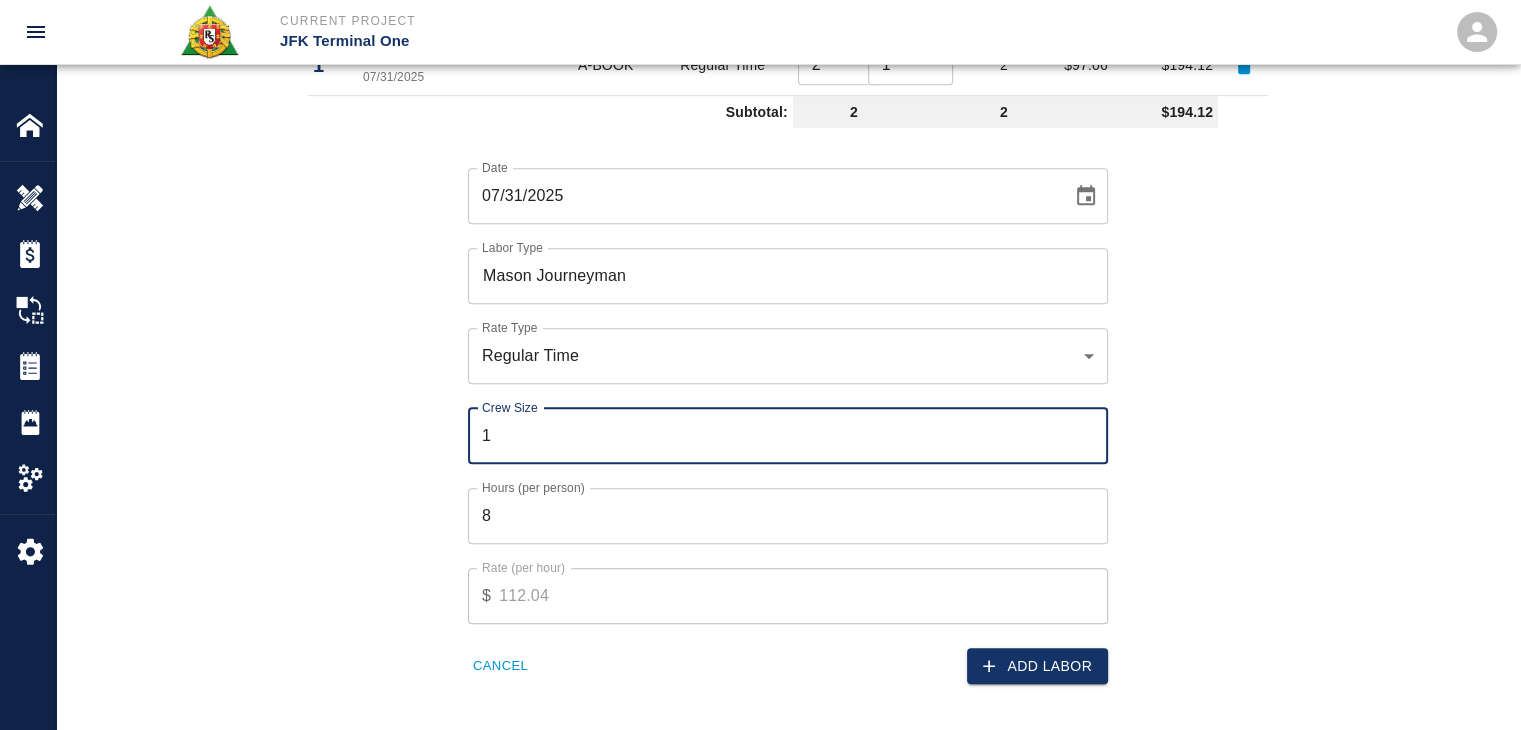 type on "1" 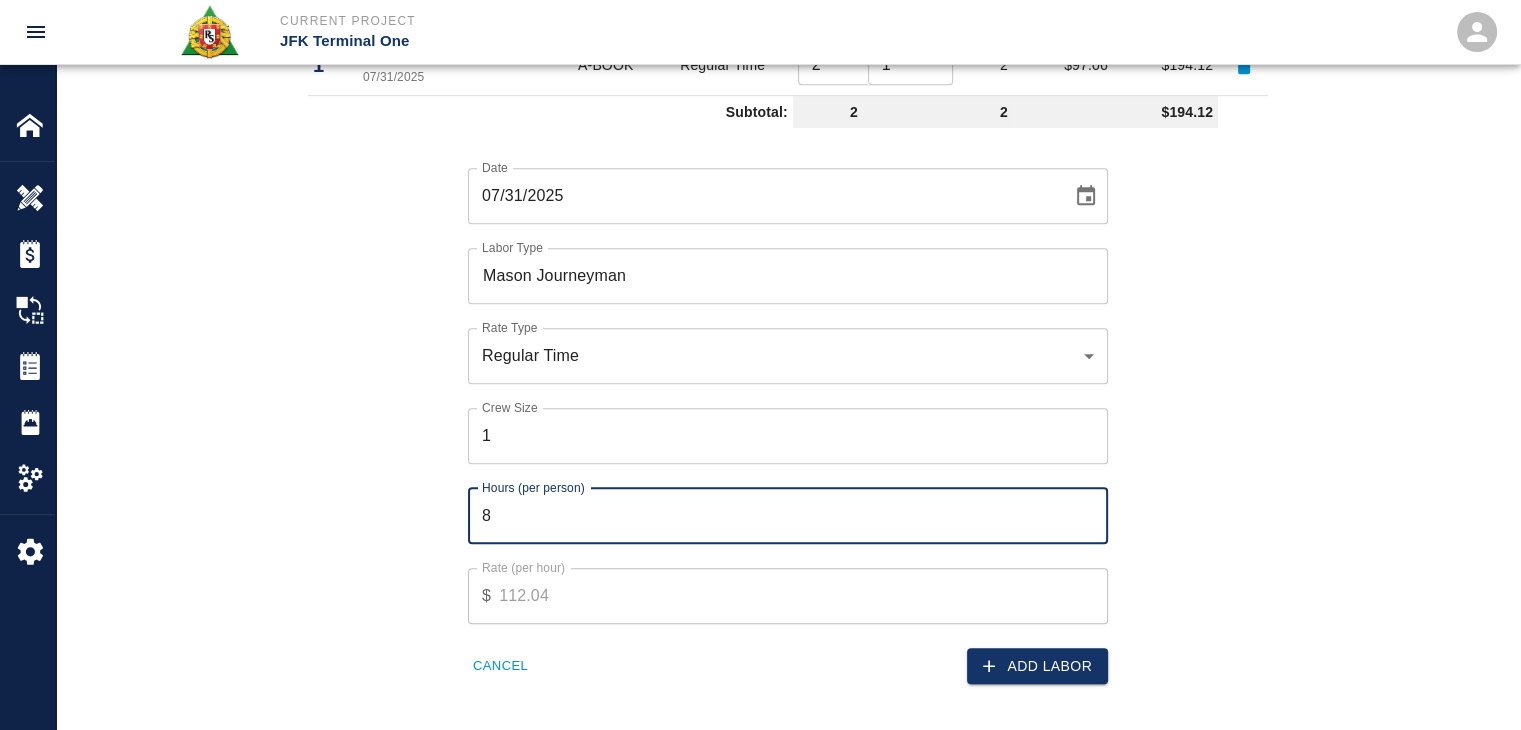 click on "8" at bounding box center [788, 516] 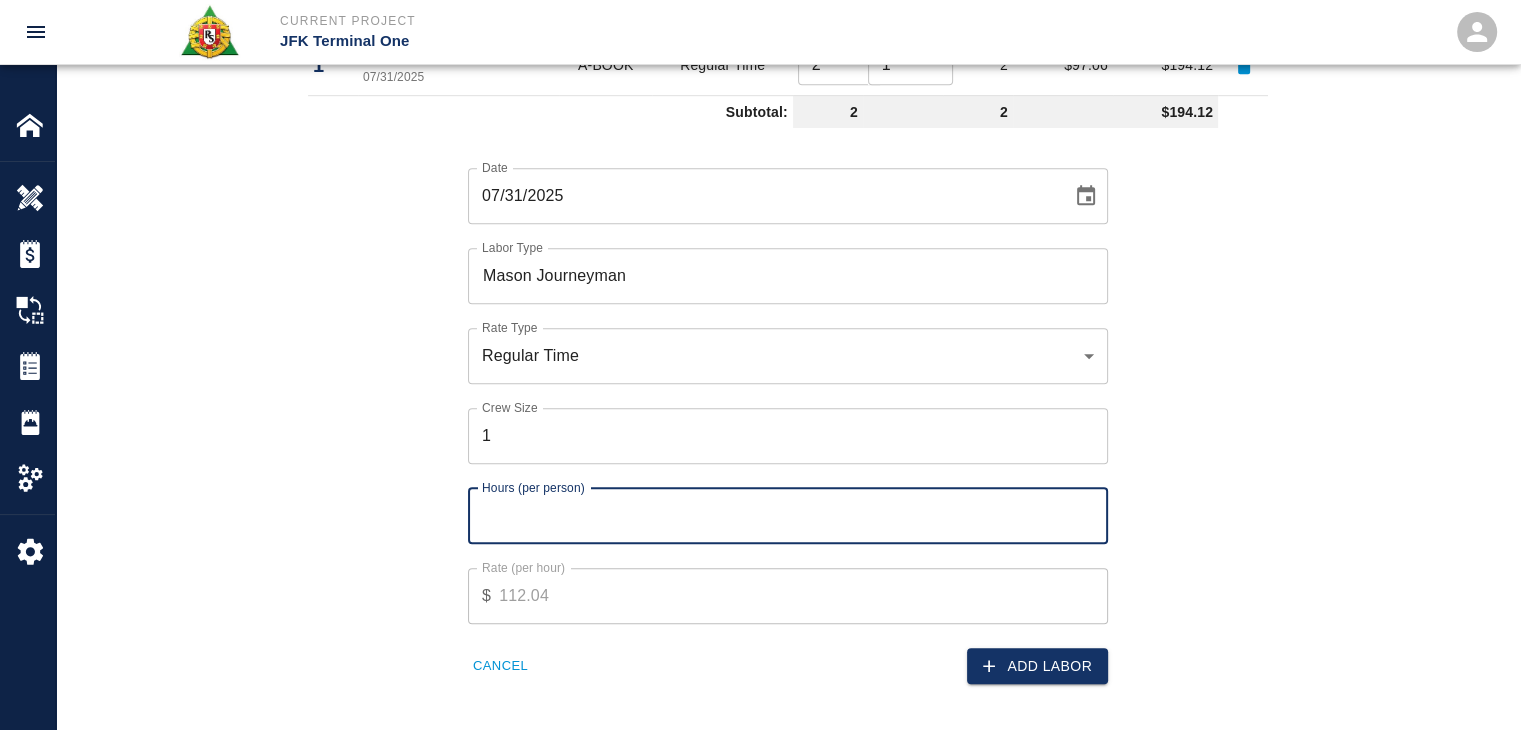 type 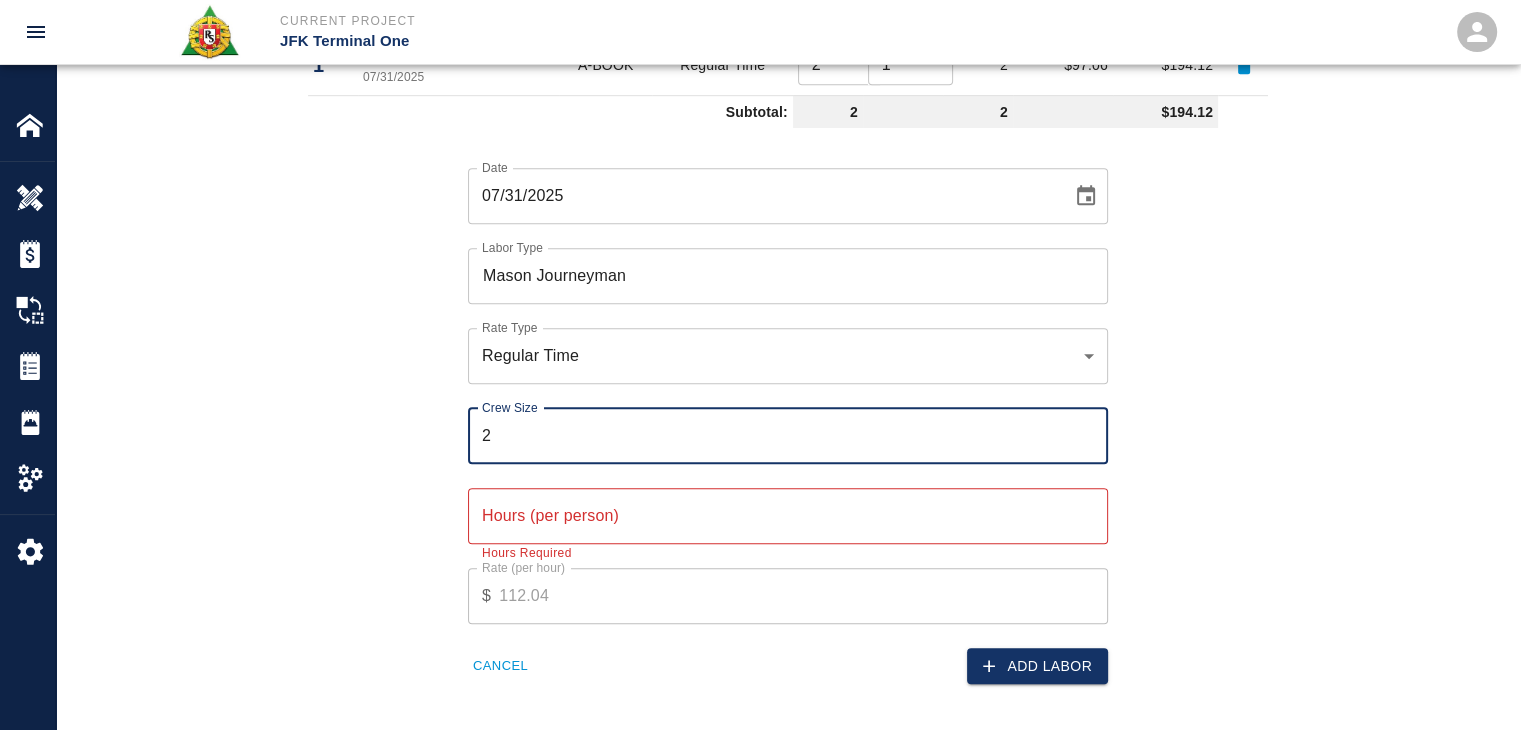 type on "2" 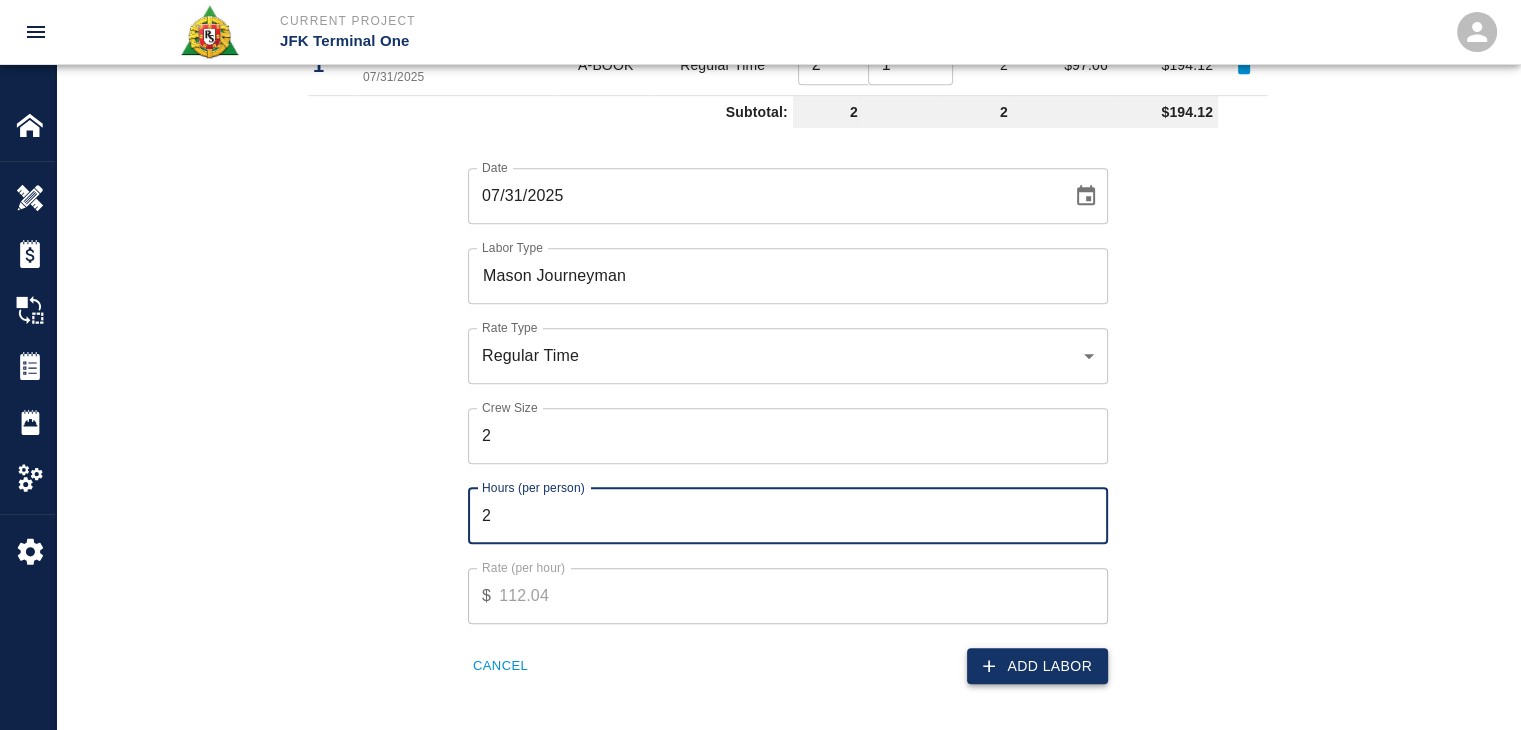 type on "2" 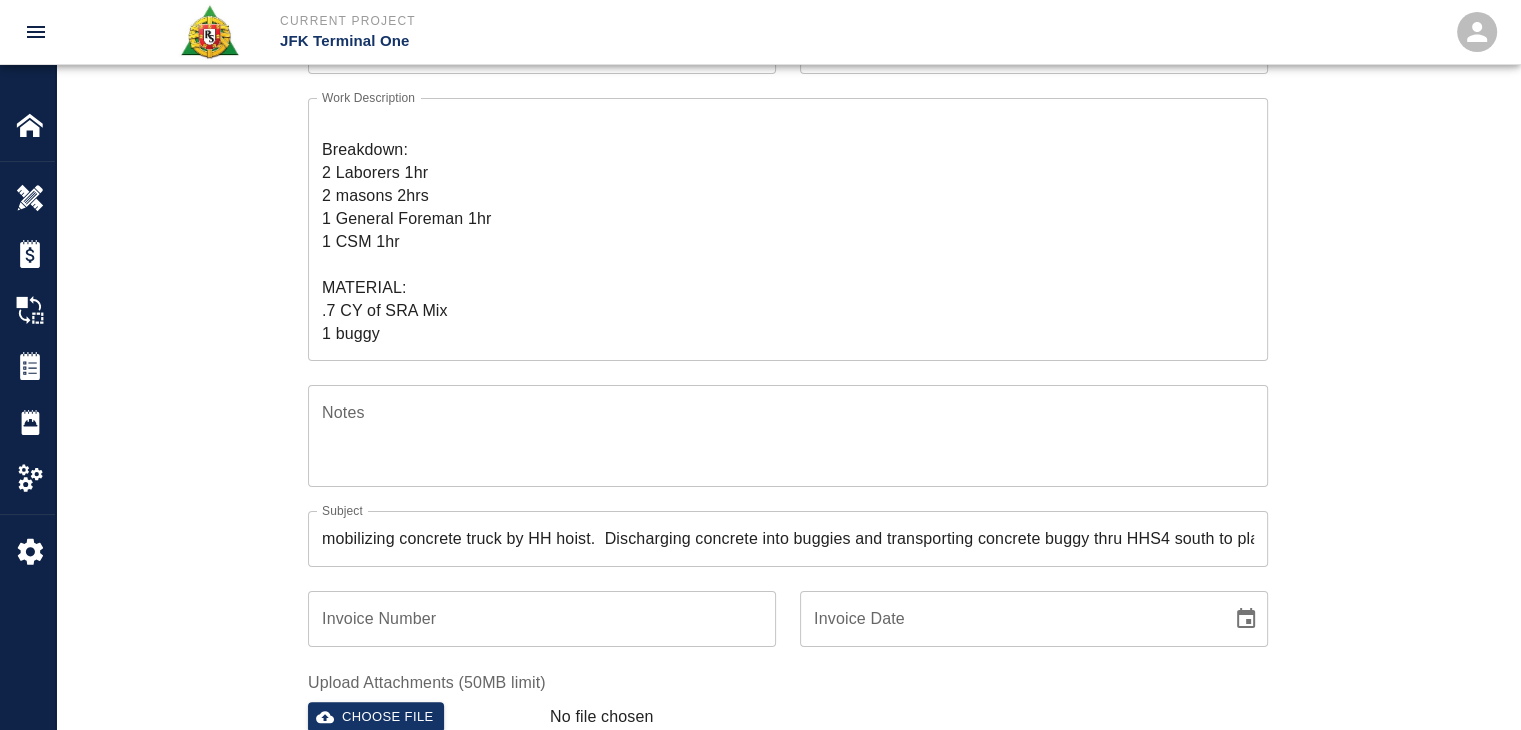 scroll, scrollTop: 202, scrollLeft: 0, axis: vertical 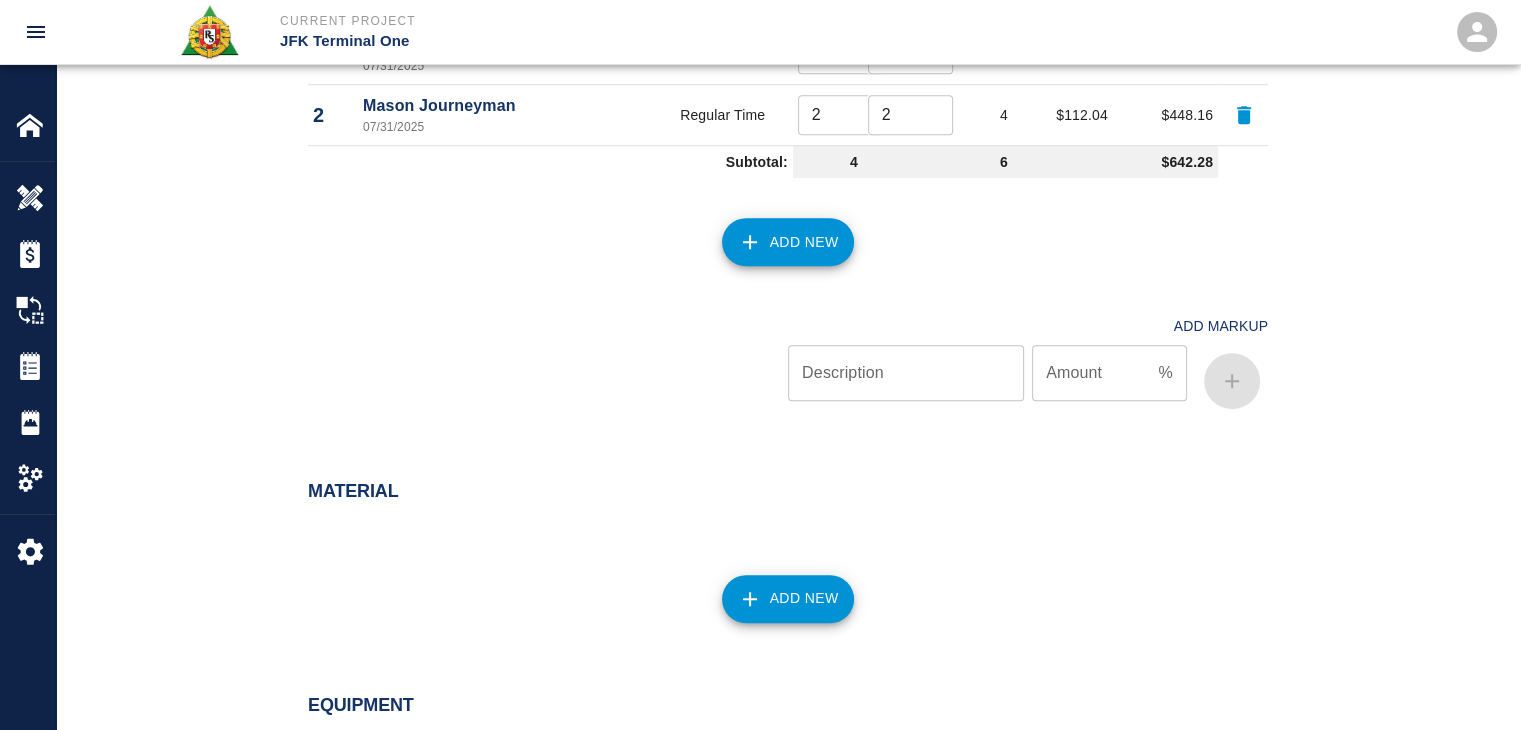 click on "Add New" at bounding box center [788, 242] 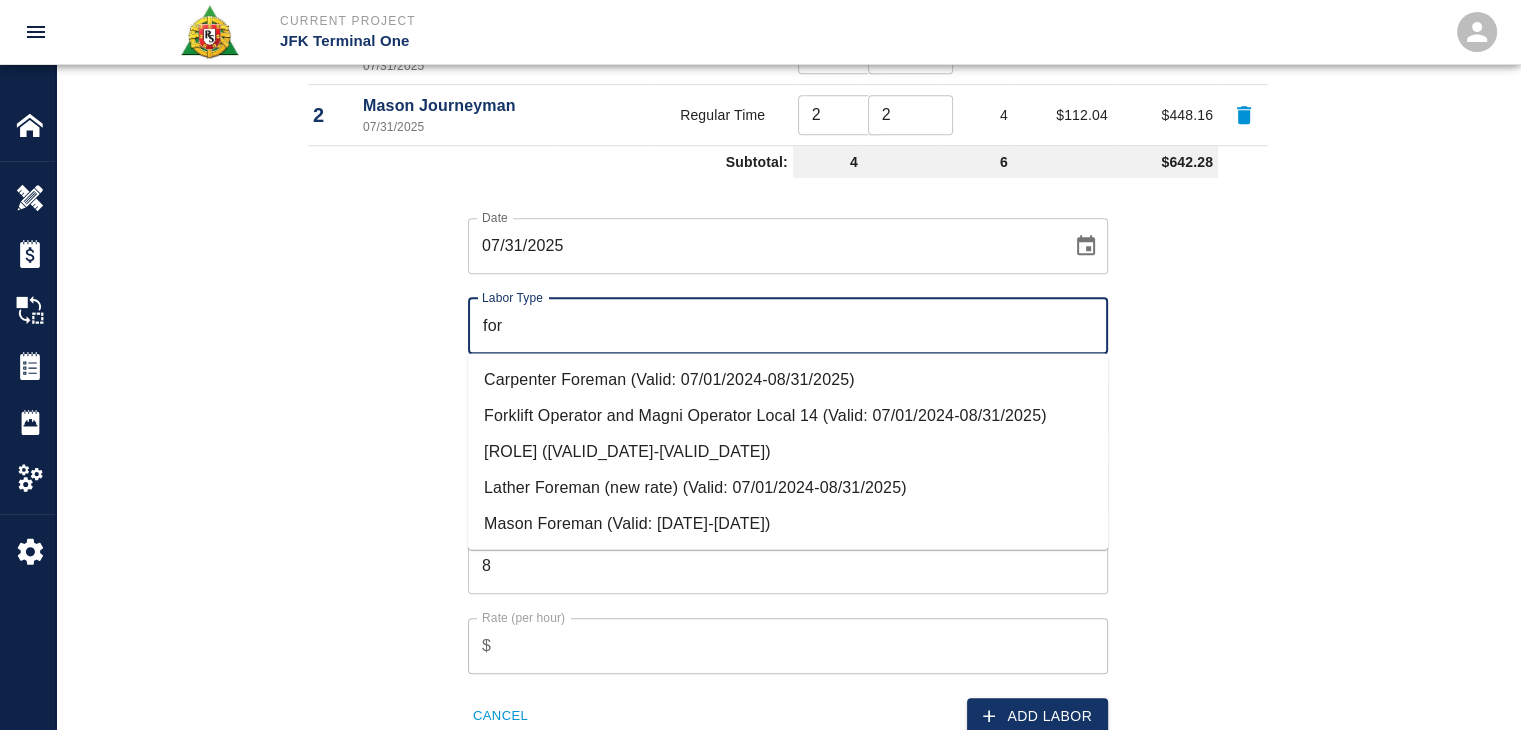 click on "[ROLE] ([VALID_DATE]-[VALID_DATE])" at bounding box center (788, 451) 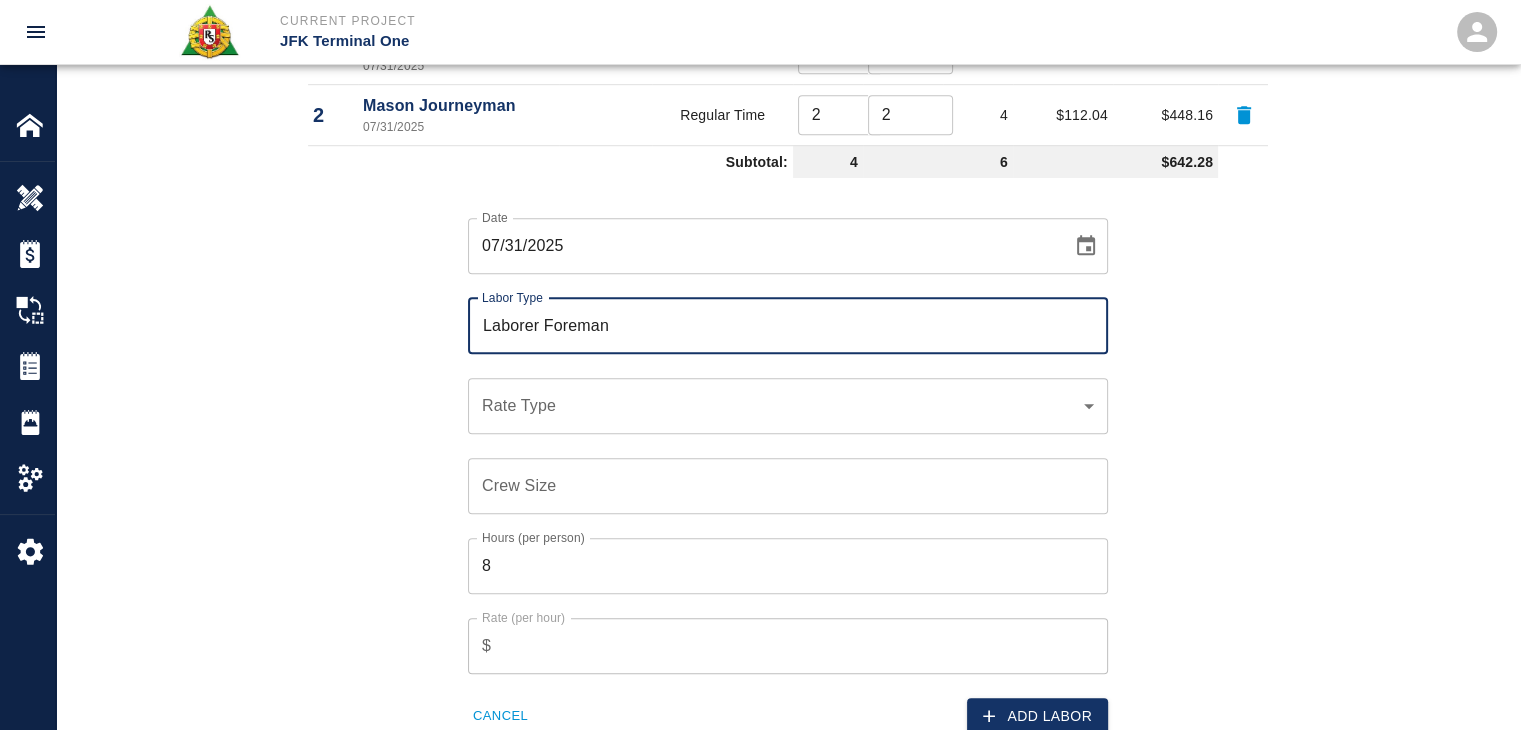 type on "Laborer Foreman" 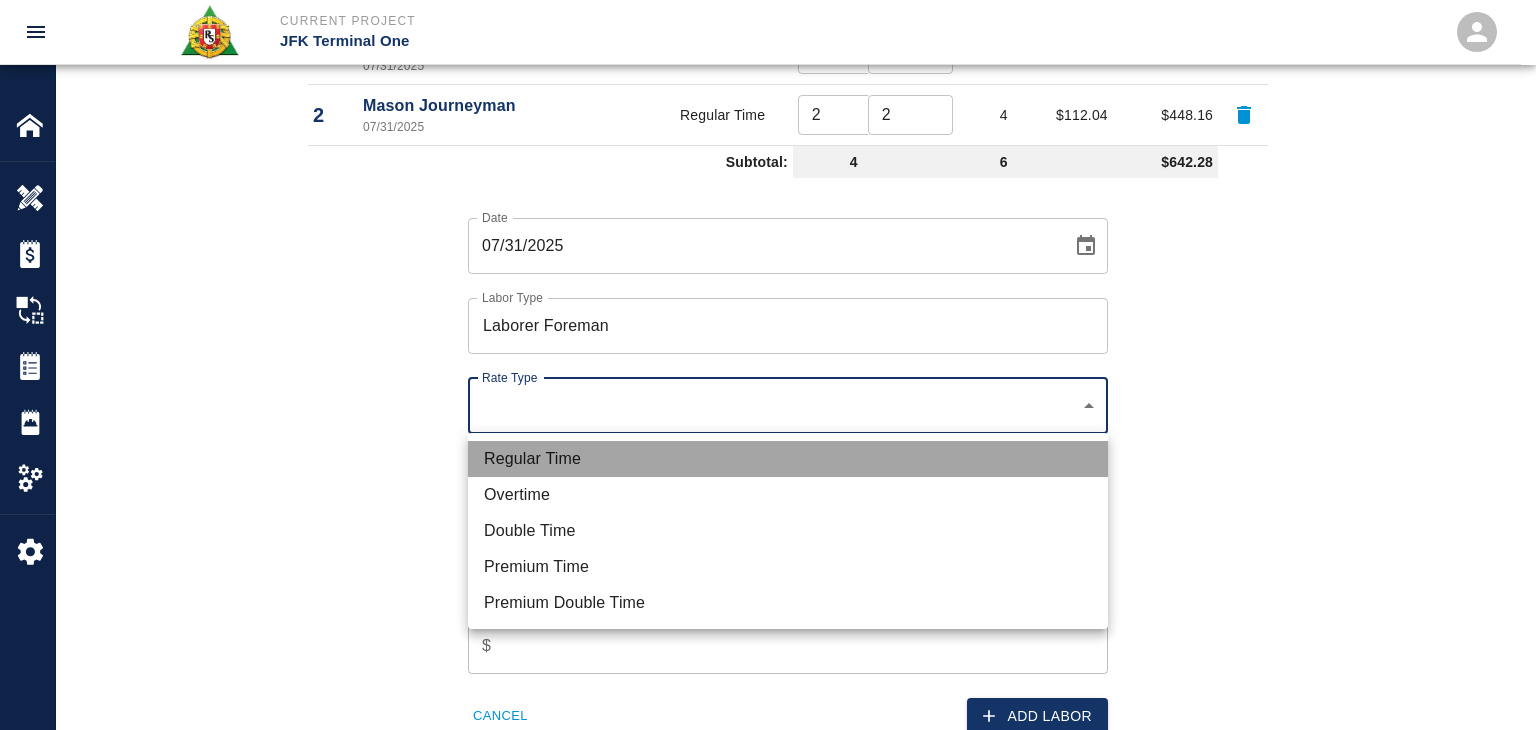 click on "Regular Time" at bounding box center [788, 459] 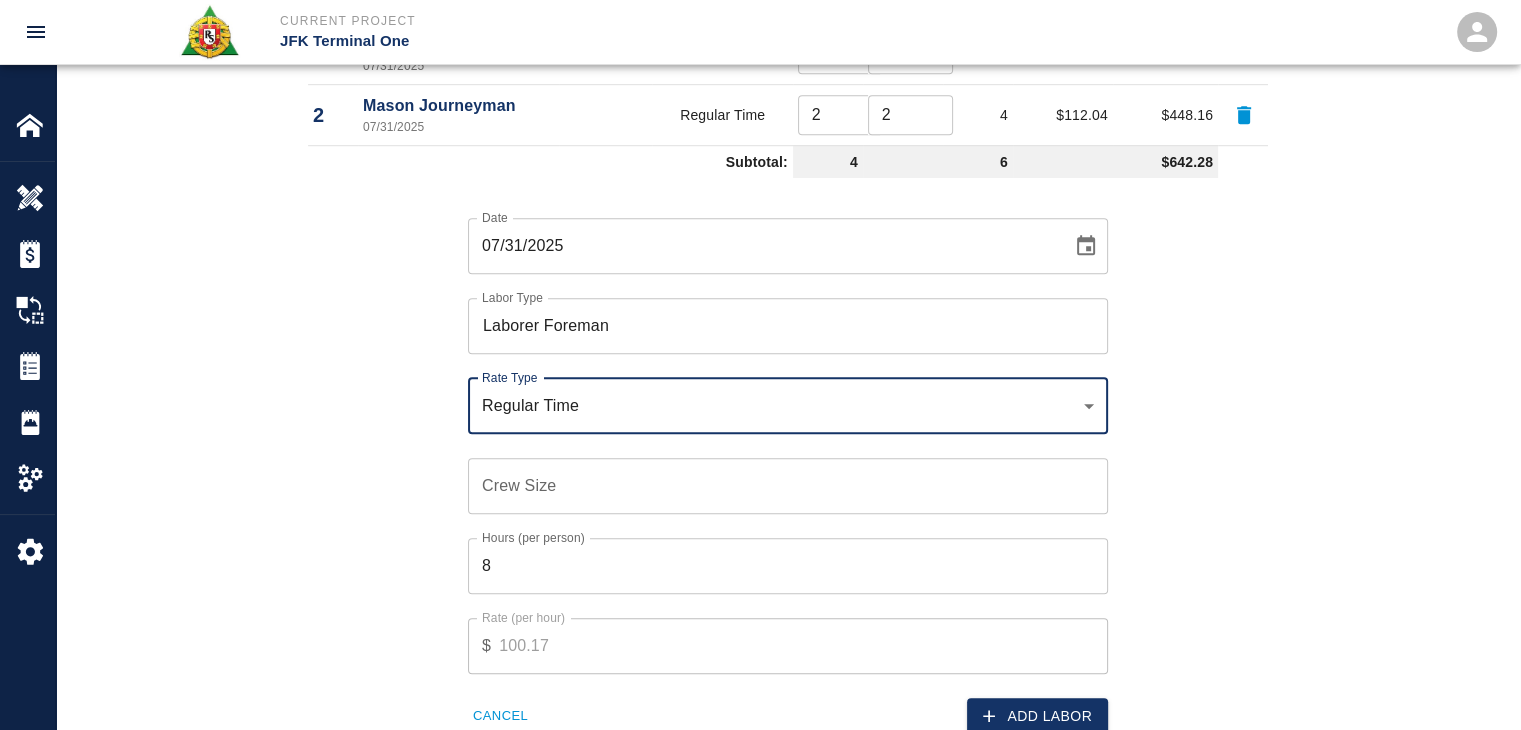 click on "Crew Size" at bounding box center (788, 486) 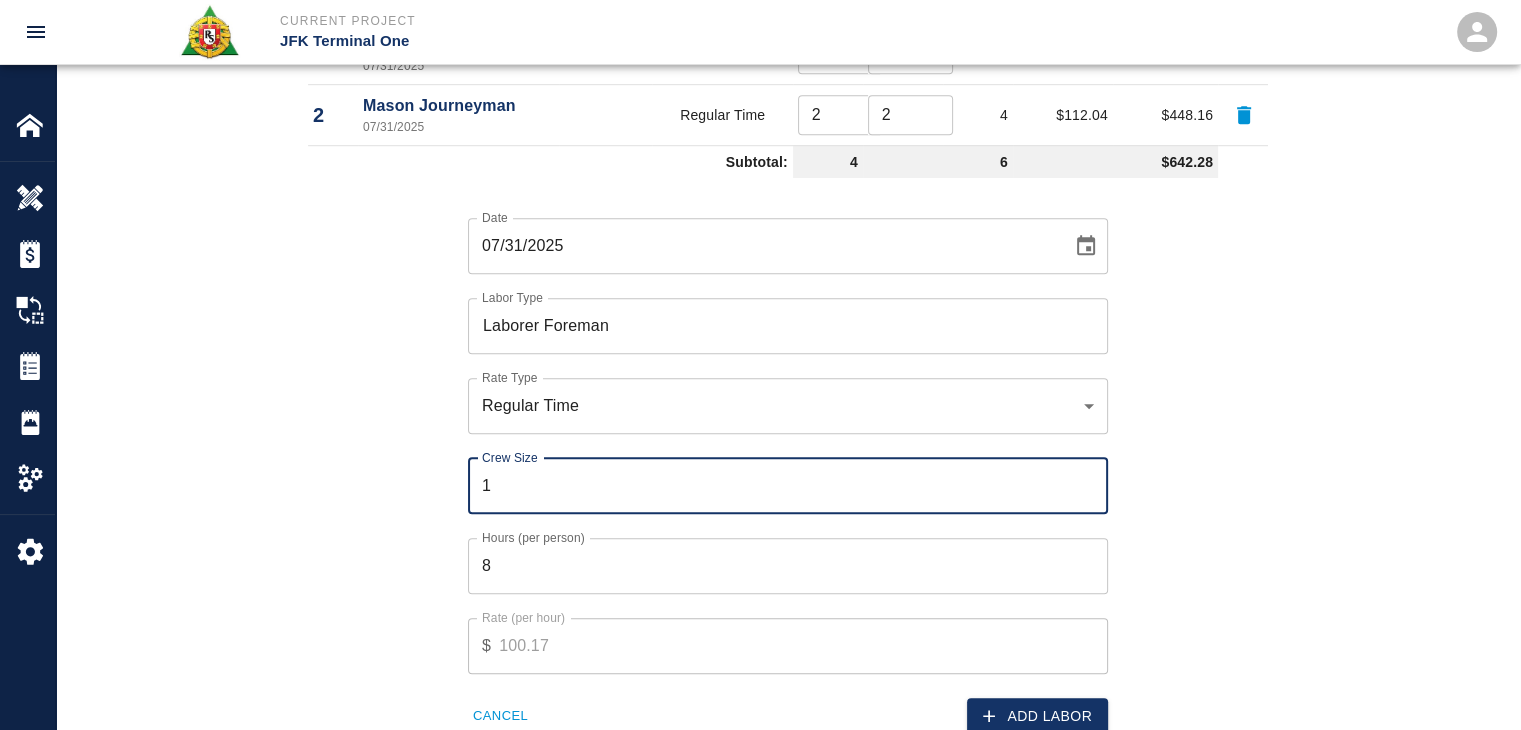type on "1" 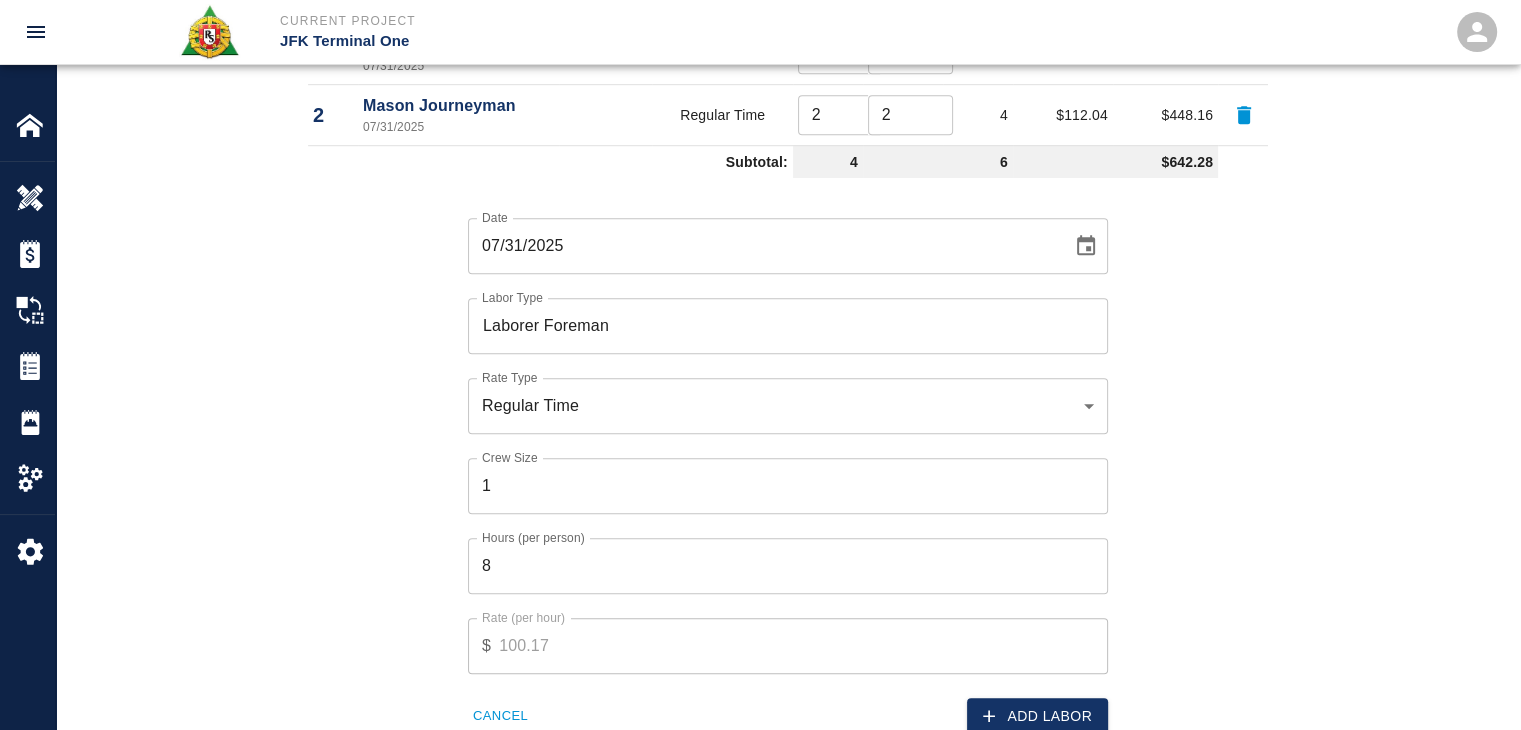 click on "8" at bounding box center [788, 566] 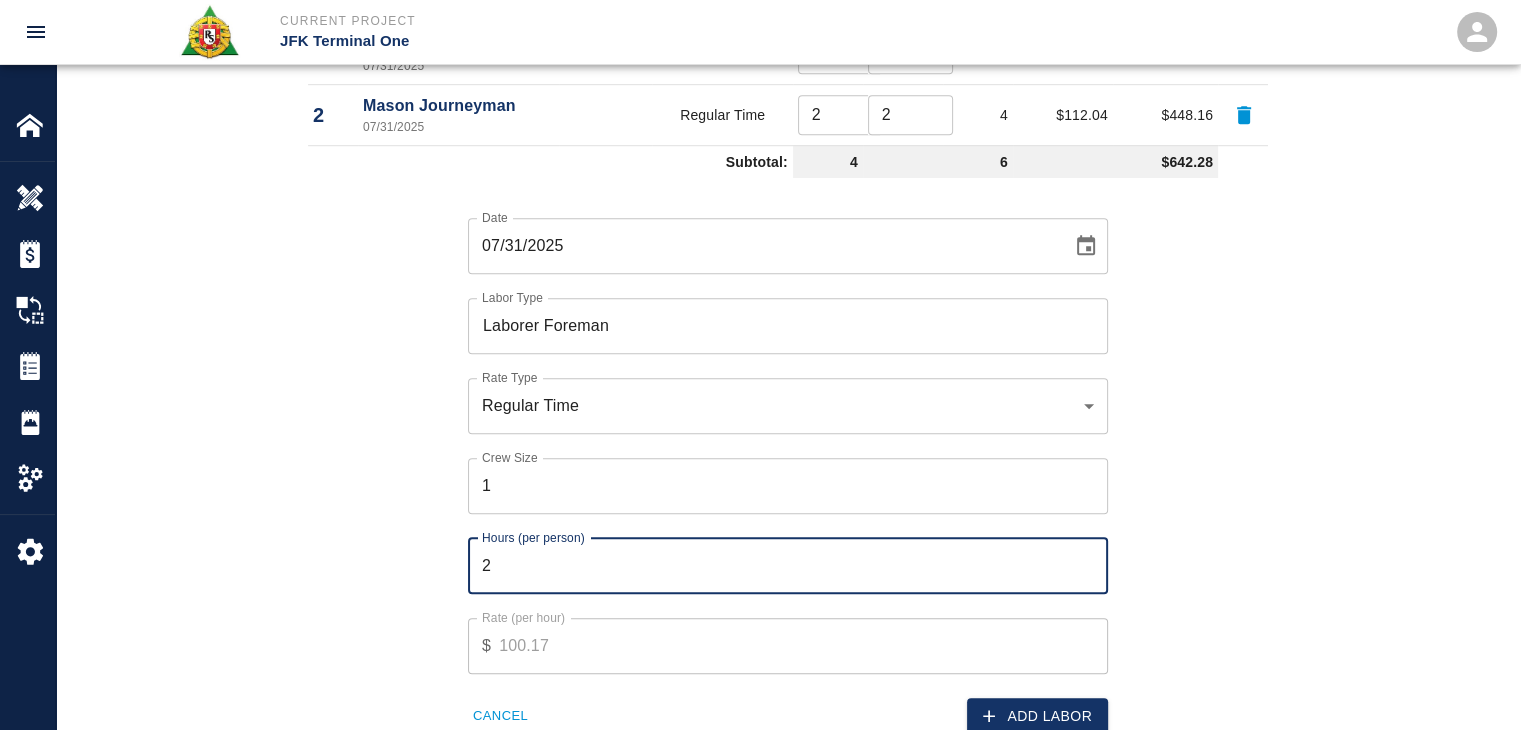 type on "2" 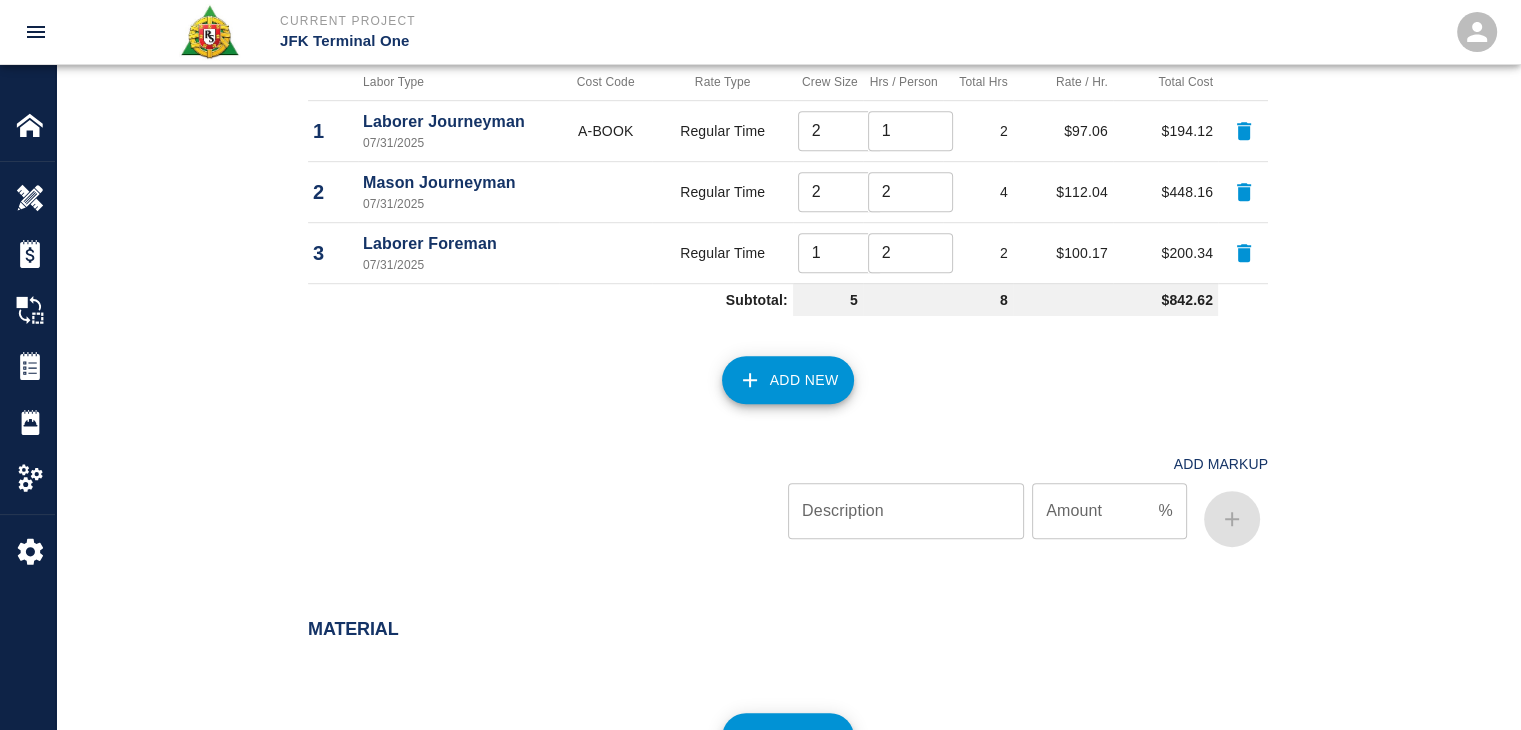 scroll, scrollTop: 1280, scrollLeft: 0, axis: vertical 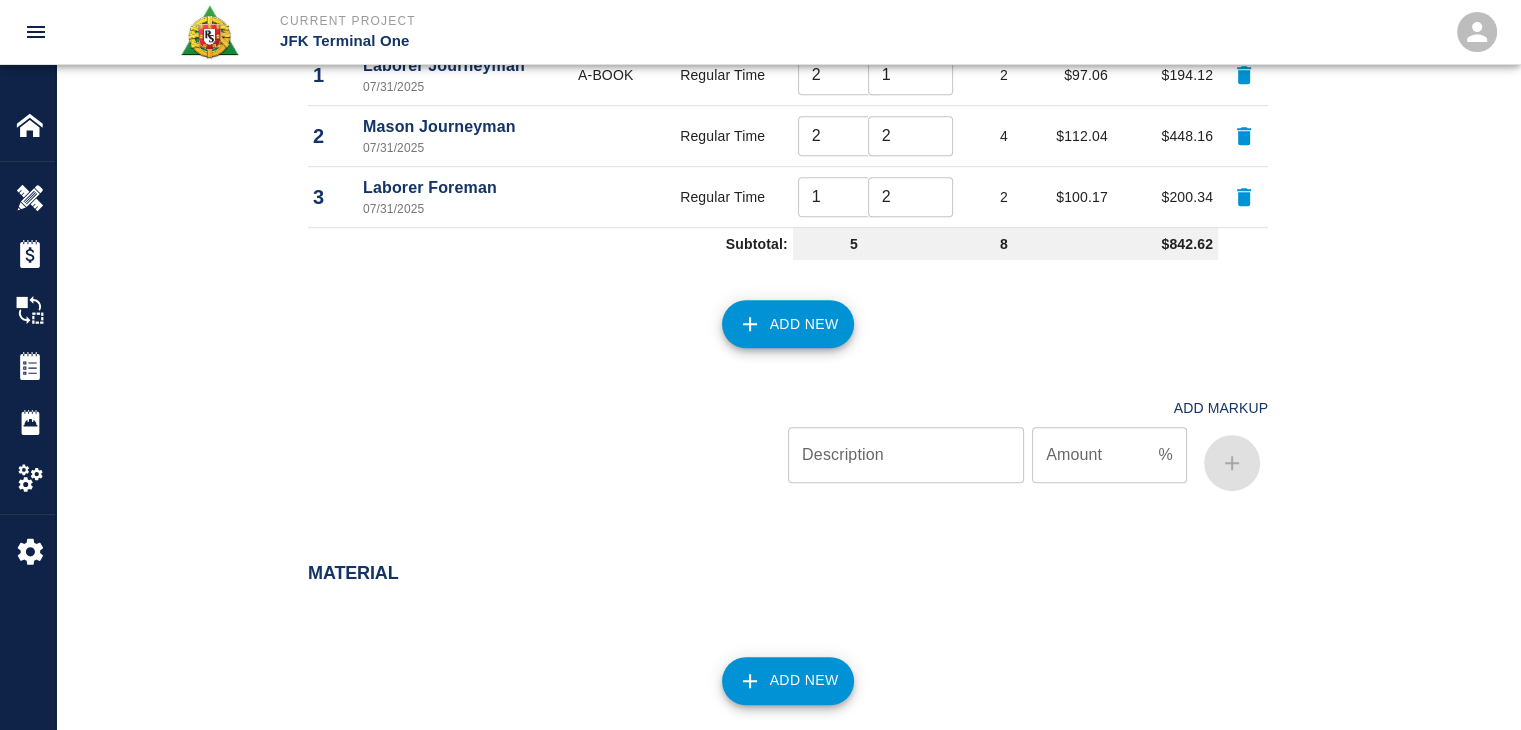 click on "2" at bounding box center (910, 197) 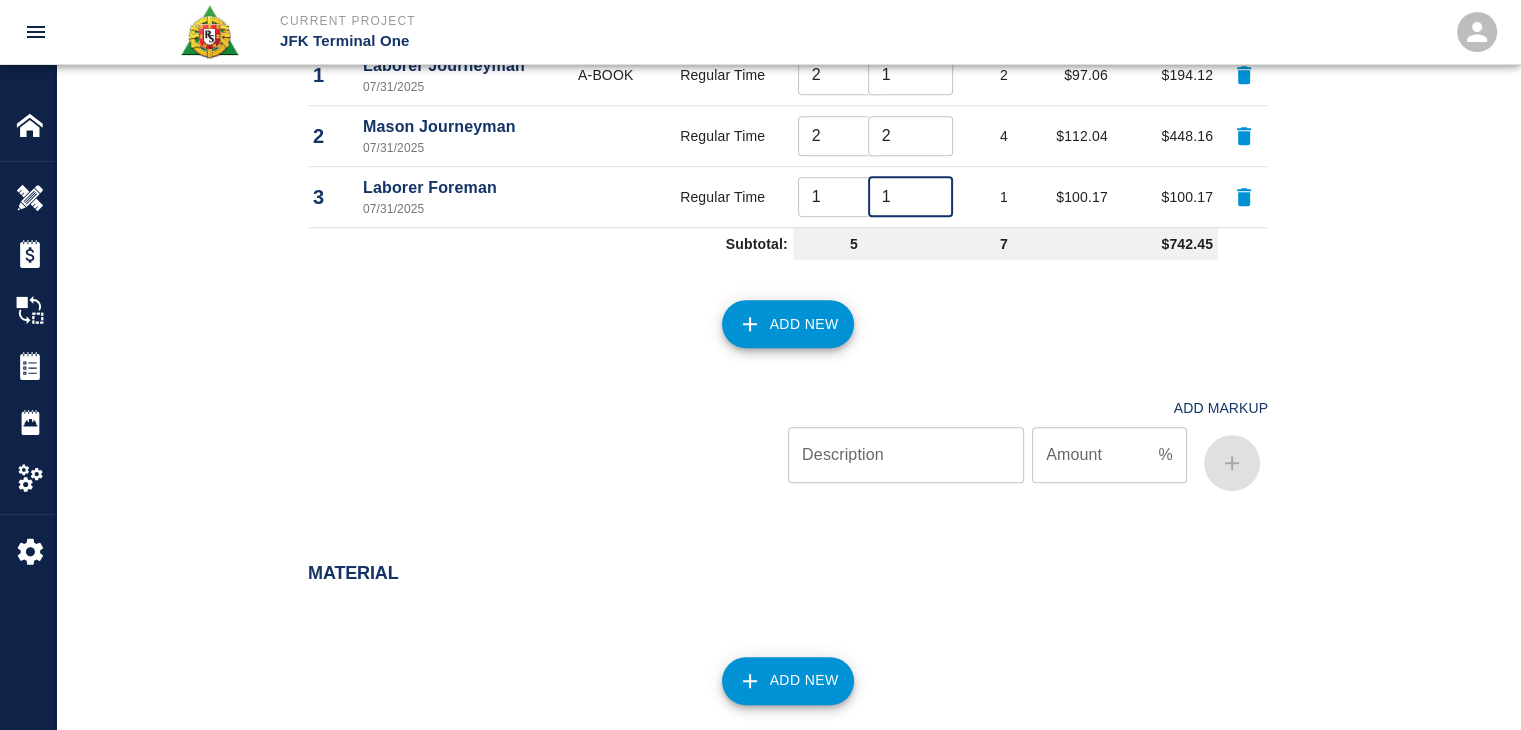type on "1" 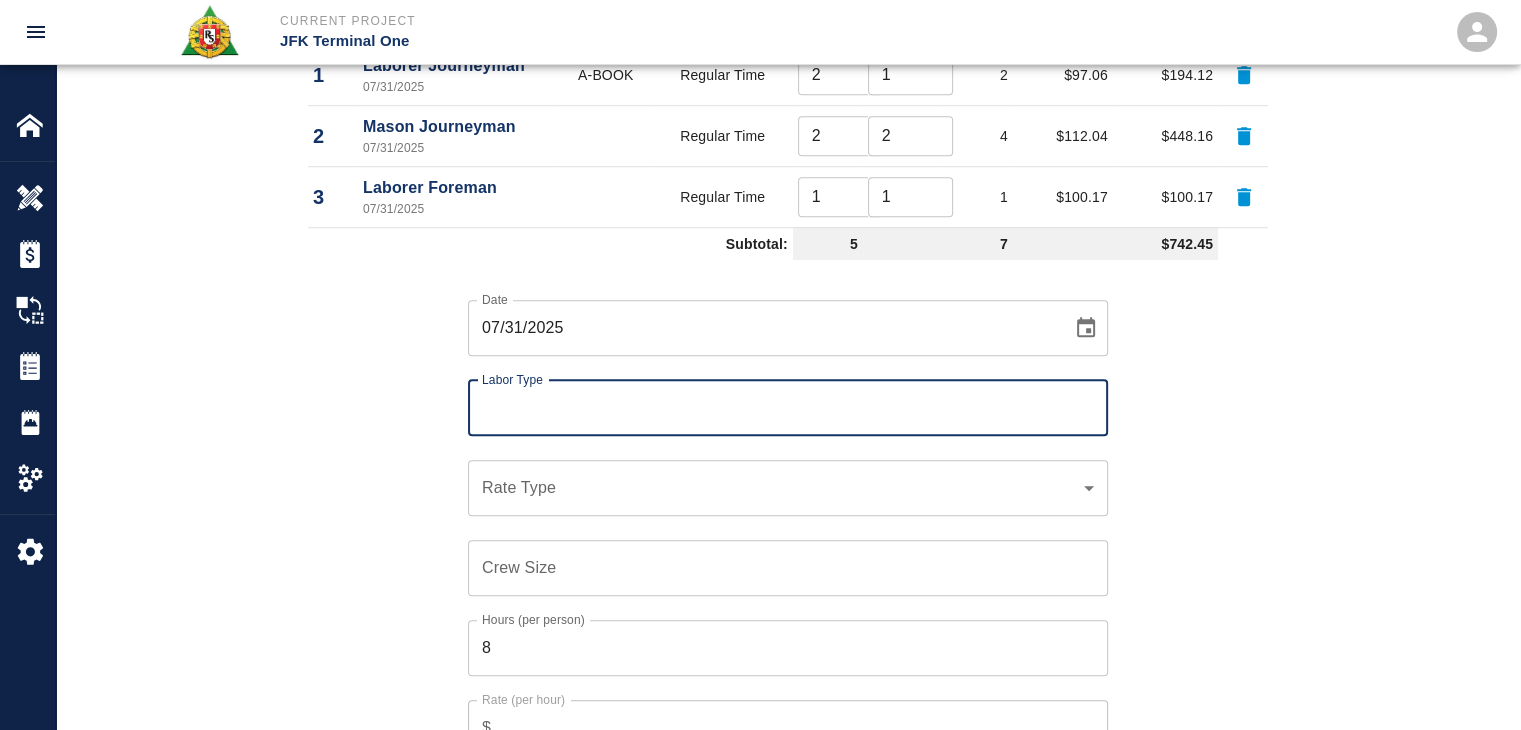 click on "07/31/2025" at bounding box center [763, 328] 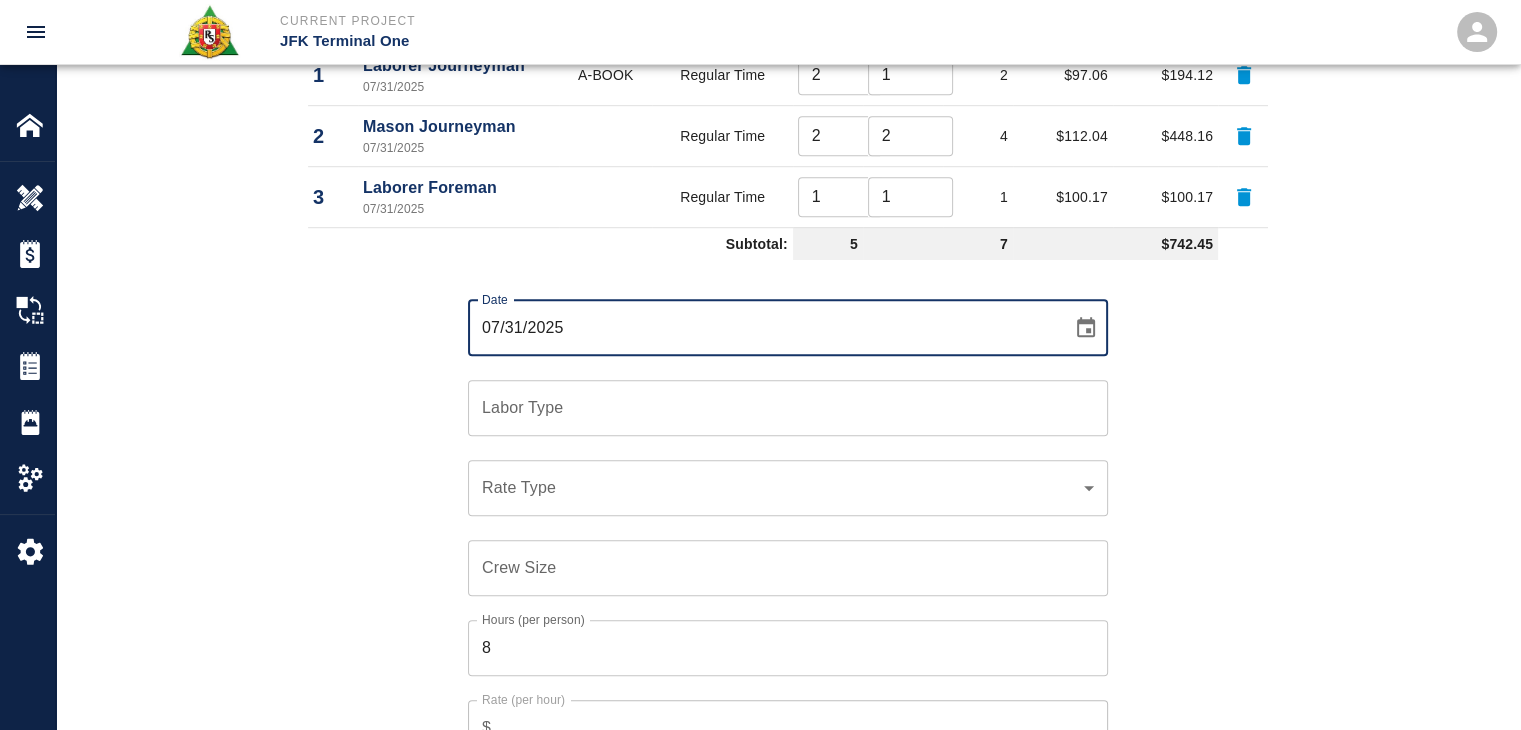 click on "Labor Type" at bounding box center (788, 408) 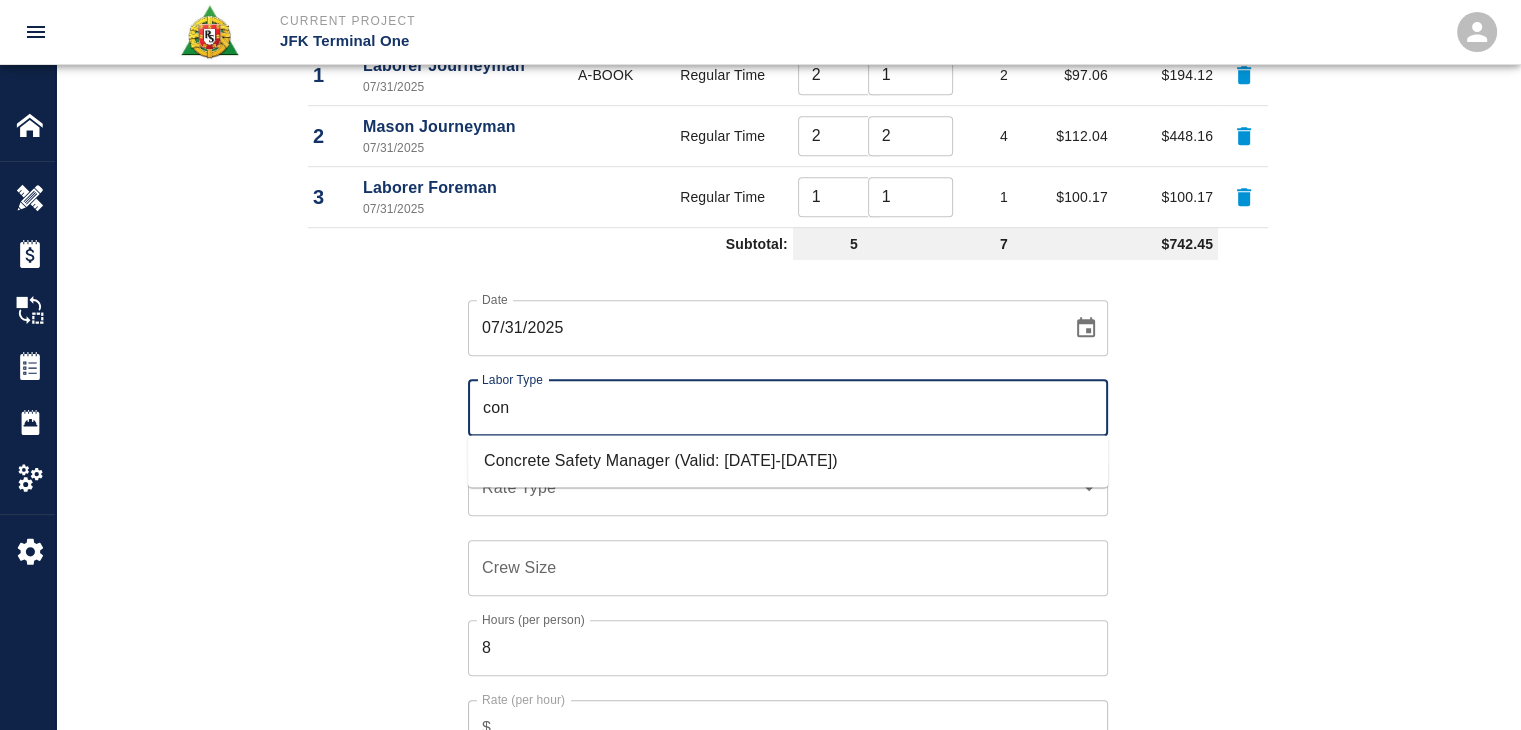 click on "Concrete Safety Manager (Valid: [DATE]-[DATE])" at bounding box center [788, 461] 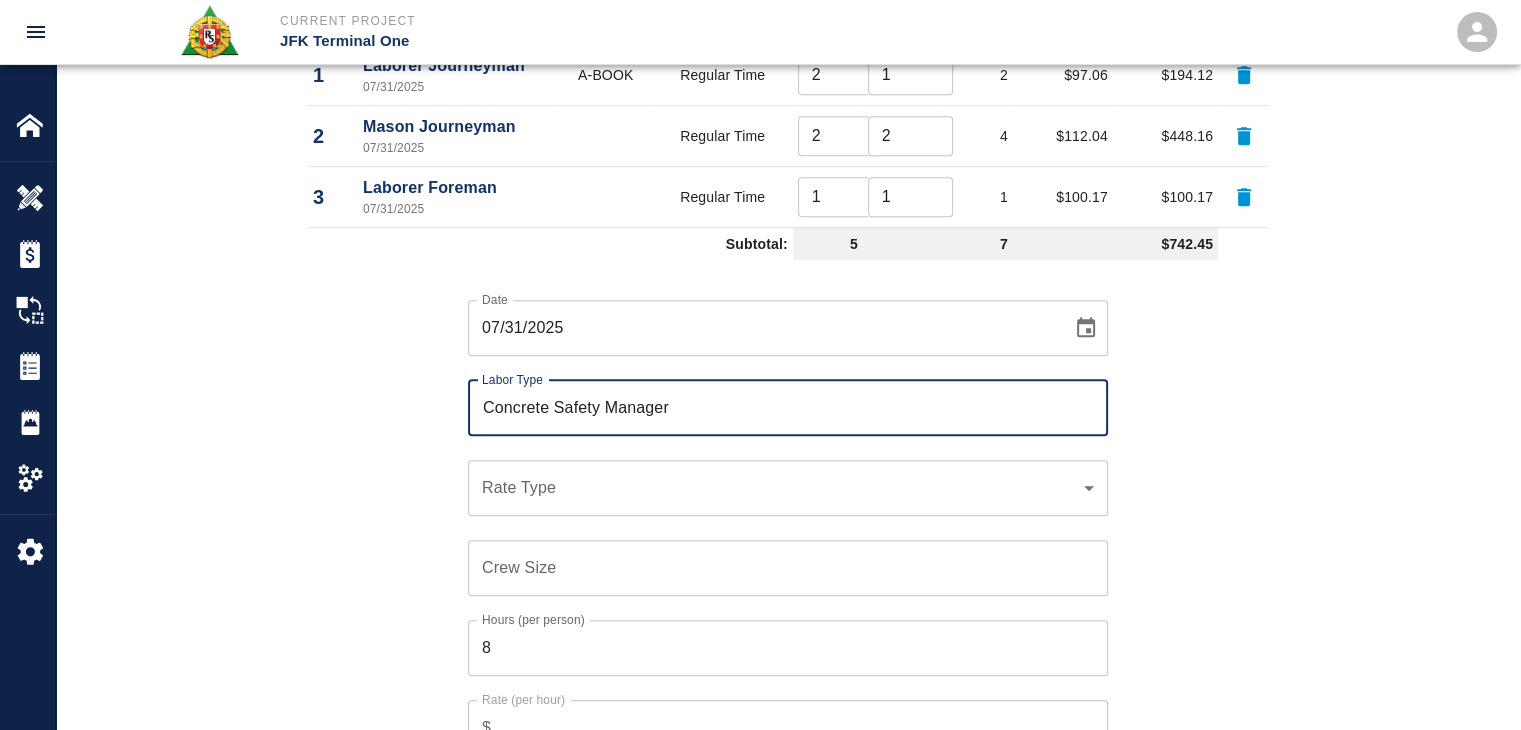 type on "Concrete Safety Manager" 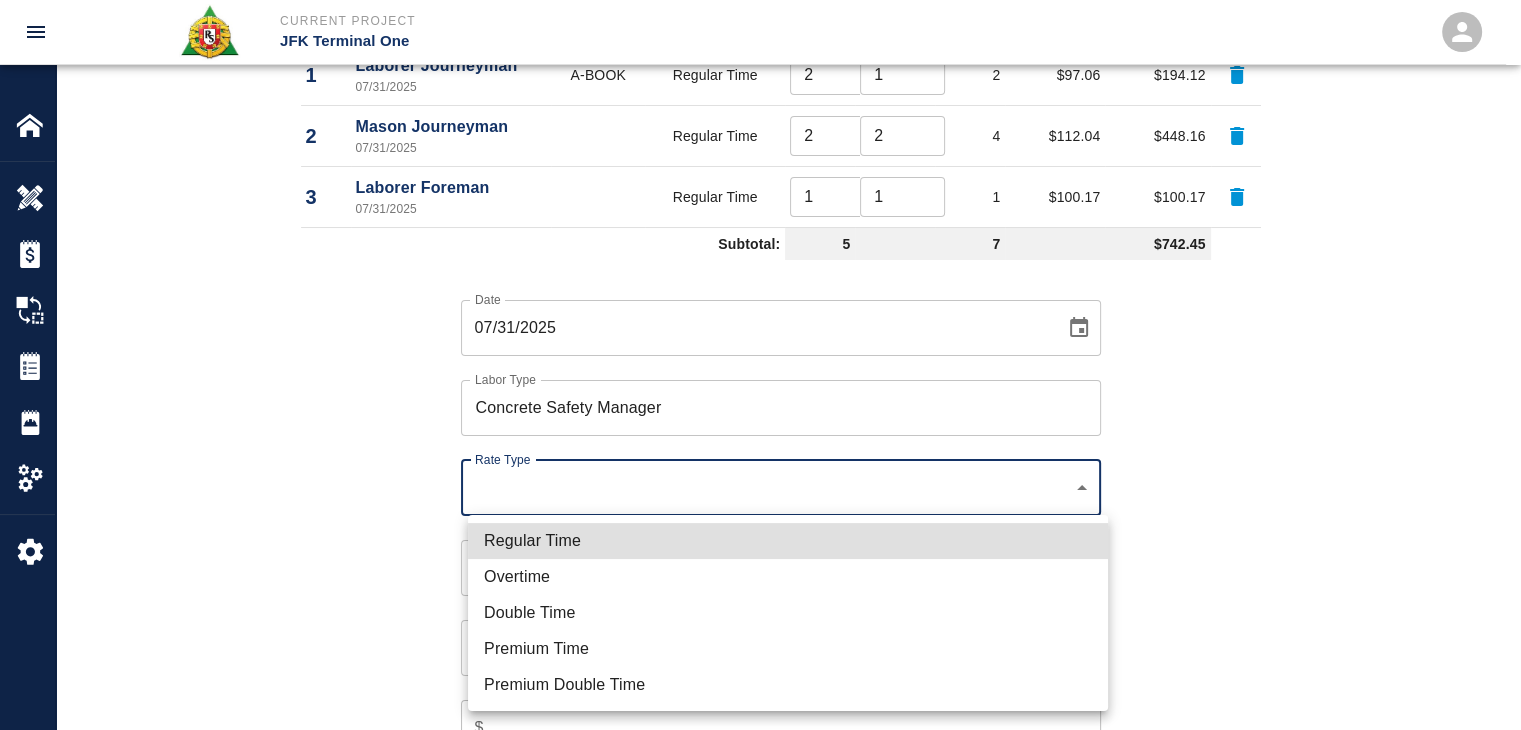 click on "Current Project JFK Terminal One Home JFK Terminal One Overview Estimates Change Orders Tickets Daily Reports Project Settings Settings Powered By Terms of Service  |  Privacy Policy Add Ticket Ticket Number 1278 Ticket Number PCO Number TBD PCO Number Start Date  07/31/2025 Start Date  End Date End Date Work Description [ROLE] worked on mobilizing concrete truck by HH hoist. Discharging concrete into buggies and transporting concrete buggy thru HHS4 south to place shoveling and pulling up concrete for masons, HHS4/L1- Sprinkler Valve room topping
Breakdown:
2 Laborers 1hr
2 masons 2hrs
1 General Foreman 1hr
1 CSM 1hr
MATERIAL:
.7 CY of SRA Mix
1 buggy  x Work Description Notes x Notes Subject mobilizing concrete truck by HH hoist.  Discharging concrete into buggies and transporting concrete buggy thru HHS4 south to place shoveling and pulling up concrete for masons, HHS4/L1- Sprinkler Valve room topping Subject Invoice Number Invoice Number Invoice Date Invoice Date Upload Attachments (50MB limit) Choose file" at bounding box center [760, -915] 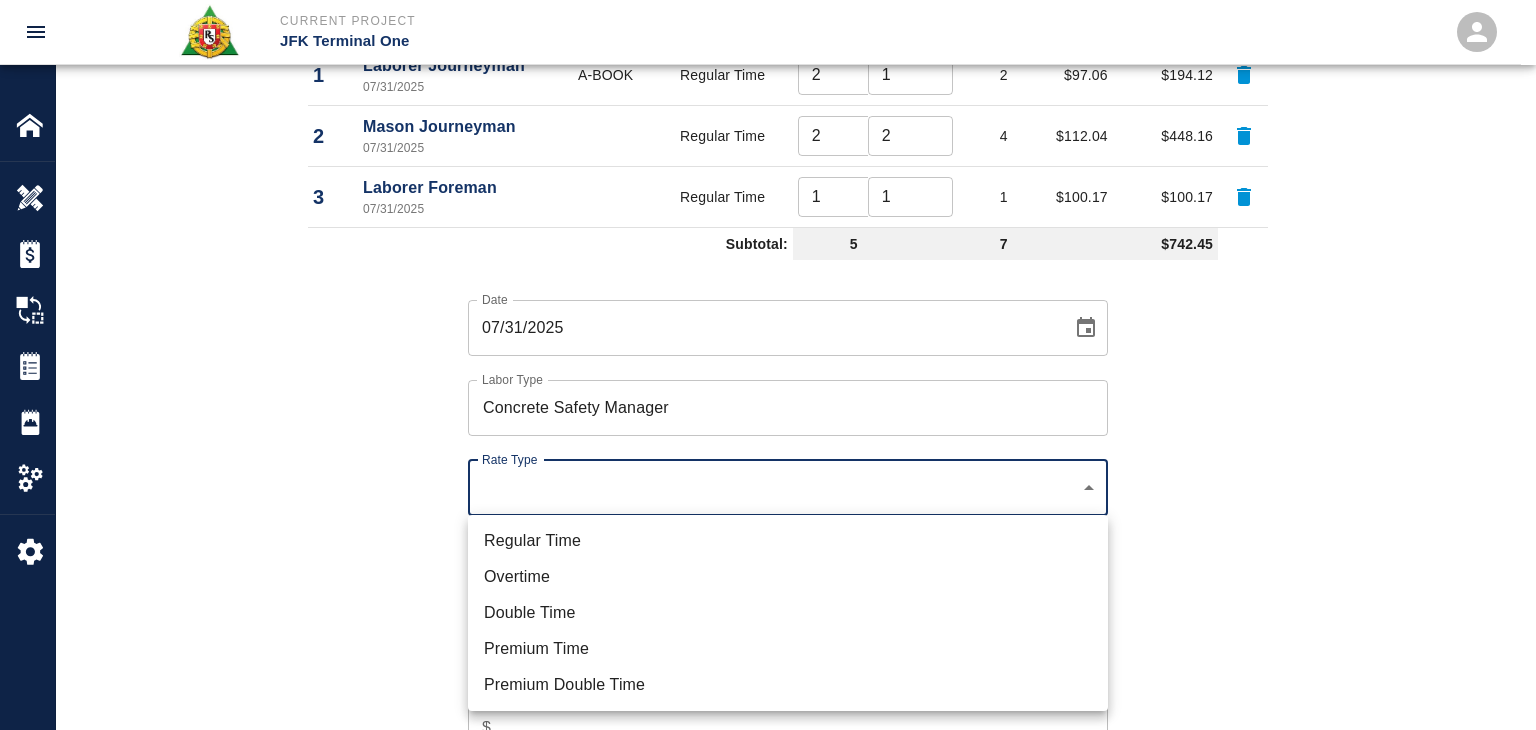 click on "Regular Time Overtime Double Time Premium Time Premium Double Time" at bounding box center (788, 613) 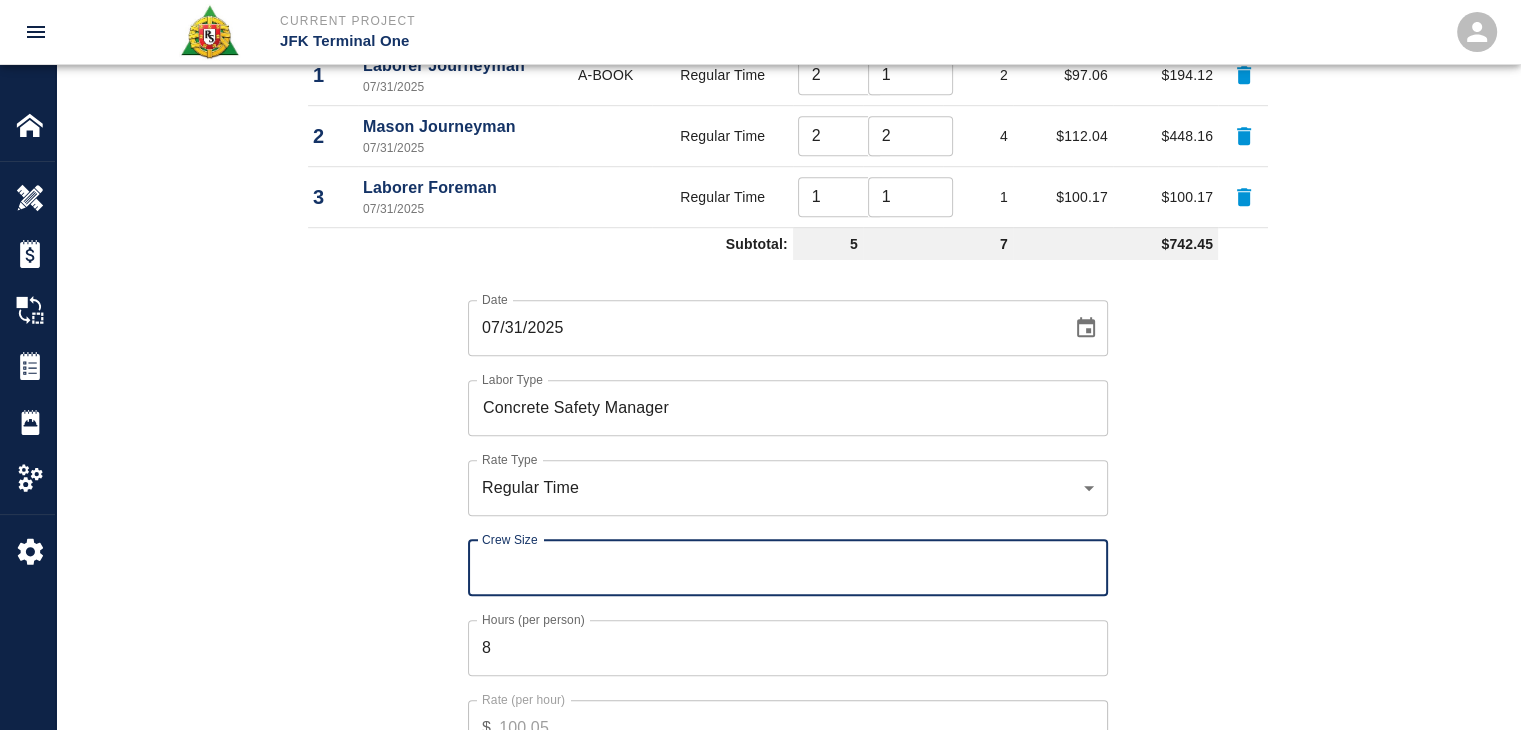 click on "Crew Size" at bounding box center (788, 568) 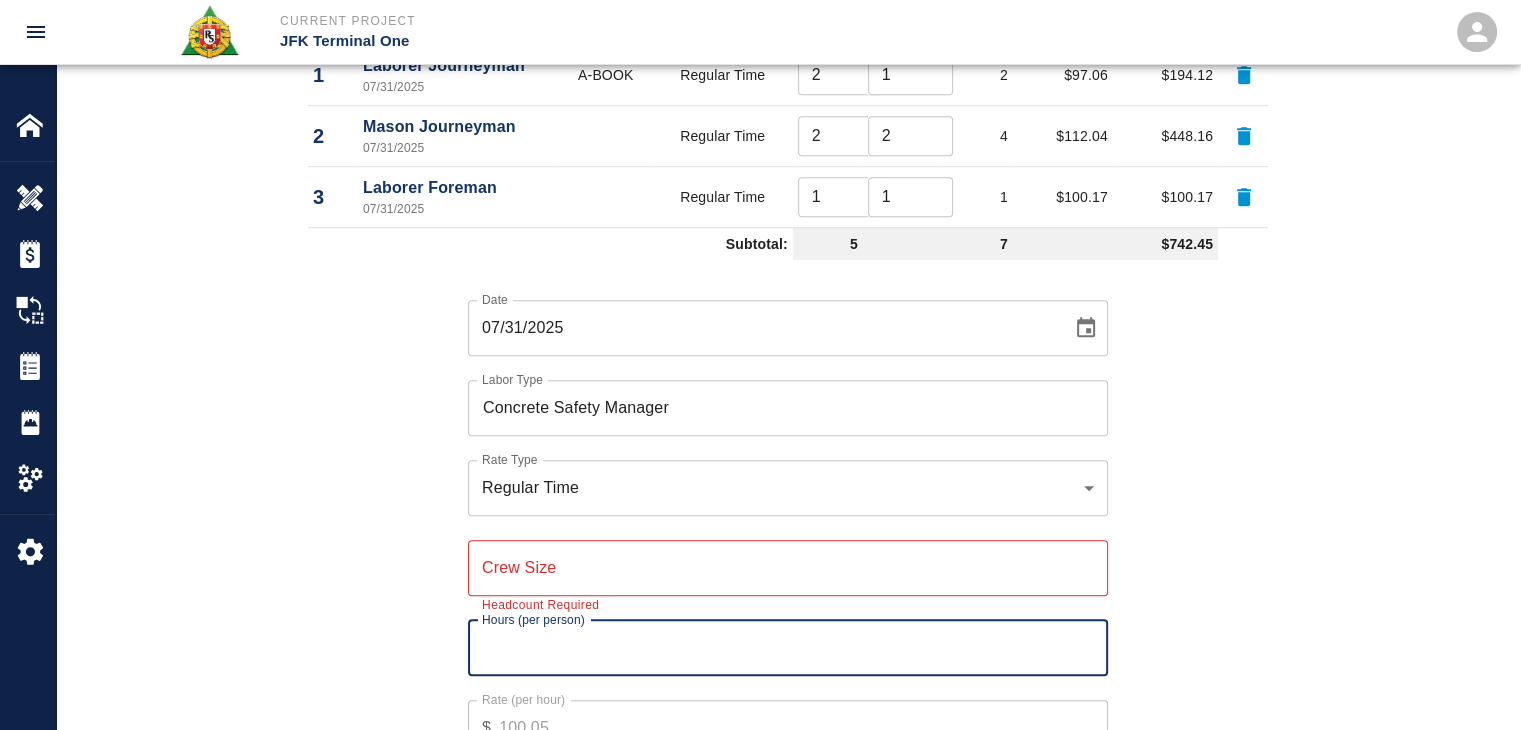 type 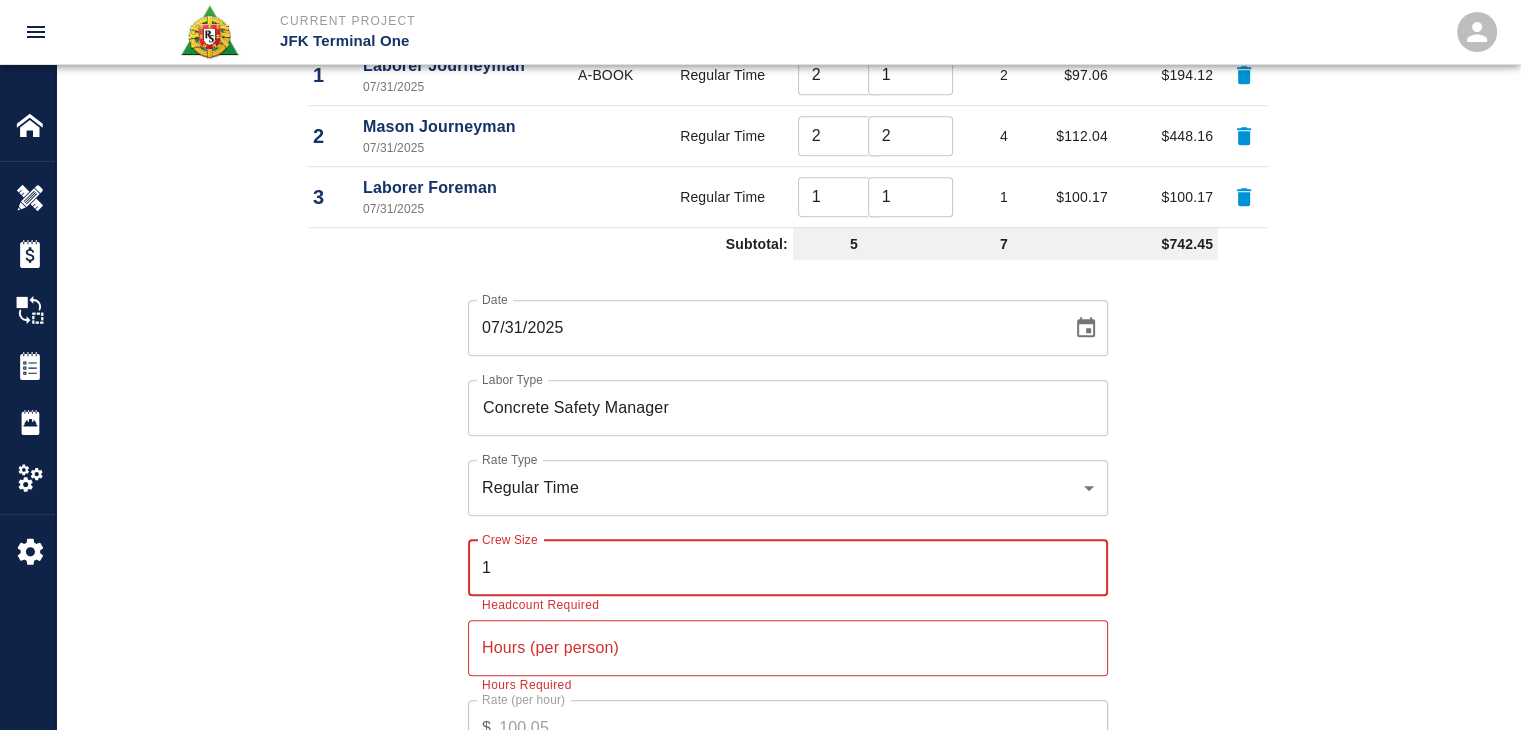 type on "1" 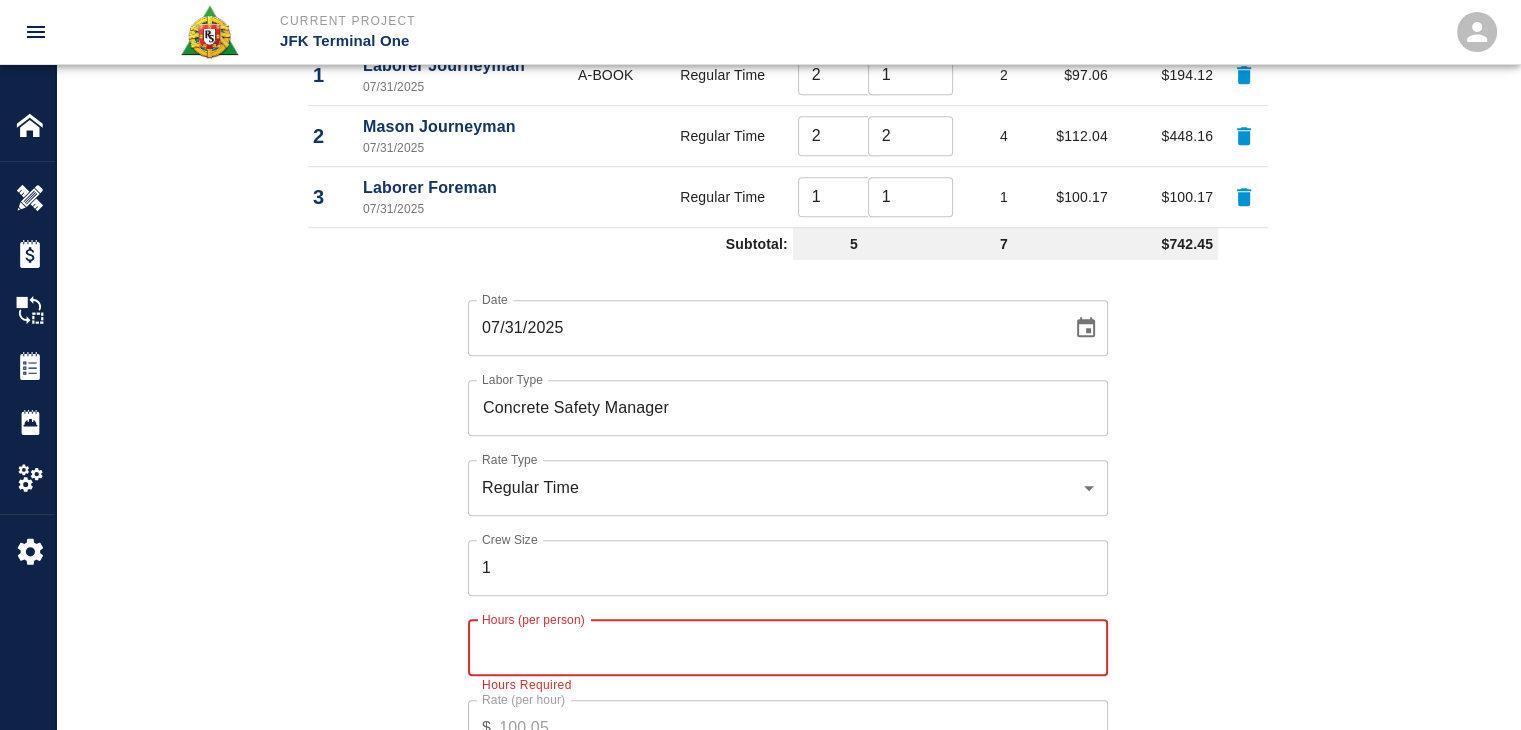 click on "Hours (per person)" at bounding box center (788, 648) 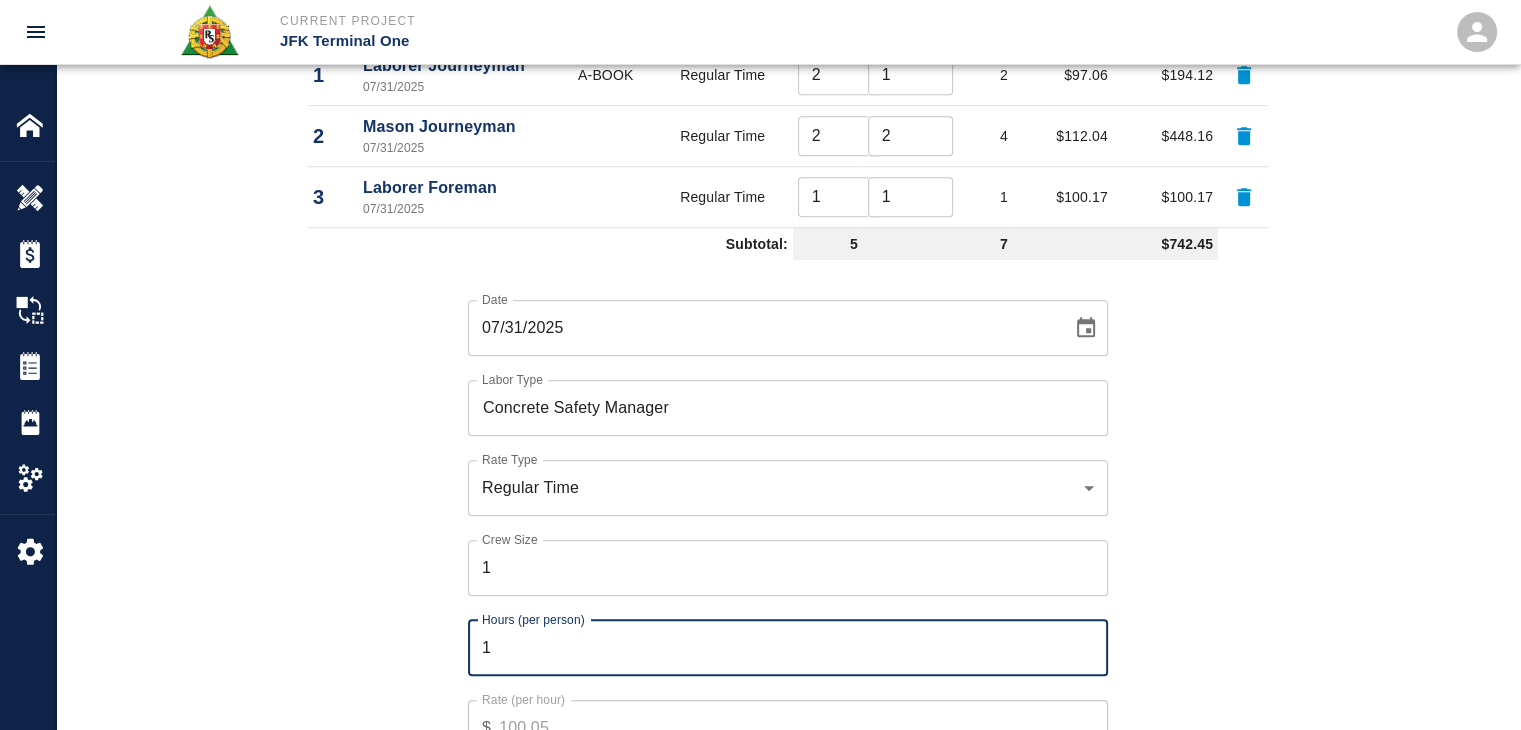 type on "1" 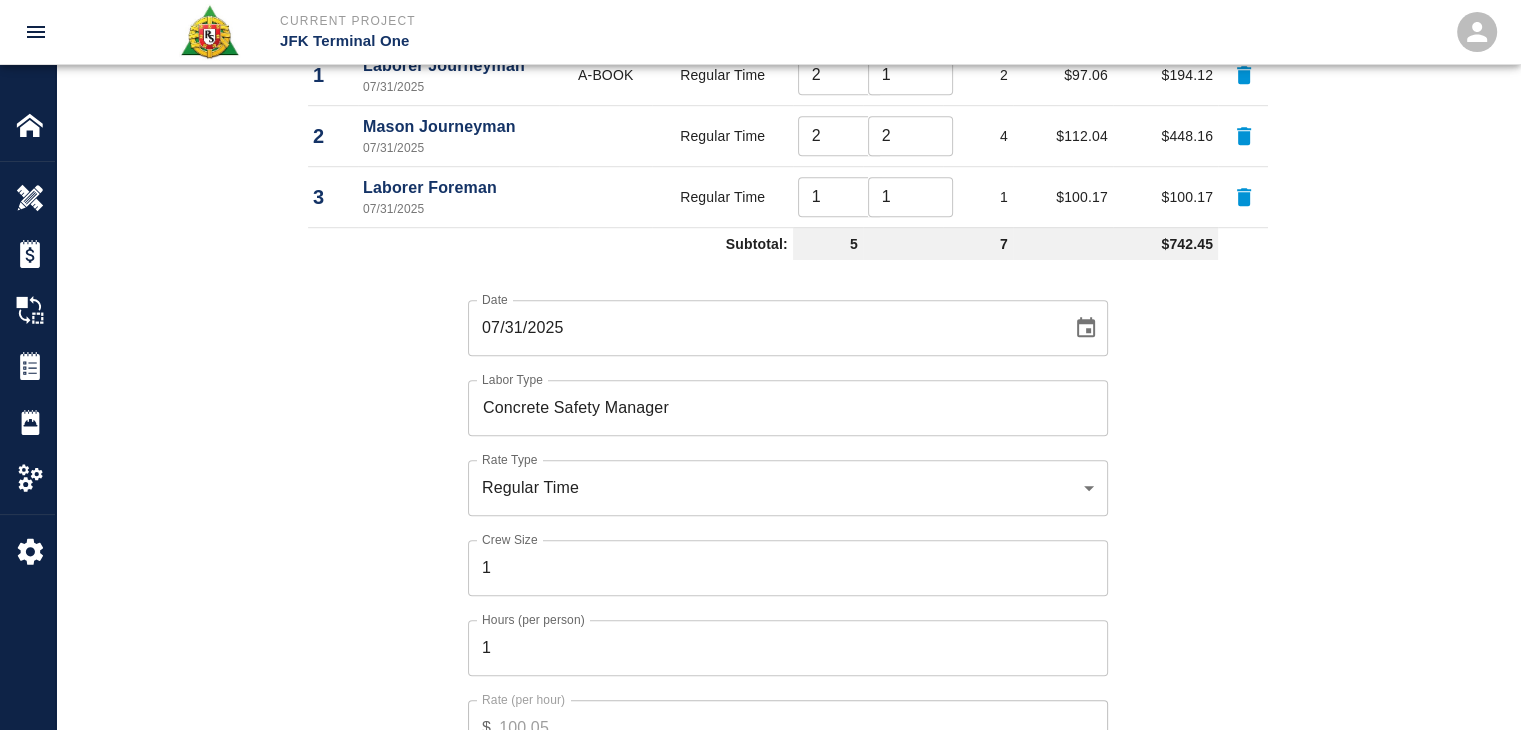 click on "Date [DATE] Date Labor Type Concrete Safety Manager Labor Type Rate Type Regular Time rate_rt Rate Type Crew Size 1 Crew Size Hours (per person) 1 Hours (per person) Rate (per hour) $ 100.05 Rate (per hour) Cancel Add Labor" at bounding box center [776, 542] 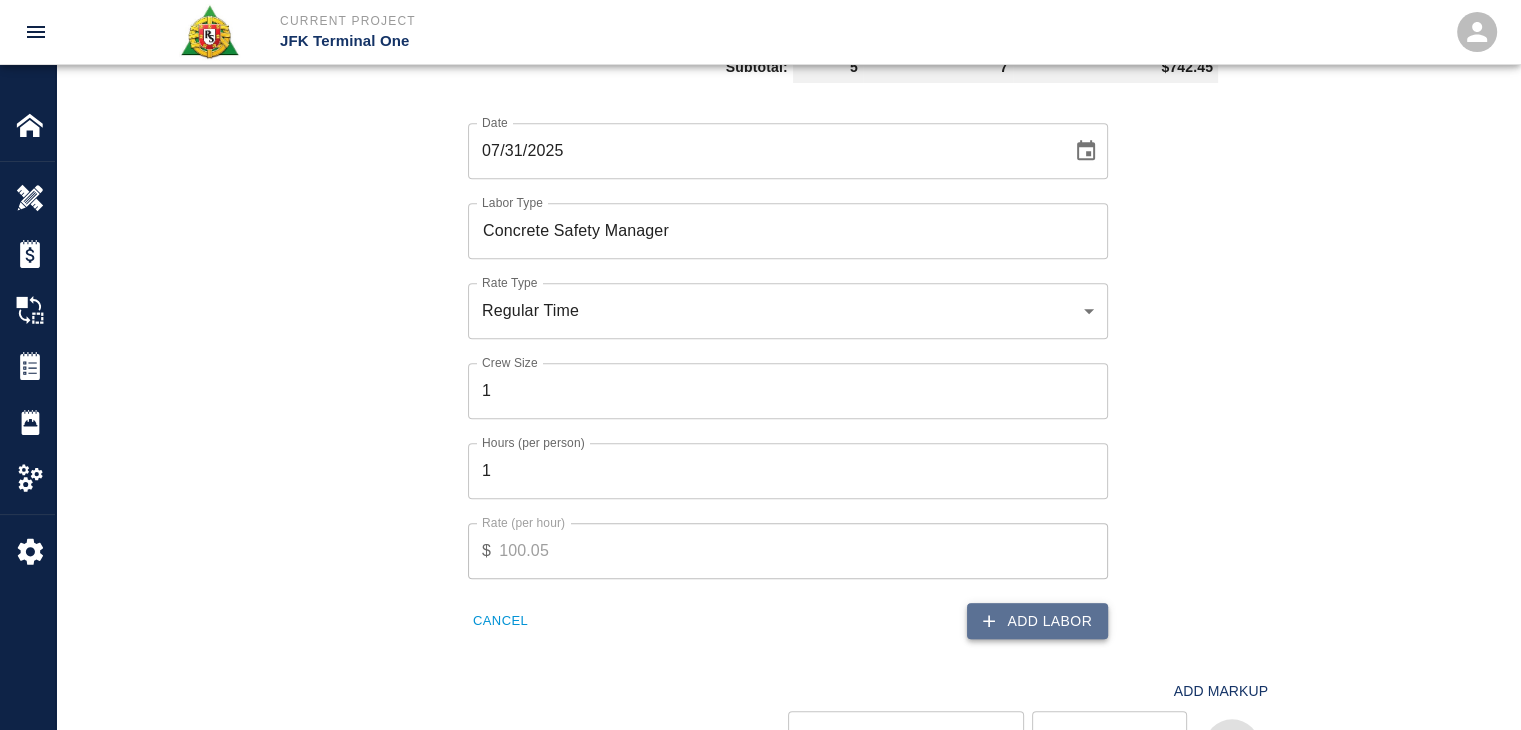 click on "Add Labor" at bounding box center [1037, 621] 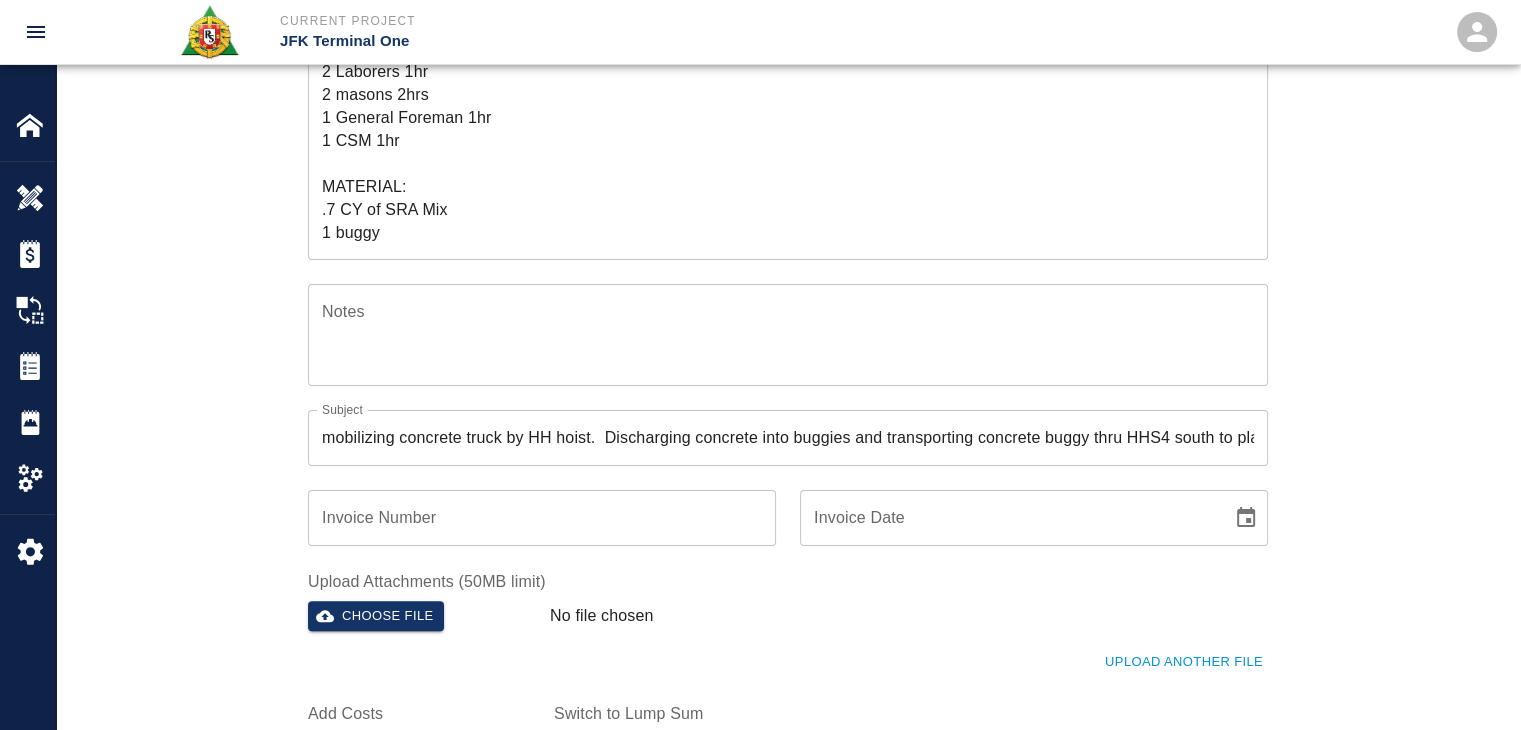 scroll, scrollTop: 0, scrollLeft: 0, axis: both 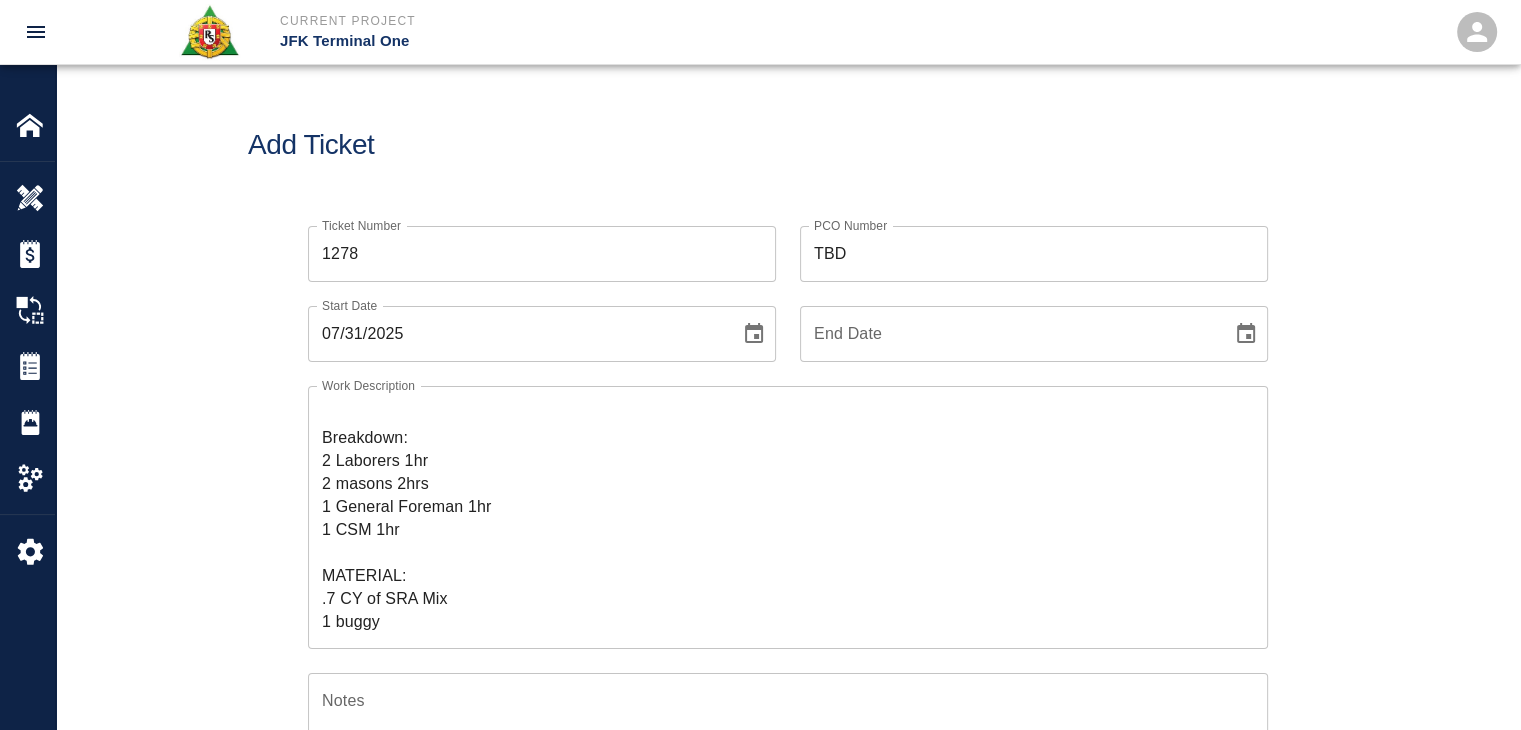 click on "R&S worked on mobilizing concrete truck by HH hoist. Discharging concrete into buggies and transporting concrete buggy thru HHS4 south to place shoveling and pulling up concrete for masons, HHS4/L1- Sprinkler Valve room topping
Breakdown:
2 Laborers 1hr
2 masons 2hrs
1 General Foreman 1hr
1 CSM 1hr
MATERIAL:
.7 CY of SRA Mix
1 buggy" at bounding box center (788, 517) 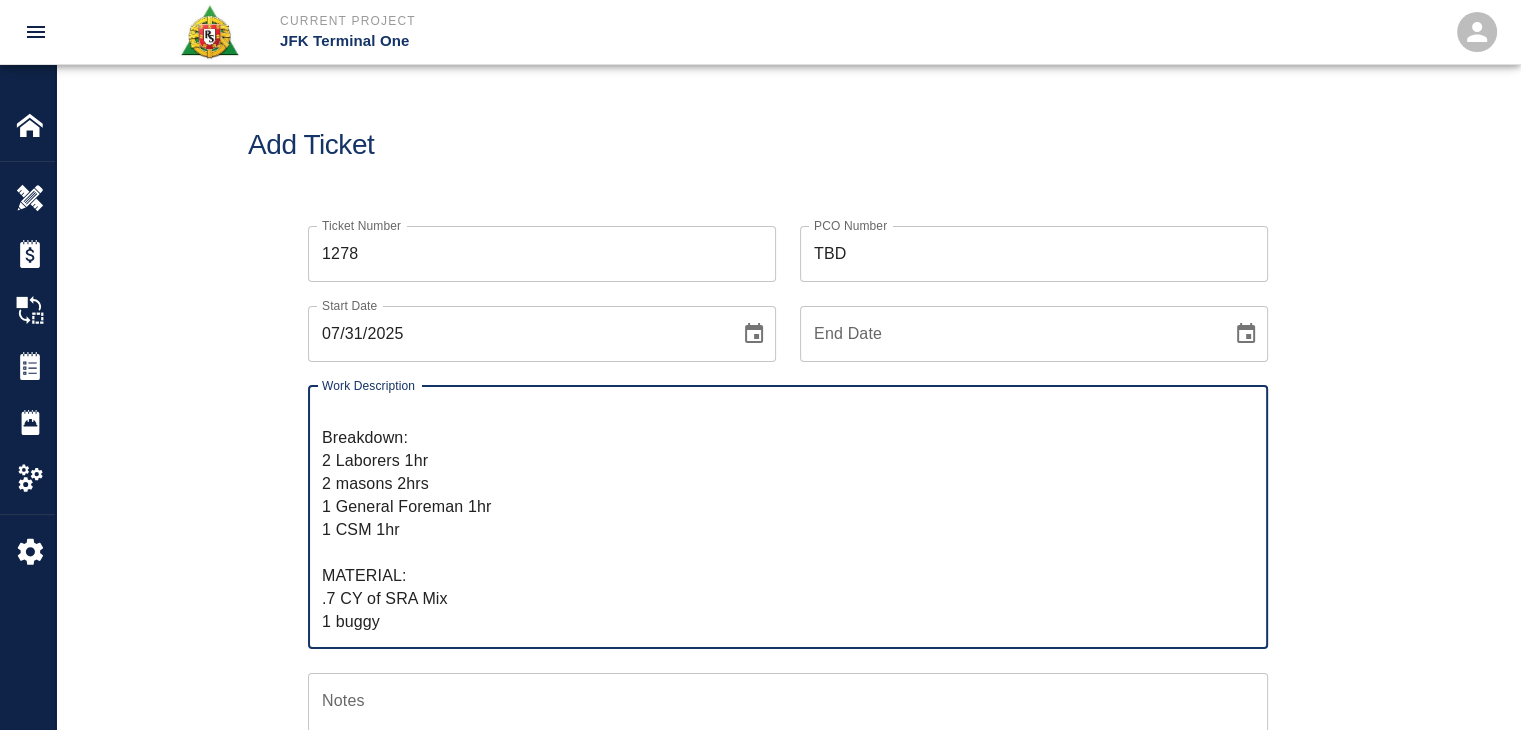 click on "Ticket Number 1278 Ticket Number PCO Number TBD PCO Number Start Date  07/31/2025 Start Date  End Date End Date Work Description R&S worked on mobilizing concrete truck by HH hoist. Discharging concrete into buggies and transporting concrete buggy thru HHS4 south to place shoveling and pulling up concrete for masons, HHS4/L1- Sprinkler Valve room topping
Breakdown:
2 Laborers 1hr
2 masons 2hrs
1 General Foreman 1hr
1 CSM 1hr
MATERIAL:
.7 CY of SRA Mix
1 buggy  x Work Description Notes x Notes Subject mobilizing concrete truck by HH hoist.  Discharging concrete into buggies and transporting concrete buggy thru HHS4 south to place shoveling and pulling up concrete for masons, HHS4/L1- Sprinkler Valve room topping Subject Invoice Number Invoice Number Invoice Date Invoice Date Upload Attachments (50MB limit) Choose file No file chosen Upload Another File Add Costs Switch to Lump Sum" at bounding box center [788, 682] 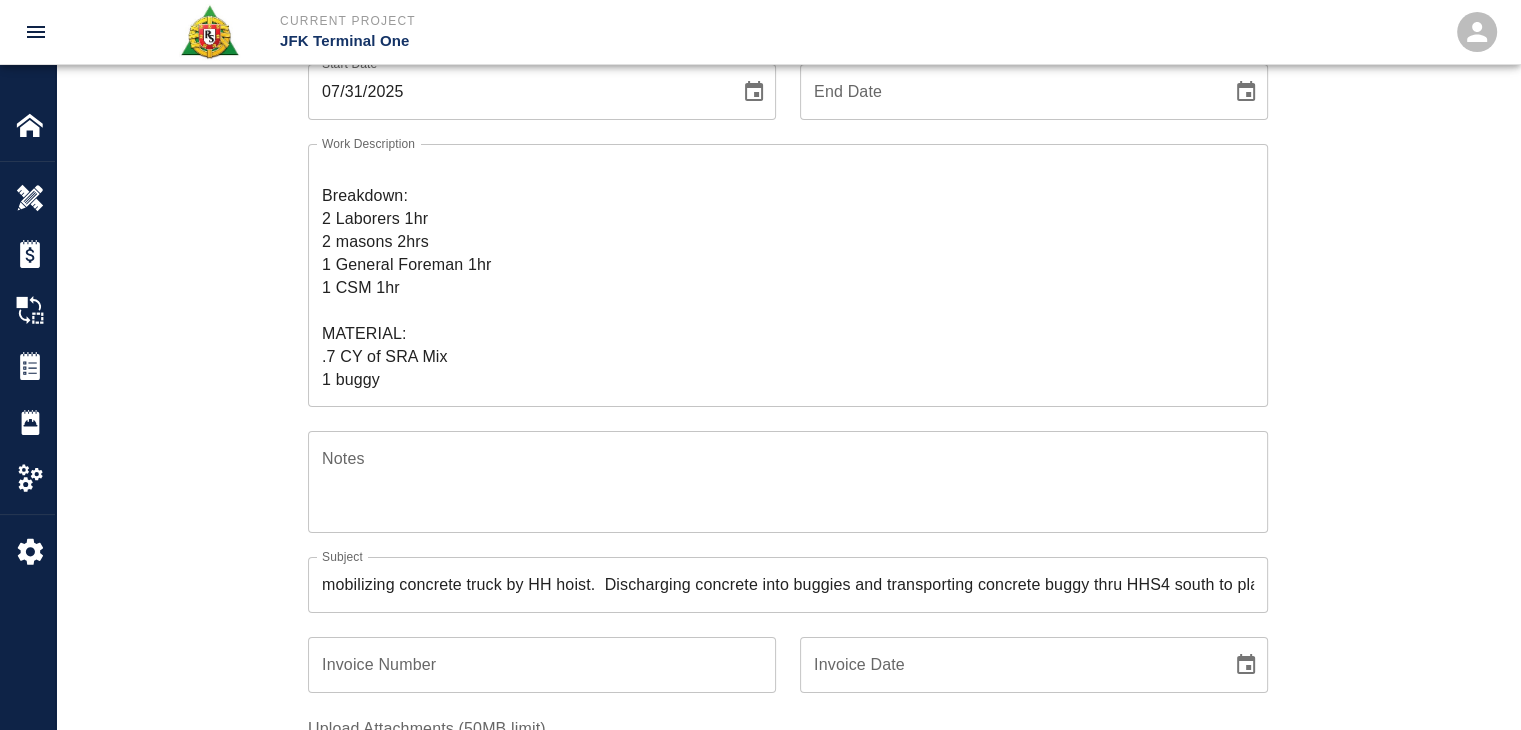 scroll, scrollTop: 246, scrollLeft: 0, axis: vertical 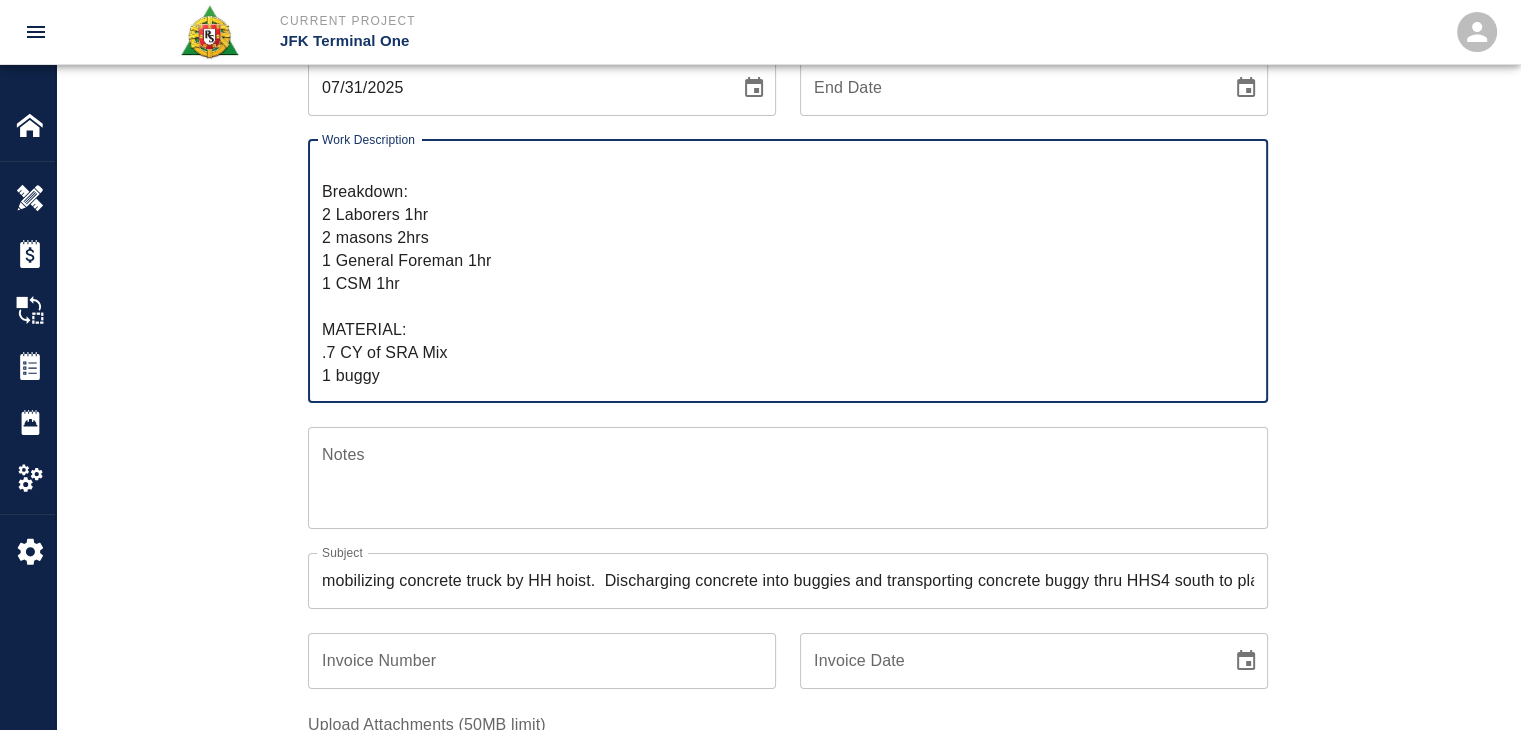 click on "R&S worked on mobilizing concrete truck by HH hoist. Discharging concrete into buggies and transporting concrete buggy thru HHS4 south to place shoveling and pulling up concrete for masons, HHS4/L1- Sprinkler Valve room topping
Breakdown:
2 Laborers 1hr
2 masons 2hrs
1 General Foreman 1hr
1 CSM 1hr
MATERIAL:
.7 CY of SRA Mix
1 buggy" at bounding box center (788, 271) 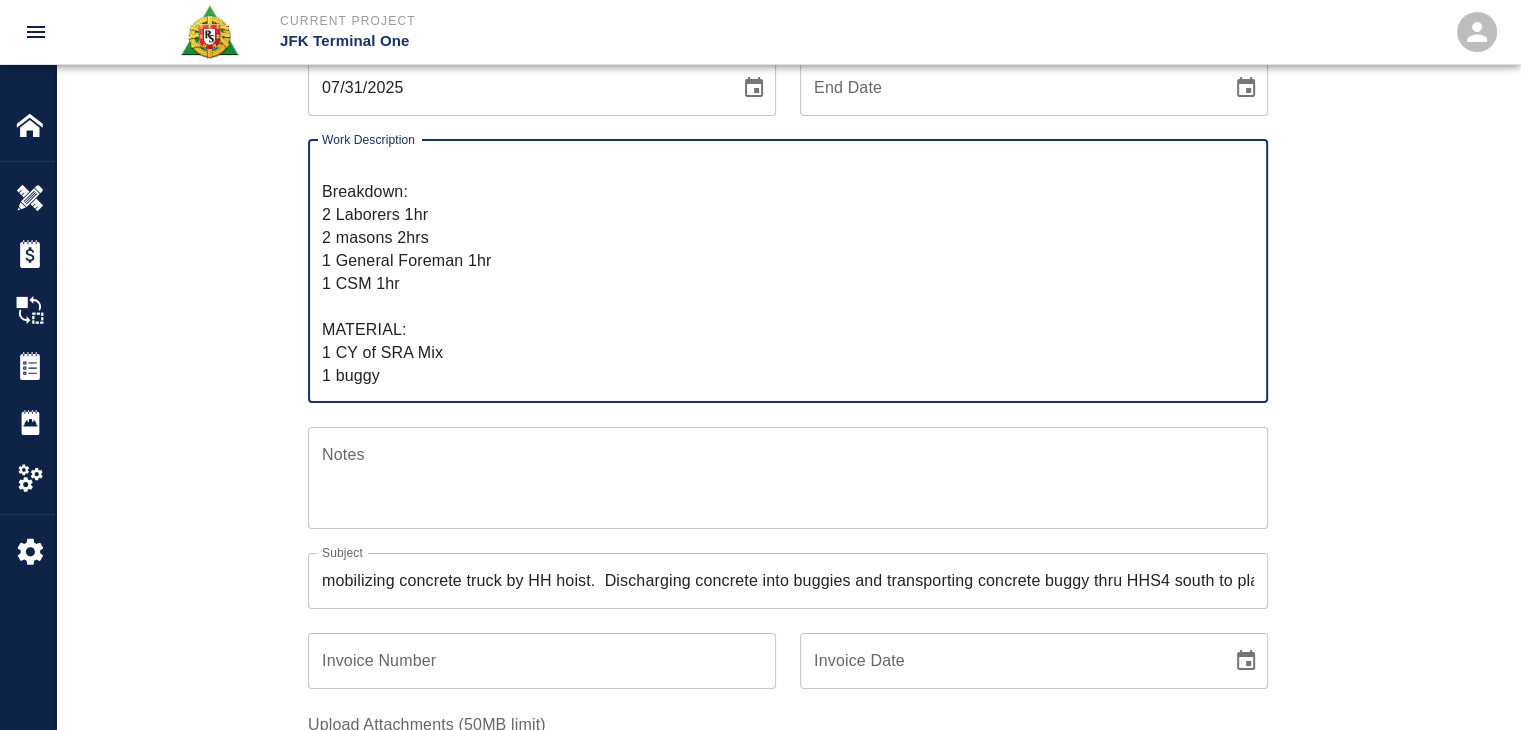type on "[FIRST] [LAST] worked on mobilizing concrete truck by HH hoist. Discharging concrete into buggies and transporting concrete buggy thru HHS4 south to place shoveling and pulling up concrete for masons, HHS4/L1- Sprinkler Valve room topping
Breakdown:
2 Laborers 1hr
2 masons 2hrs
1 General Foreman 1hr
1 CSM 1hr
MATERIAL:
1 CY of SRA Mix
1 buggy" 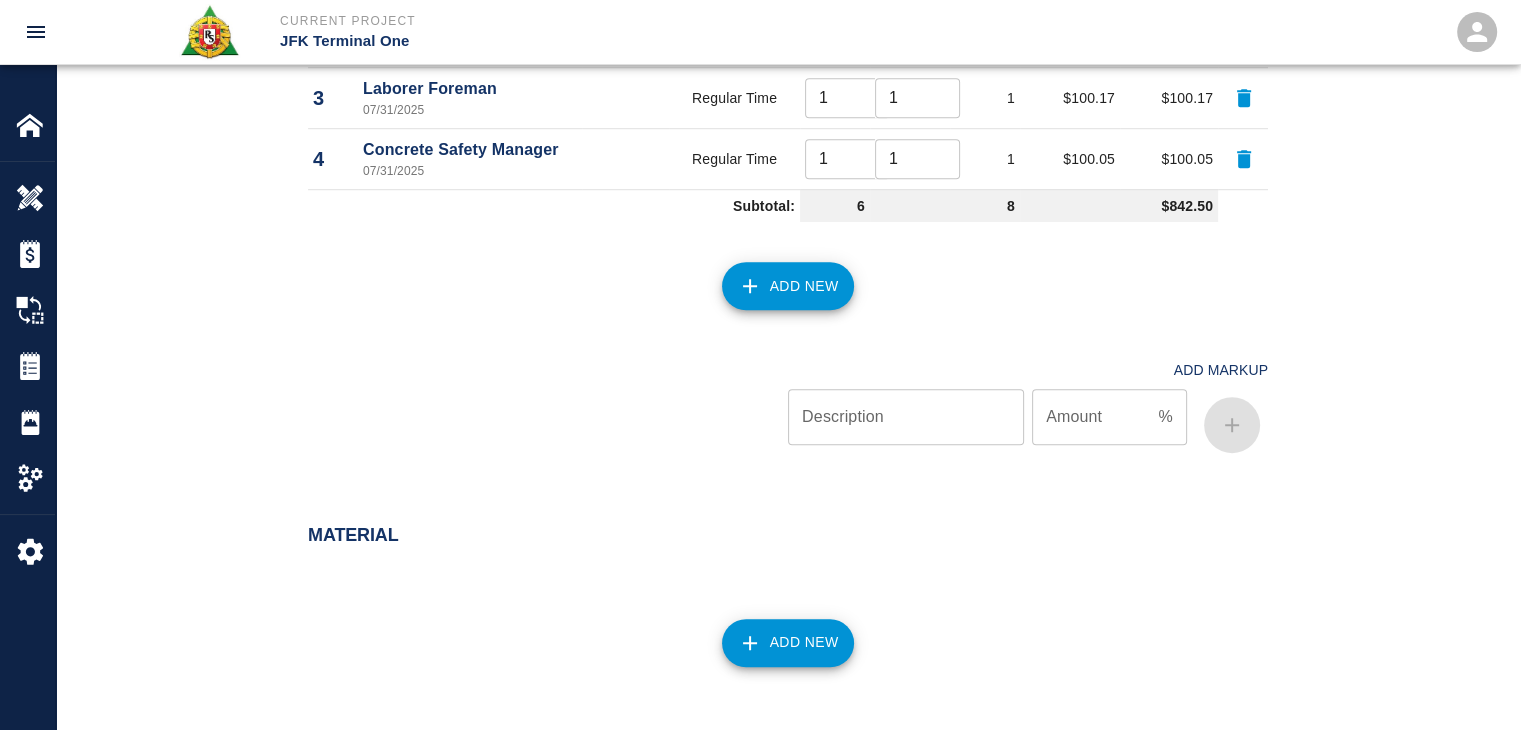 scroll, scrollTop: 1382, scrollLeft: 0, axis: vertical 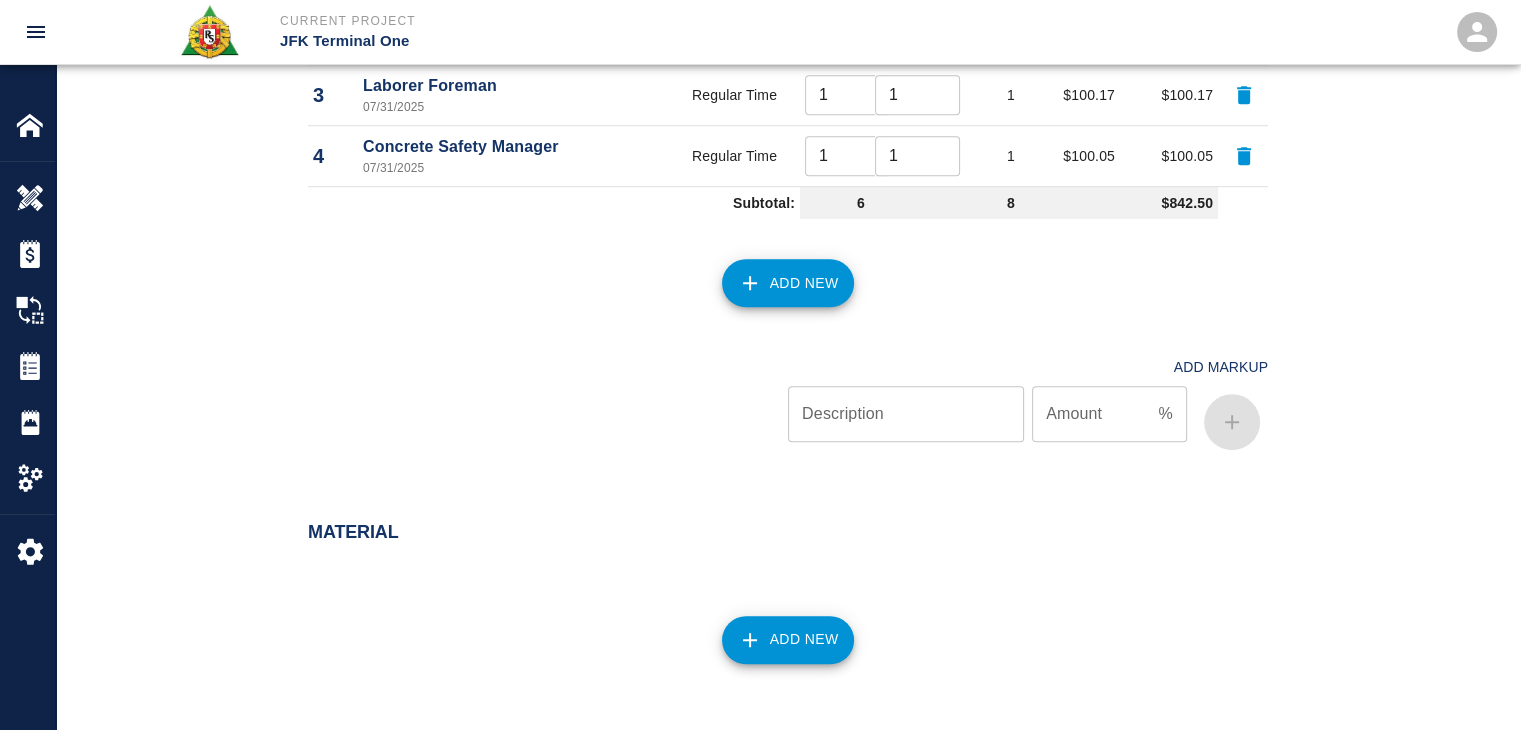 click on "Add New" at bounding box center (788, 640) 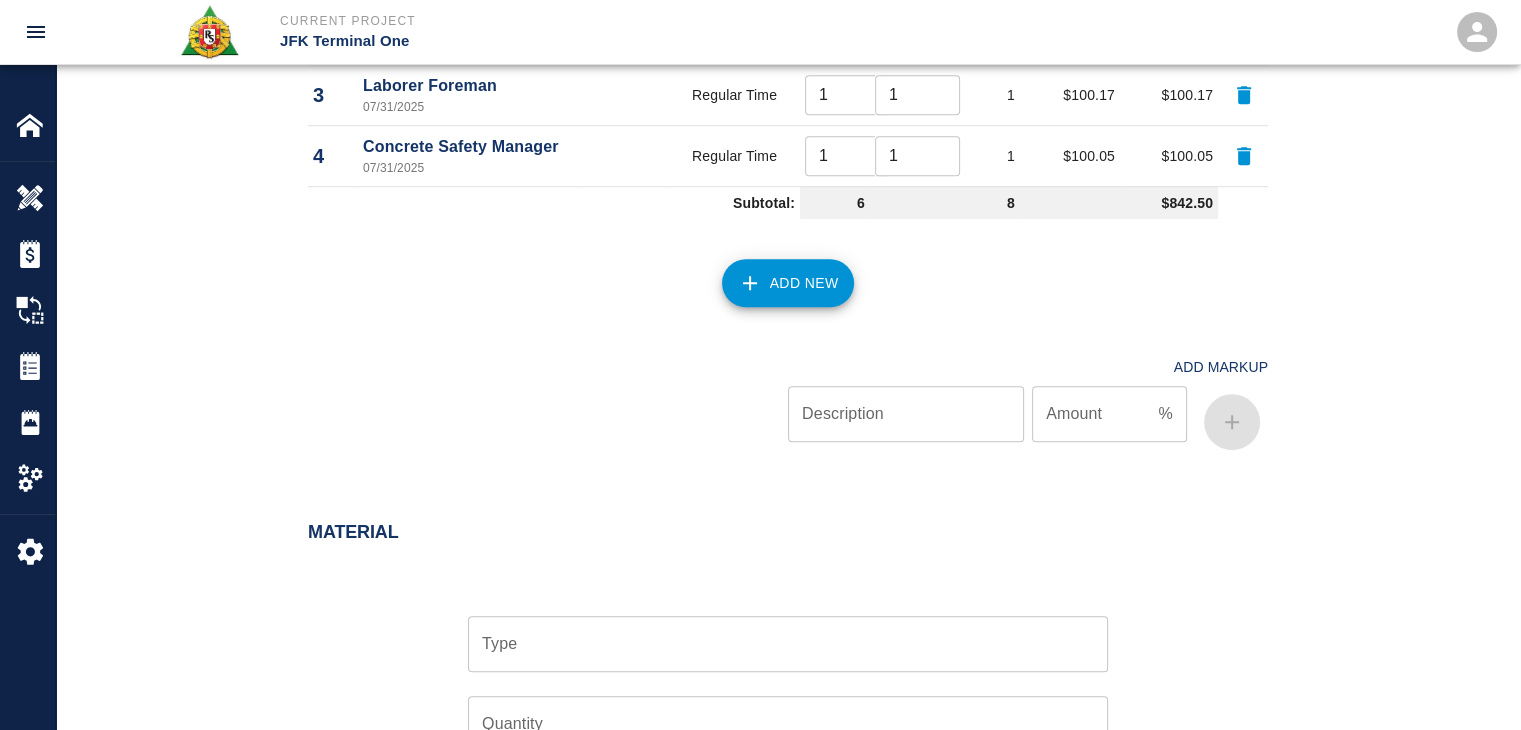 click on "Type" at bounding box center (788, 644) 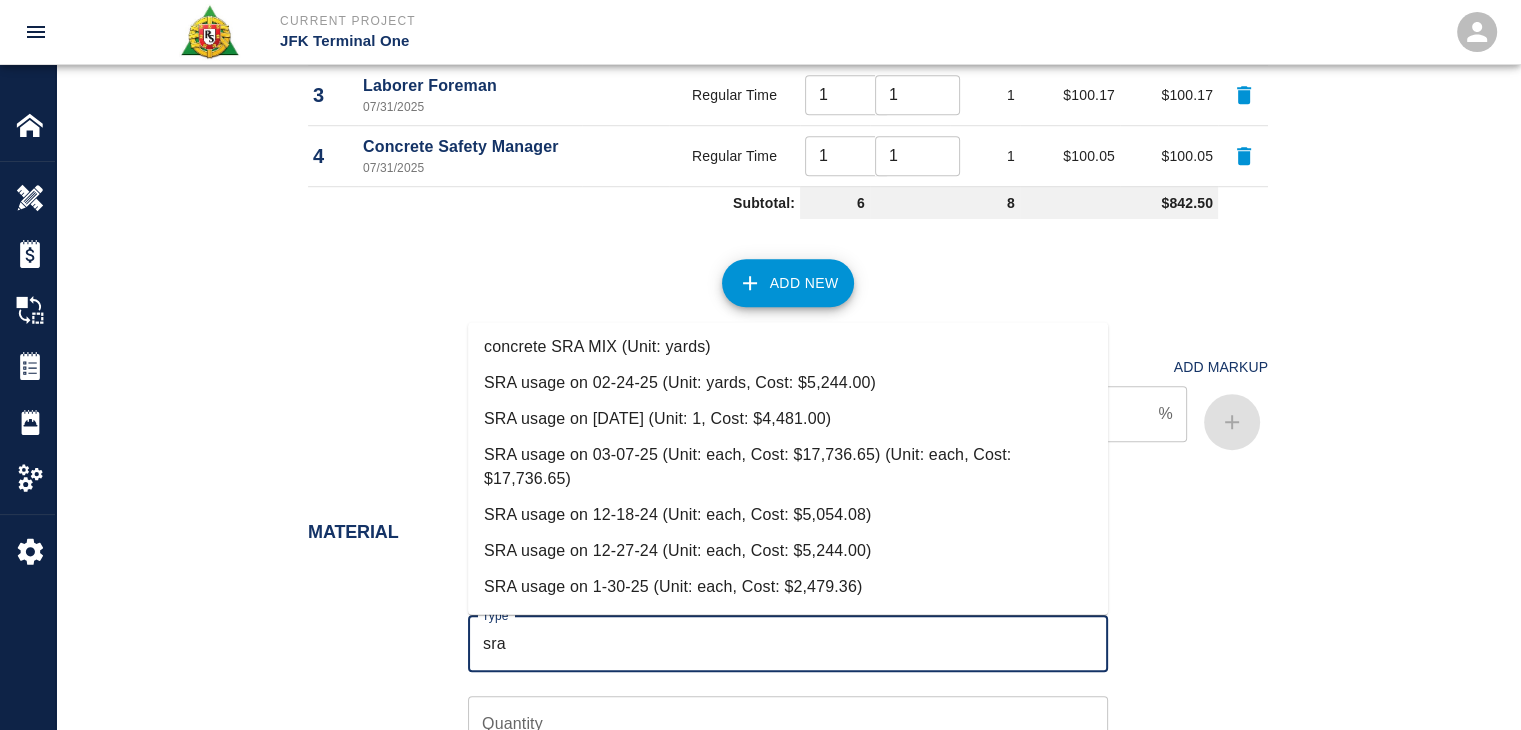scroll, scrollTop: 648, scrollLeft: 0, axis: vertical 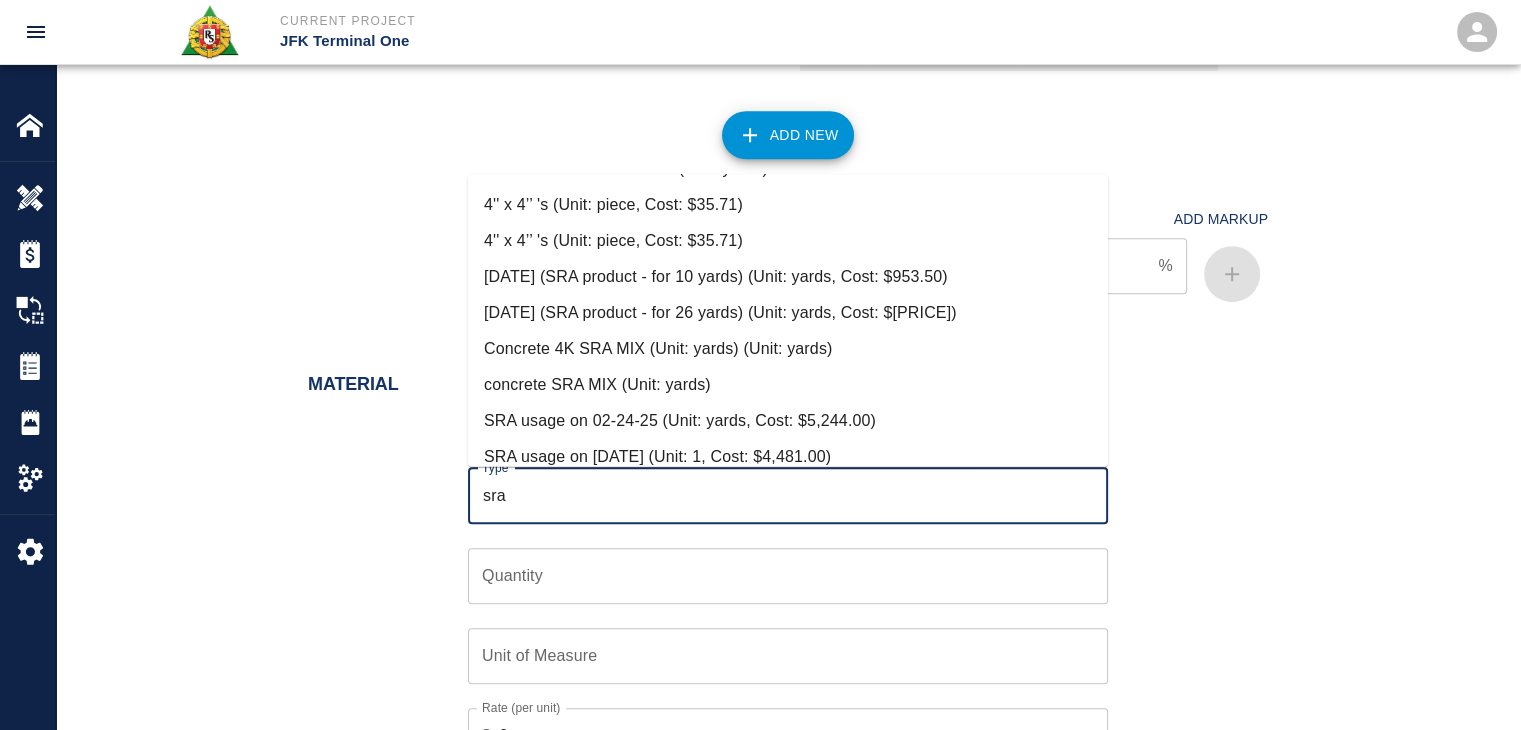 click on "concrete SRA MIX  (Unit: yards)" at bounding box center (788, 384) 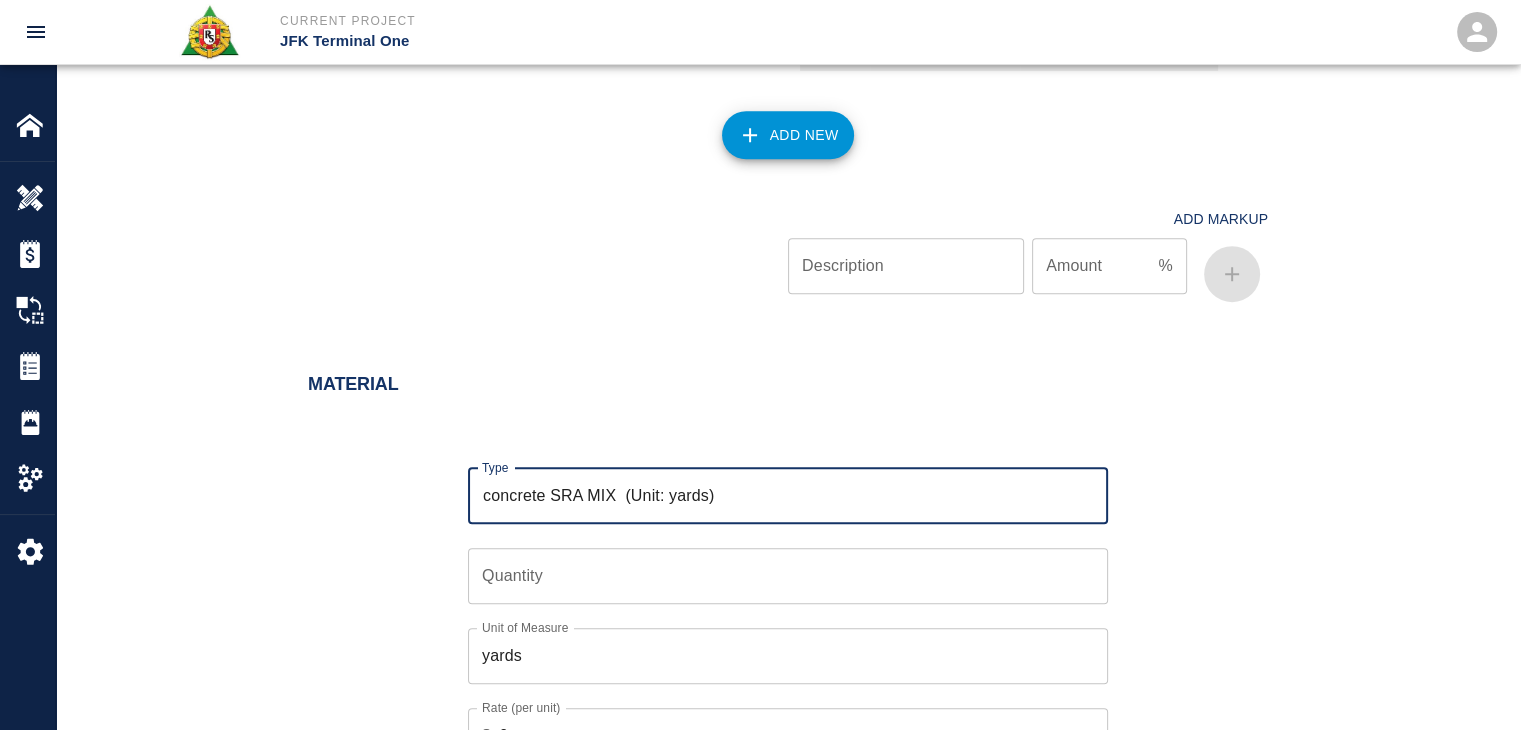 type on "concrete SRA MIX  (Unit: yards)" 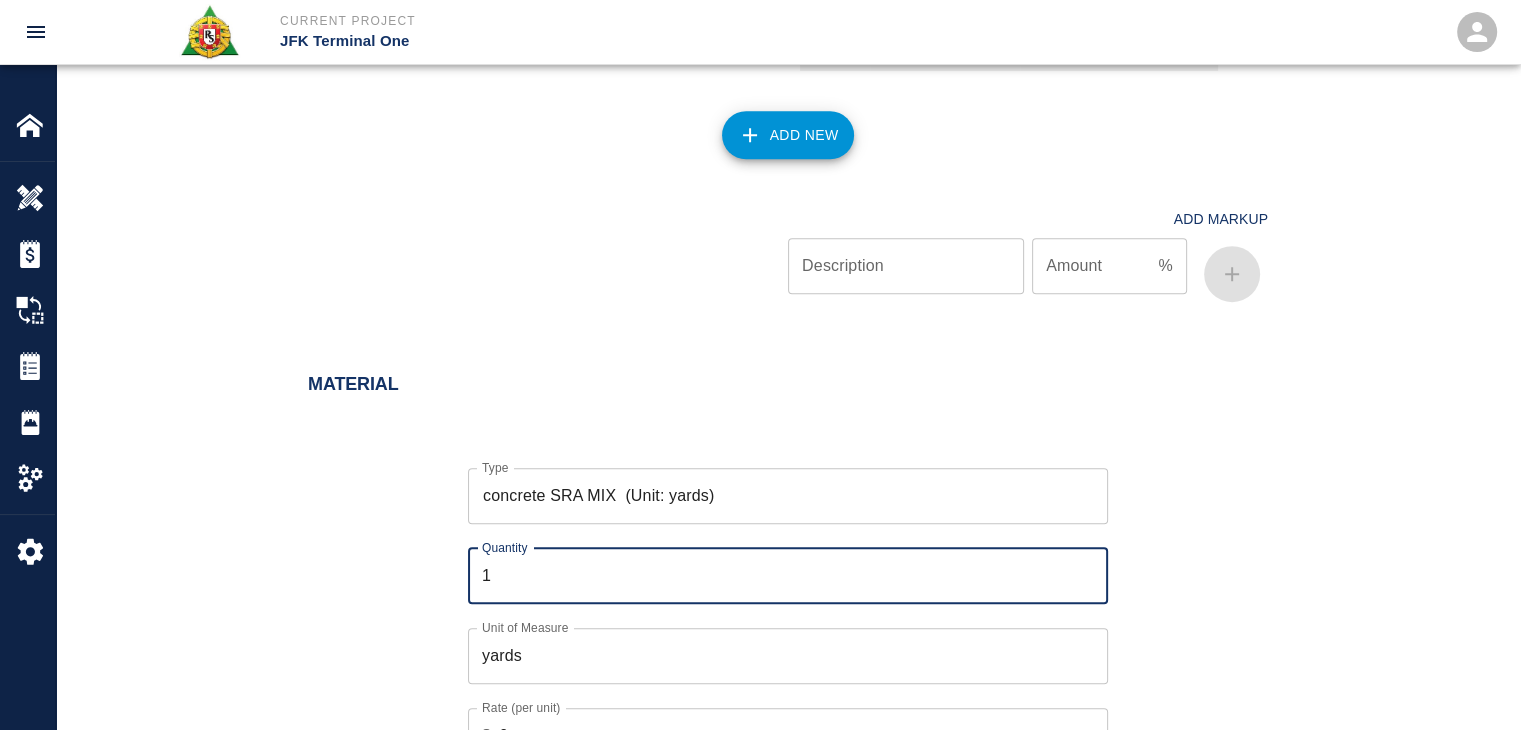 type on "1" 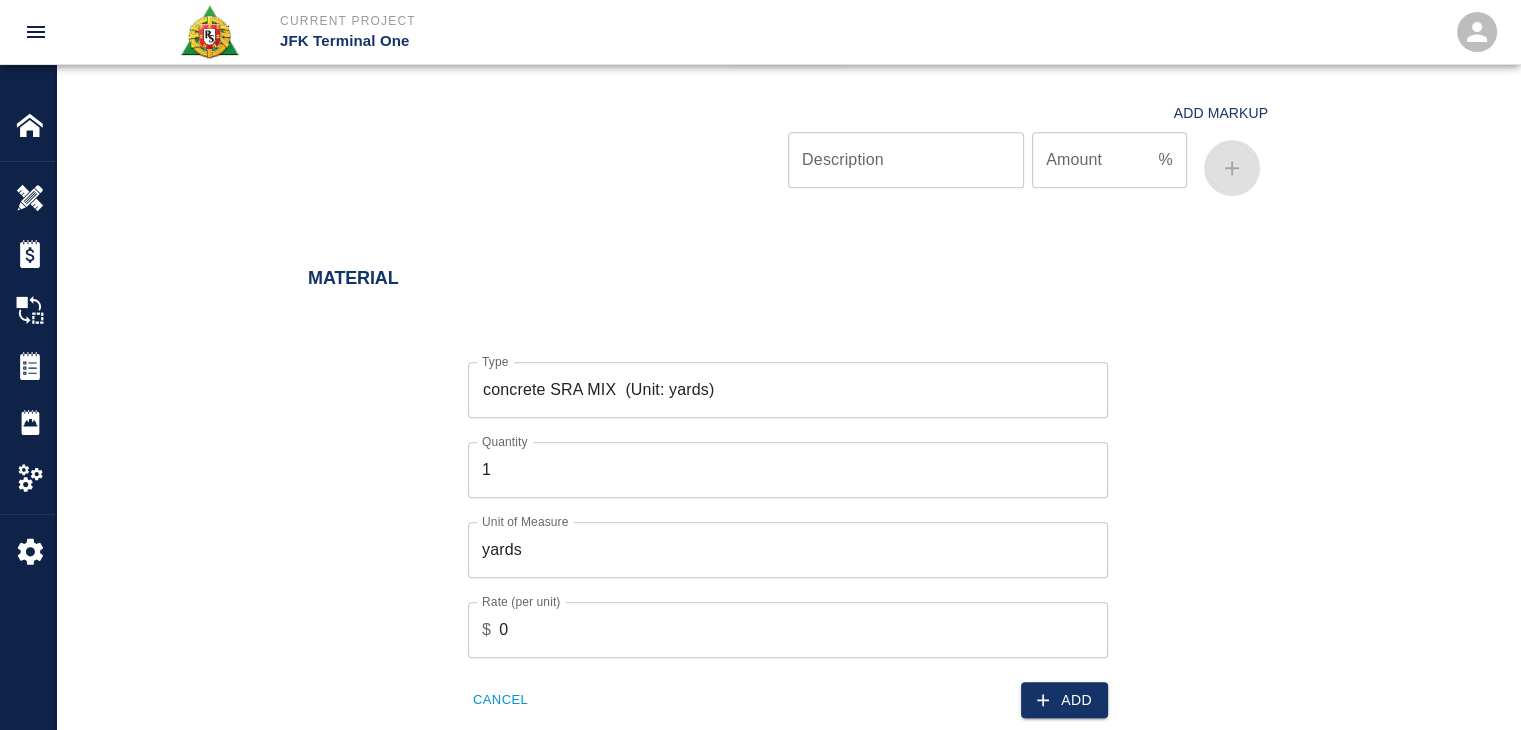 scroll, scrollTop: 1639, scrollLeft: 0, axis: vertical 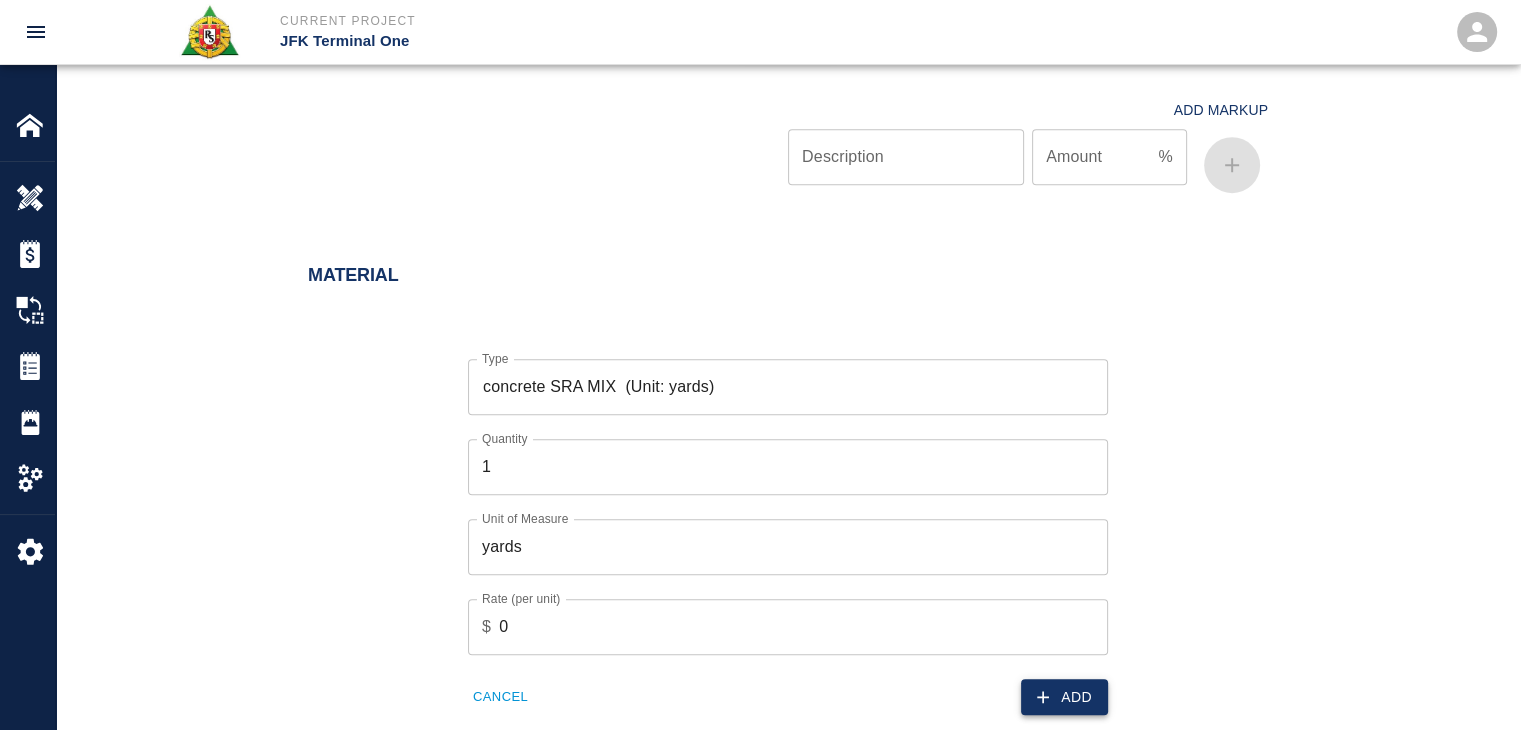 click on "Add" at bounding box center (1064, 697) 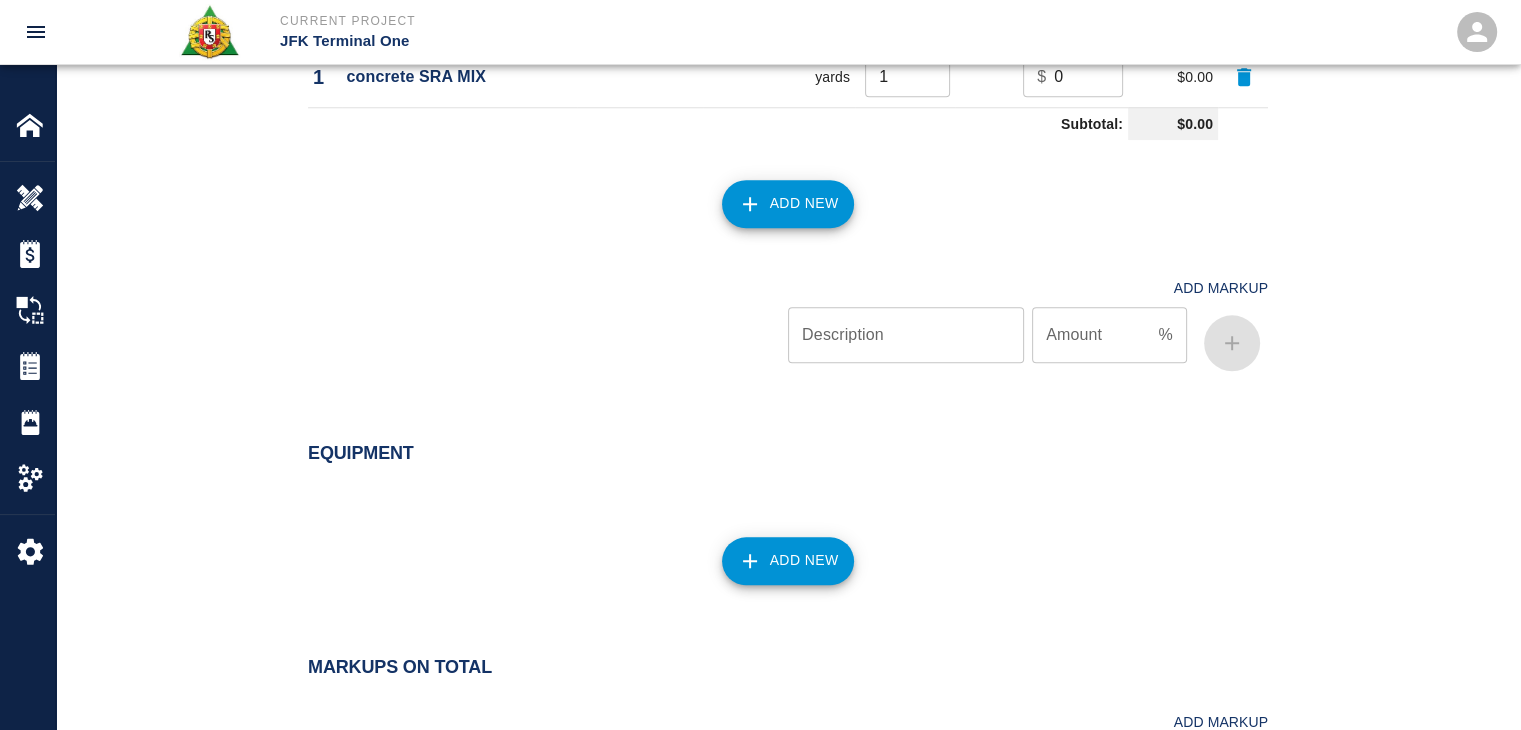 scroll, scrollTop: 1955, scrollLeft: 0, axis: vertical 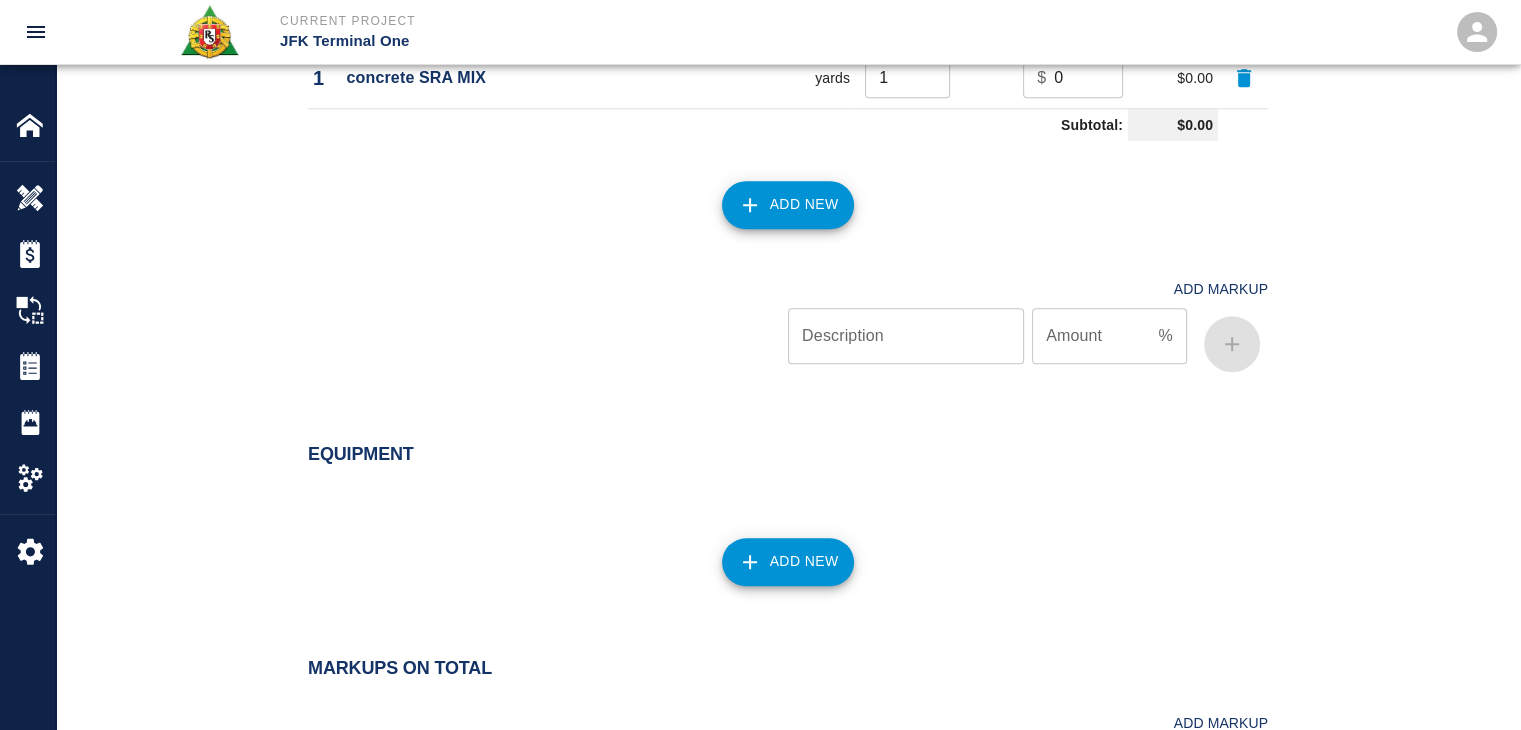 click on "Add New" at bounding box center (788, 562) 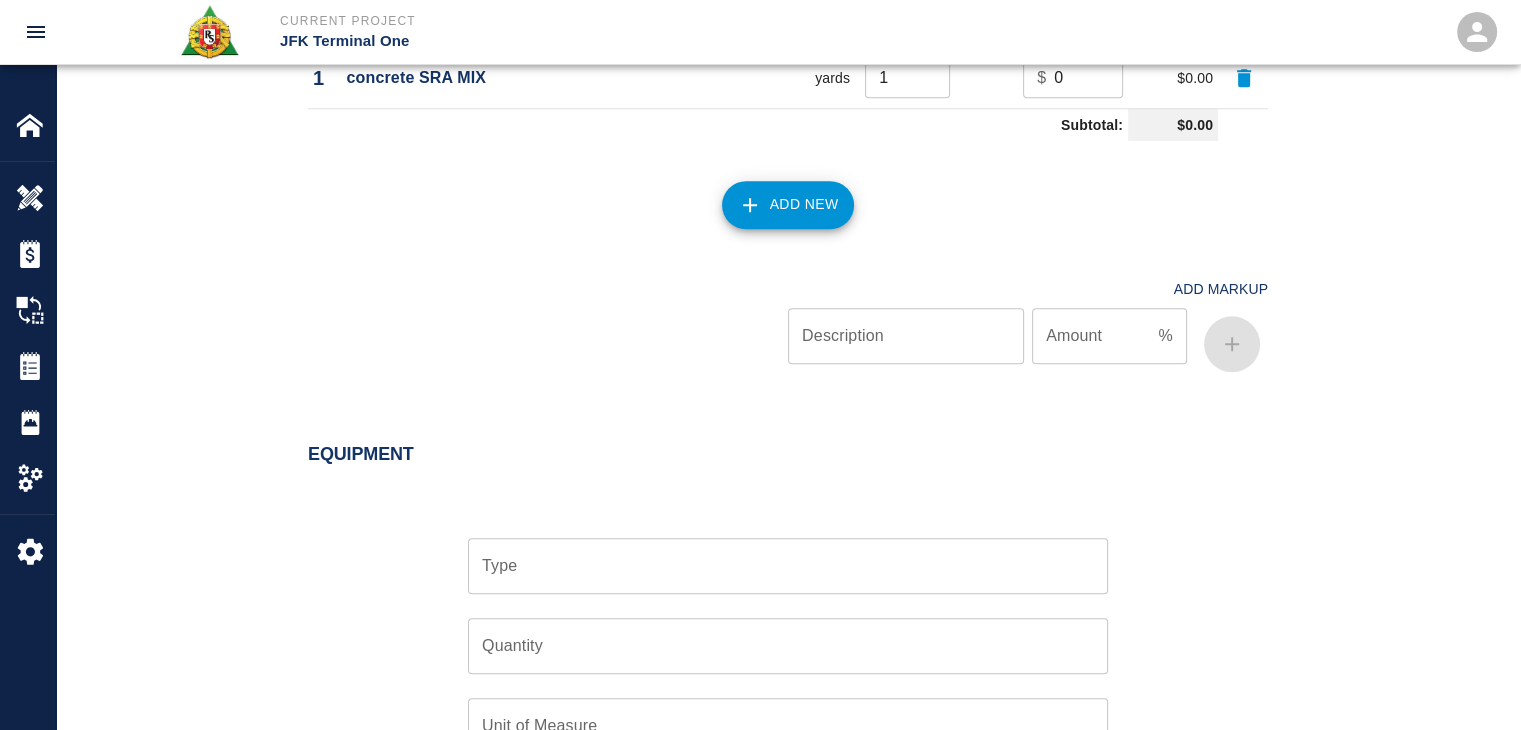 click on "Type" at bounding box center [788, 566] 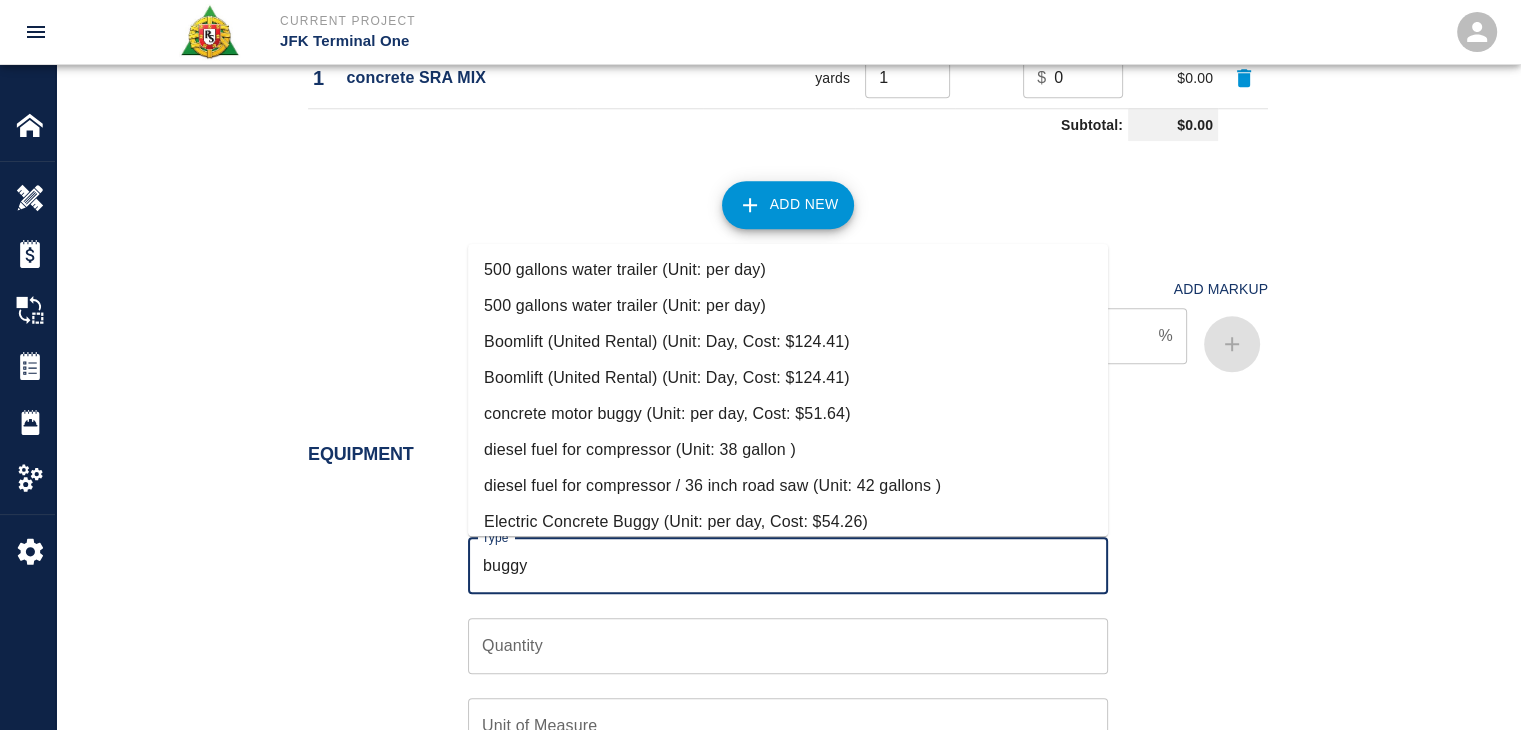 scroll, scrollTop: 18, scrollLeft: 0, axis: vertical 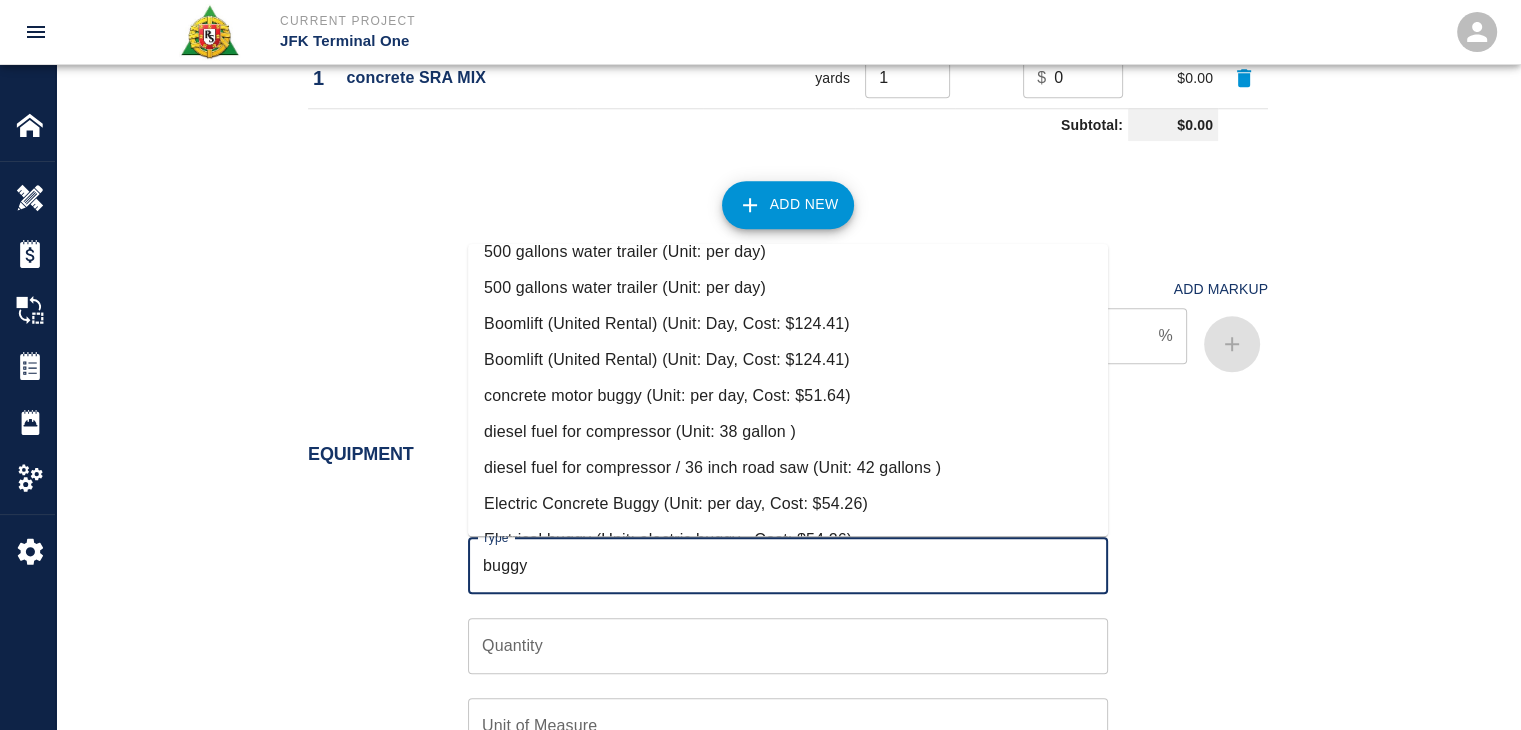 click on "concrete motor buggy  (Unit: per day, Cost: $51.64)" at bounding box center (788, 396) 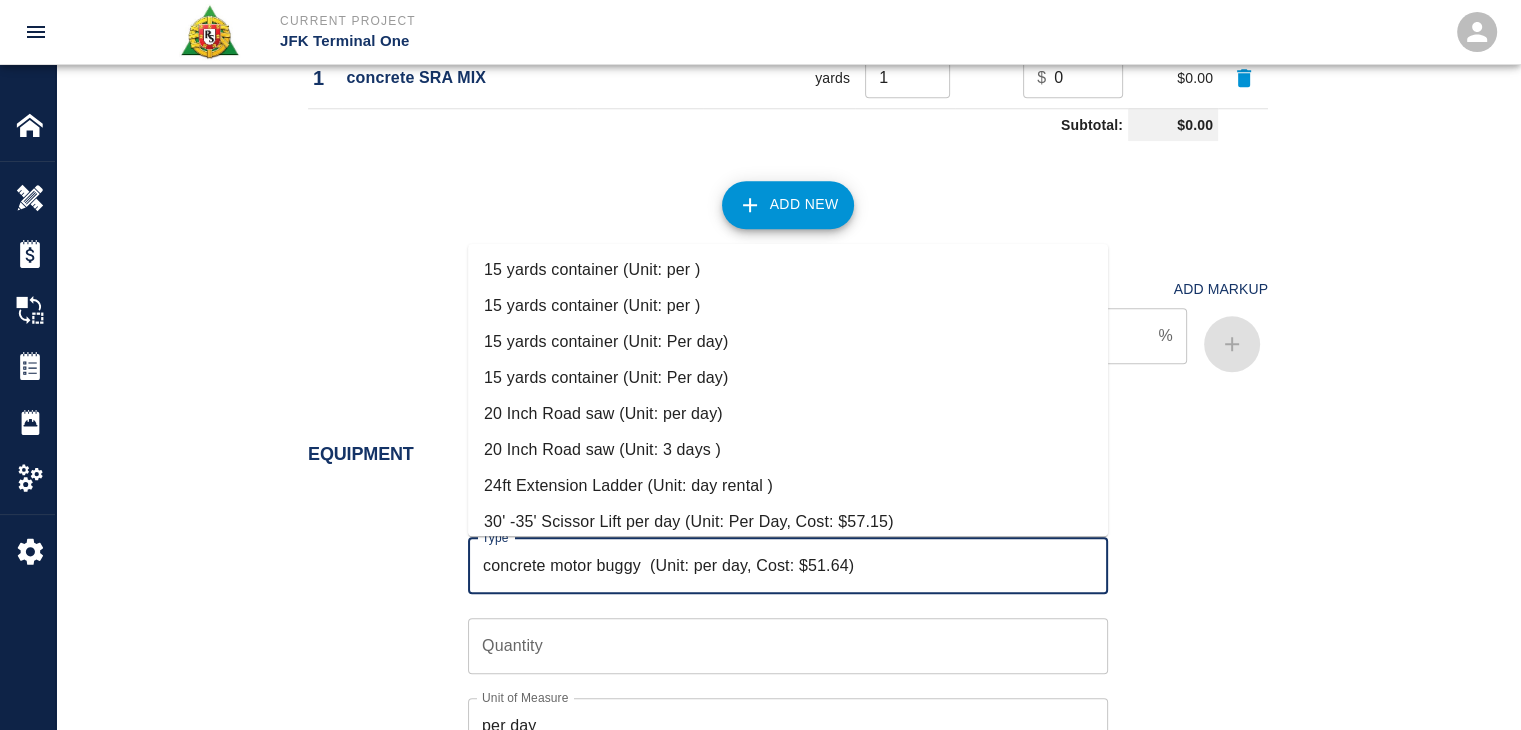 drag, startPoint x: 875, startPoint y: 573, endPoint x: 395, endPoint y: 529, distance: 482.01245 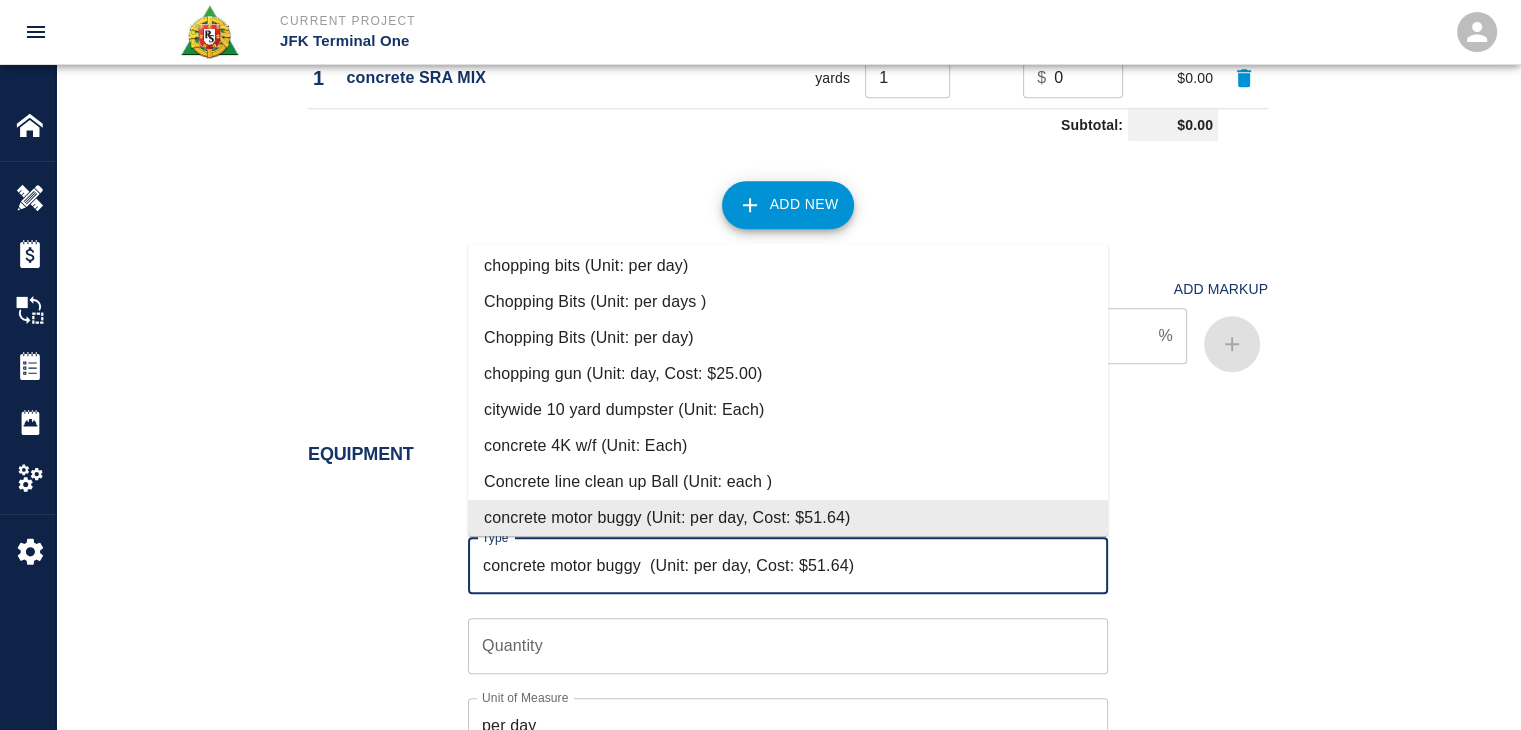 type 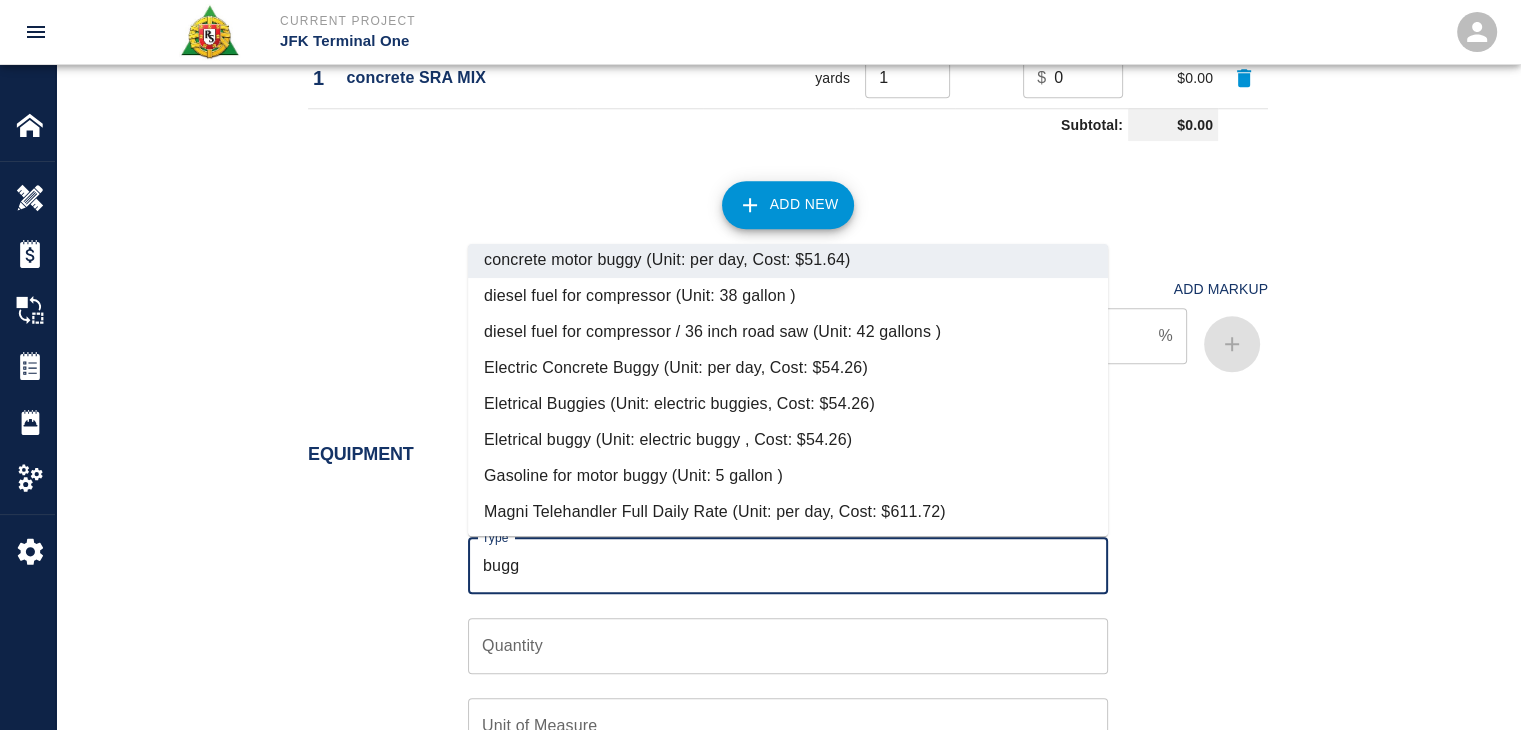 scroll, scrollTop: 155, scrollLeft: 0, axis: vertical 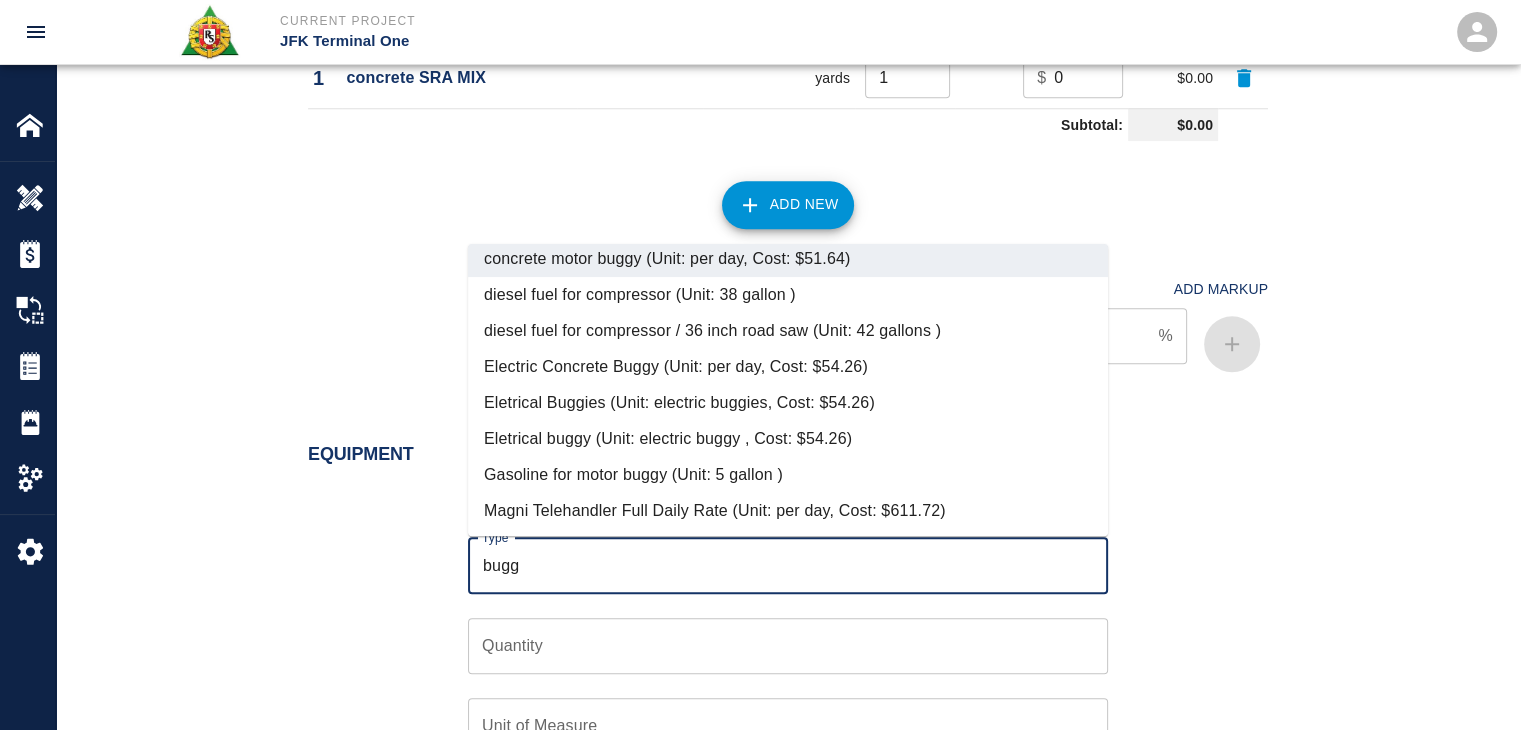 click on "Electric Concrete Buggy (Unit: per day, Cost: $54.26)" at bounding box center [788, 367] 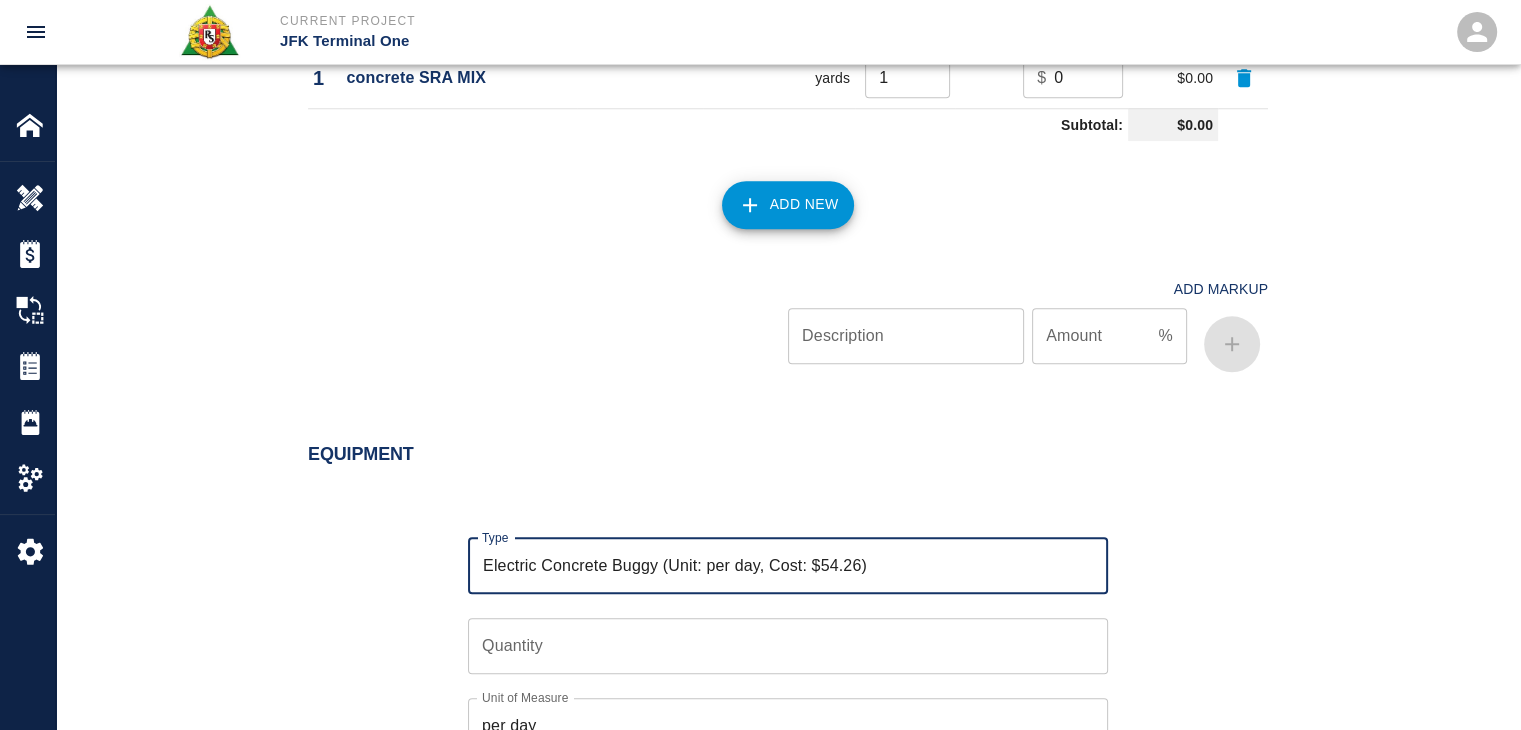 type on "Electric Concrete Buggy (Unit: per day, Cost: $54.26)" 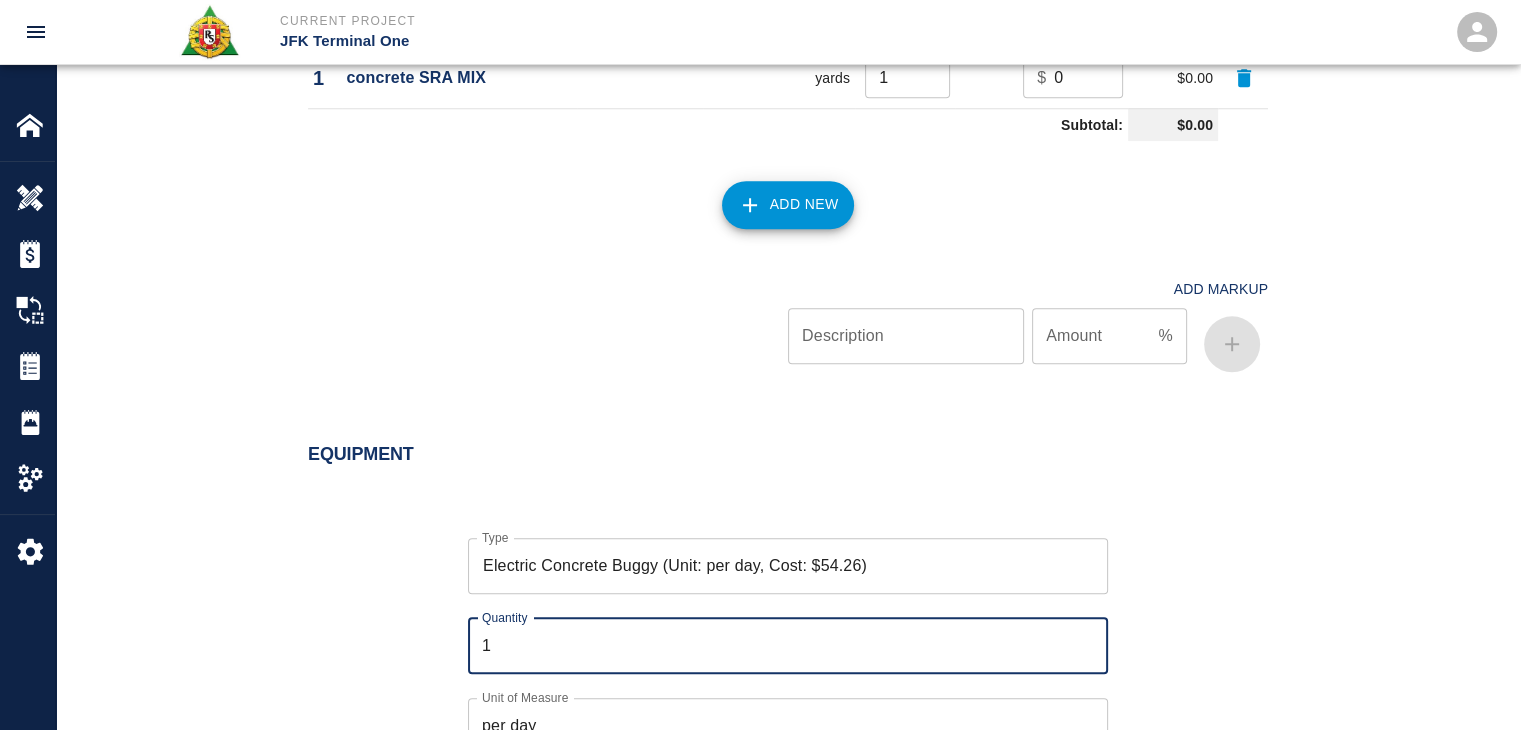 type on "1" 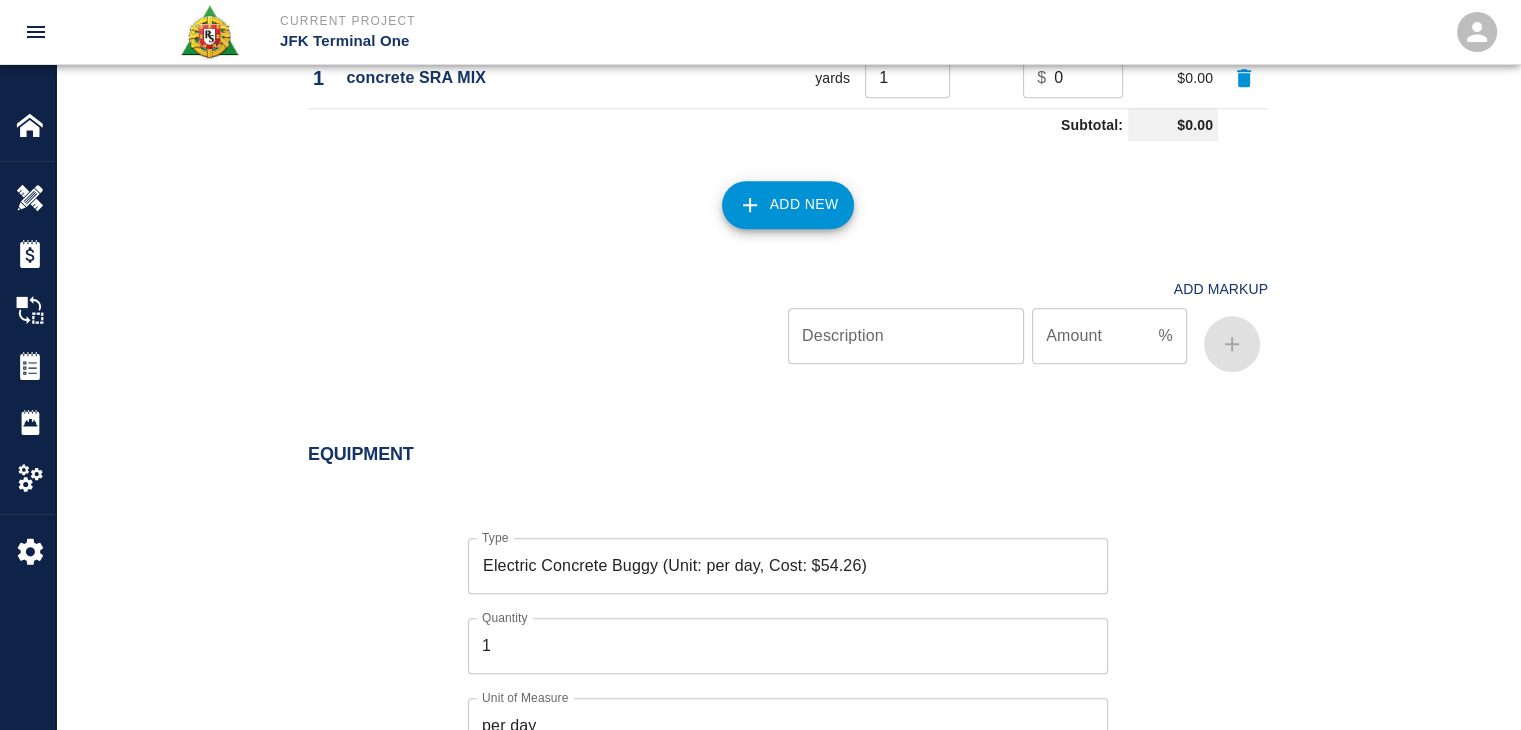 click on "Type Electric Concrete Buggy (Unit: per day, Cost: $54.26) Type Quantity 1 Quantity Unit of Measure per day Unit of Measure Rate (per unit) $ 54.26 Rate (per unit) Cancel Add" at bounding box center [776, 700] 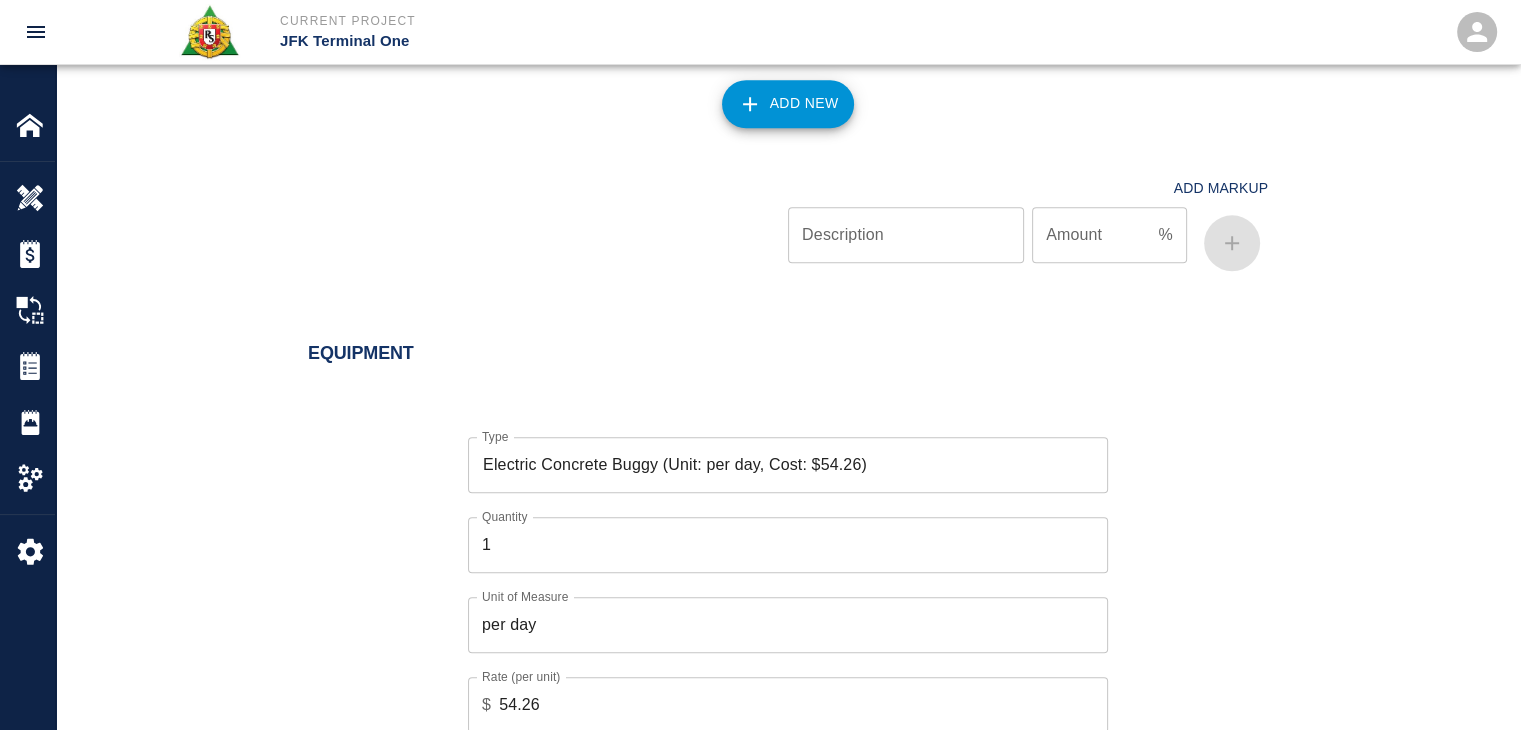 click on "Equipment" at bounding box center [776, 342] 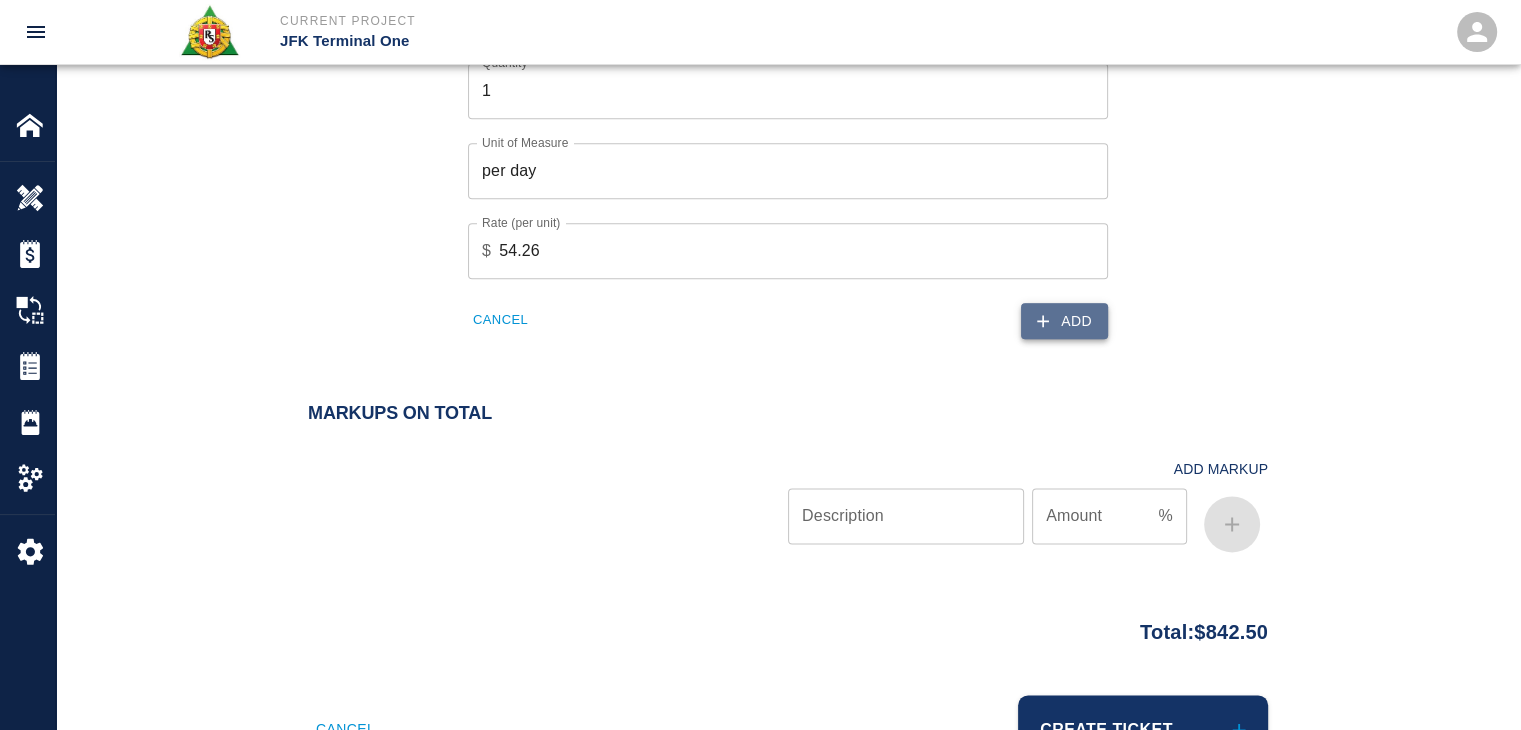 click on "Add" at bounding box center (1064, 321) 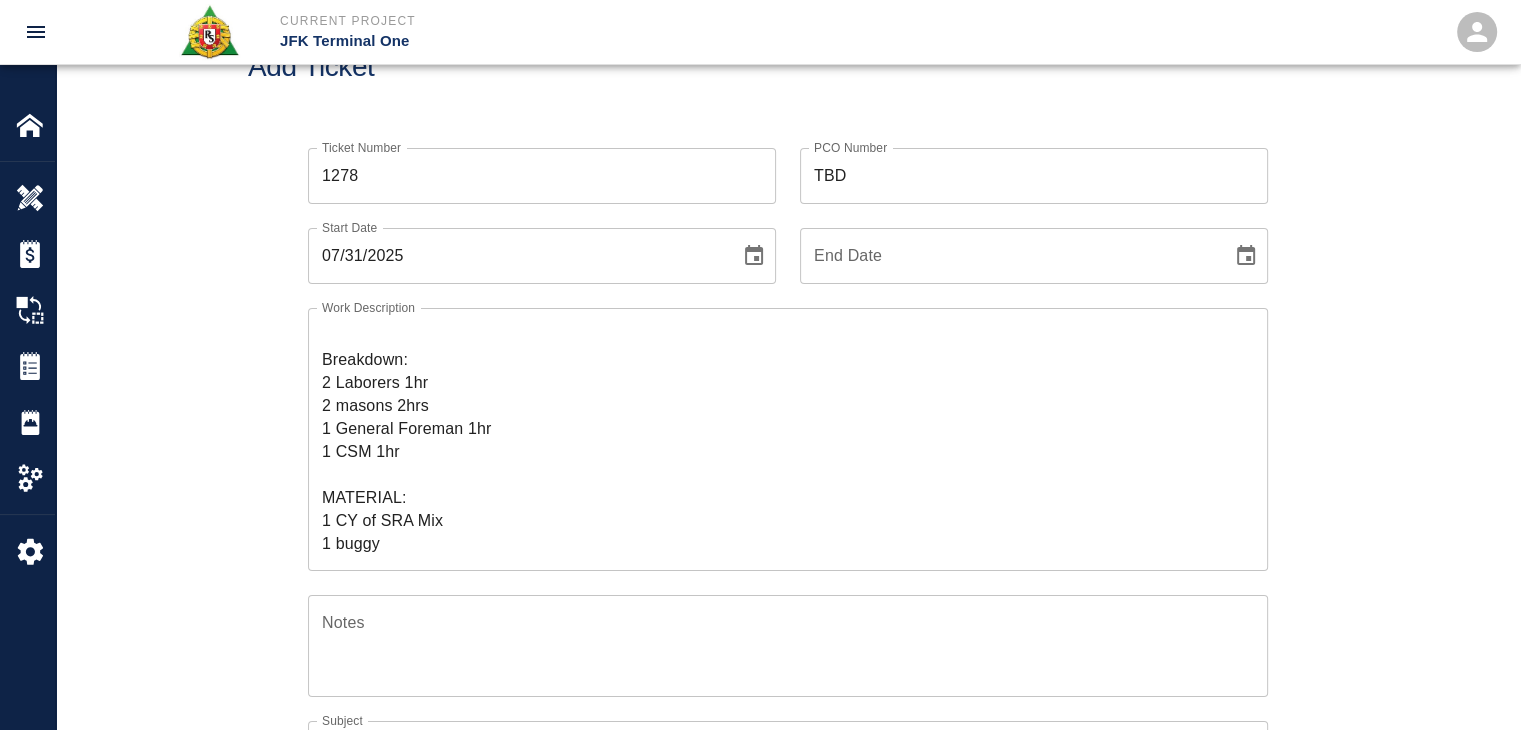 scroll, scrollTop: 76, scrollLeft: 0, axis: vertical 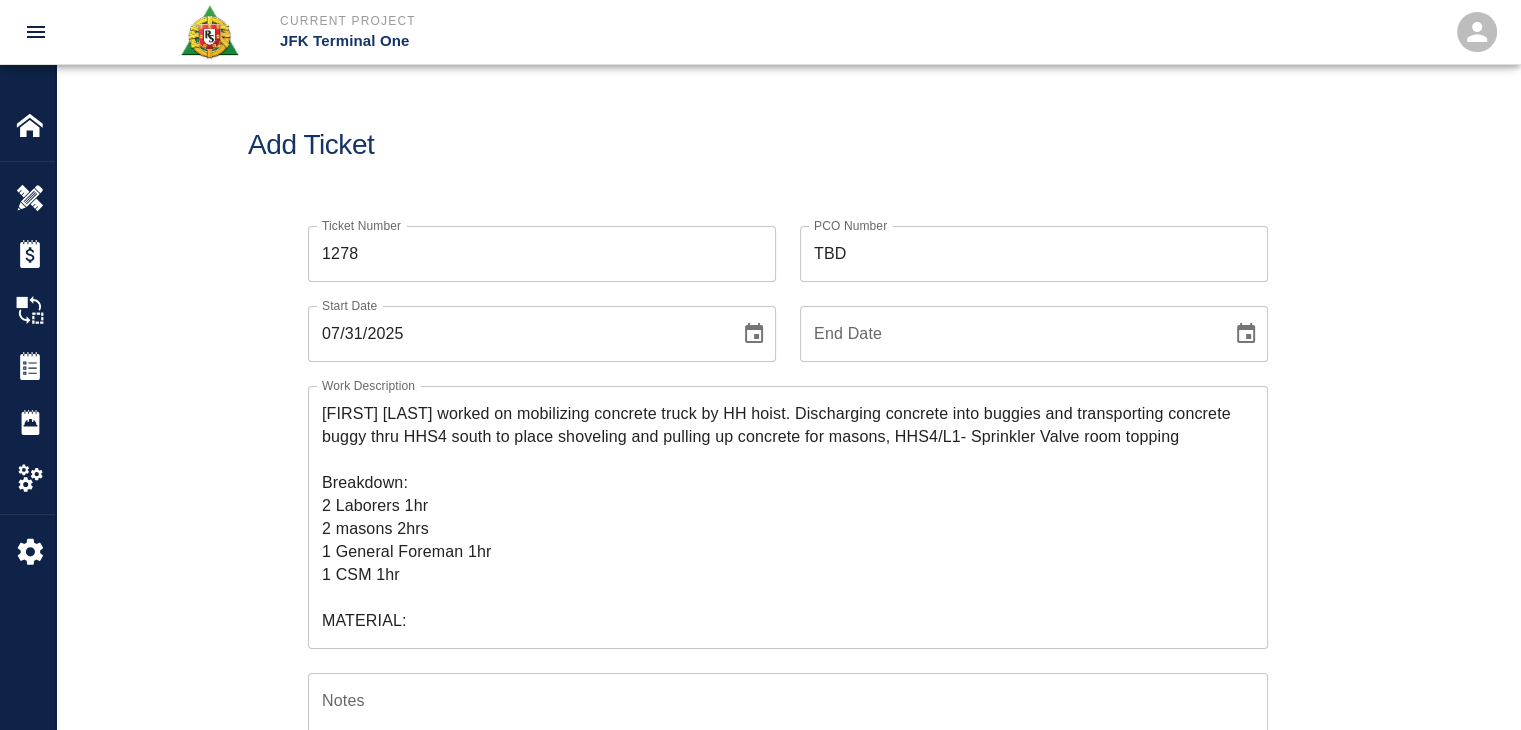 click on "Ticket Number 1278 Ticket Number PCO Number TBD PCO Number Start Date  07/31/2025 Start Date  End Date End Date Work Description R&S worked on mobilizing concrete truck by HH hoist. Discharging concrete into buggies and transporting concrete buggy thru HHS4 south to place shoveling and pulling up concrete for masons, HHS4/L1- Sprinkler Valve room topping
Breakdown:
2 Laborers 1hr
2 masons 2hrs
1 General Foreman 1hr
1 CSM 1hr
MATERIAL:
1 CY of SRA Mix
1 buggy  x Work Description Notes x Notes Subject mobilizing concrete truck by HH hoist.  Discharging concrete into buggies and transporting concrete buggy thru HHS4 south to place shoveling and pulling up concrete for masons, HHS4/L1- Sprinkler Valve room topping Subject Invoice Number Invoice Number Invoice Date Invoice Date Upload Attachments (50MB limit) Choose file No file chosen Upload Another File Add Costs Switch to Lump Sum" at bounding box center (788, 706) 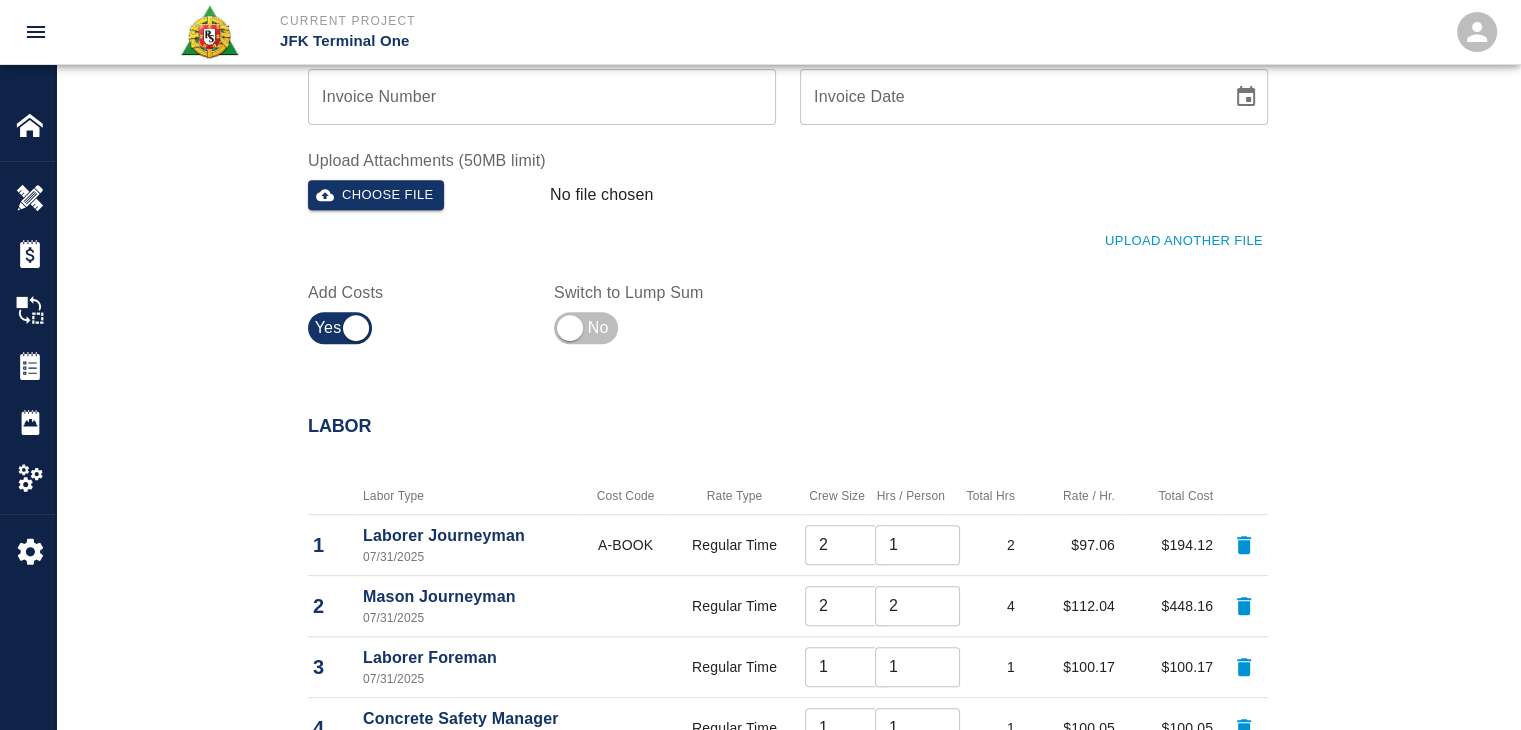 scroll, scrollTop: 807, scrollLeft: 0, axis: vertical 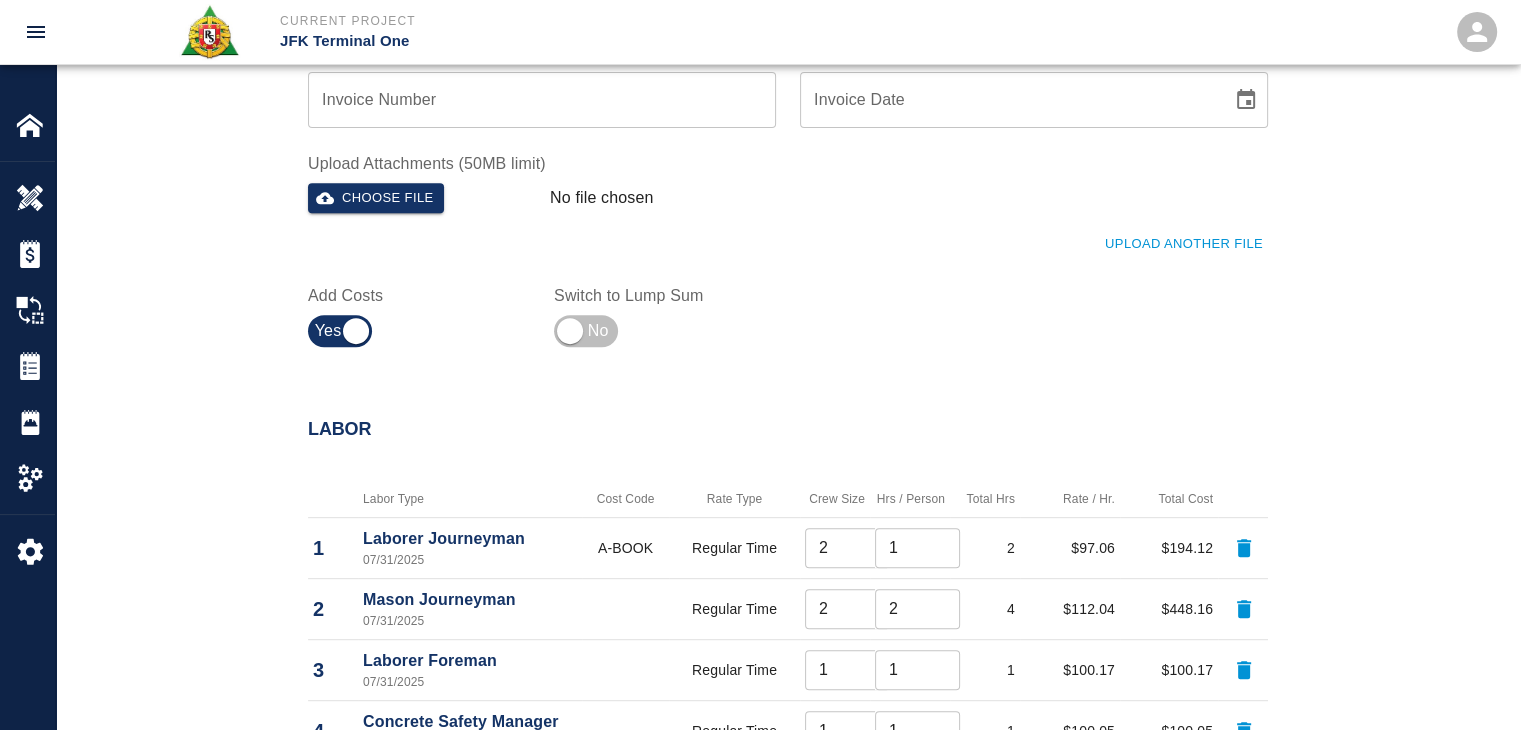click on "Ticket Number 1278 Ticket Number PCO Number TBD PCO Number Start Date  07/31/2025 Start Date  End Date End Date Work Description R&S worked on mobilizing concrete truck by HH hoist. Discharging concrete into buggies and transporting concrete buggy thru HHS4 south to place shoveling and pulling up concrete for masons, HHS4/L1- Sprinkler Valve room topping
Breakdown:
2 Laborers 1hr
2 masons 2hrs
1 General Foreman 1hr
1 CSM 1hr
MATERIAL:
1 CY of SRA Mix
1 buggy  x Work Description Notes x Notes Subject mobilizing concrete truck by HH hoist.  Discharging concrete into buggies and transporting concrete buggy thru HHS4 south to place shoveling and pulling up concrete for masons, HHS4/L1- Sprinkler Valve room topping Subject Invoice Number Invoice Number Invoice Date Invoice Date Upload Attachments (50MB limit) Choose file No file chosen Upload Another File Add Costs Switch to Lump Sum" at bounding box center (776, -125) 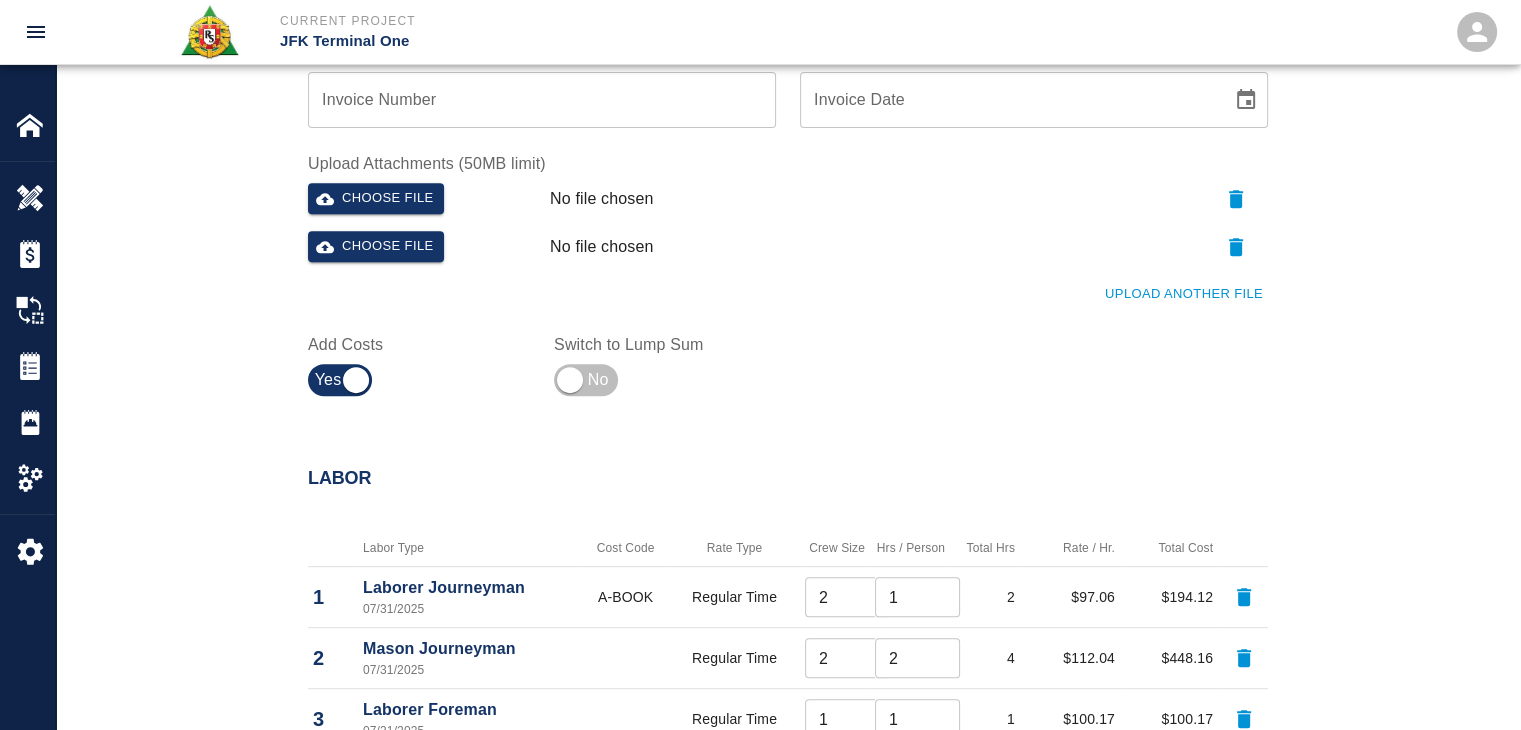 click on "Upload Another File" at bounding box center [1184, 294] 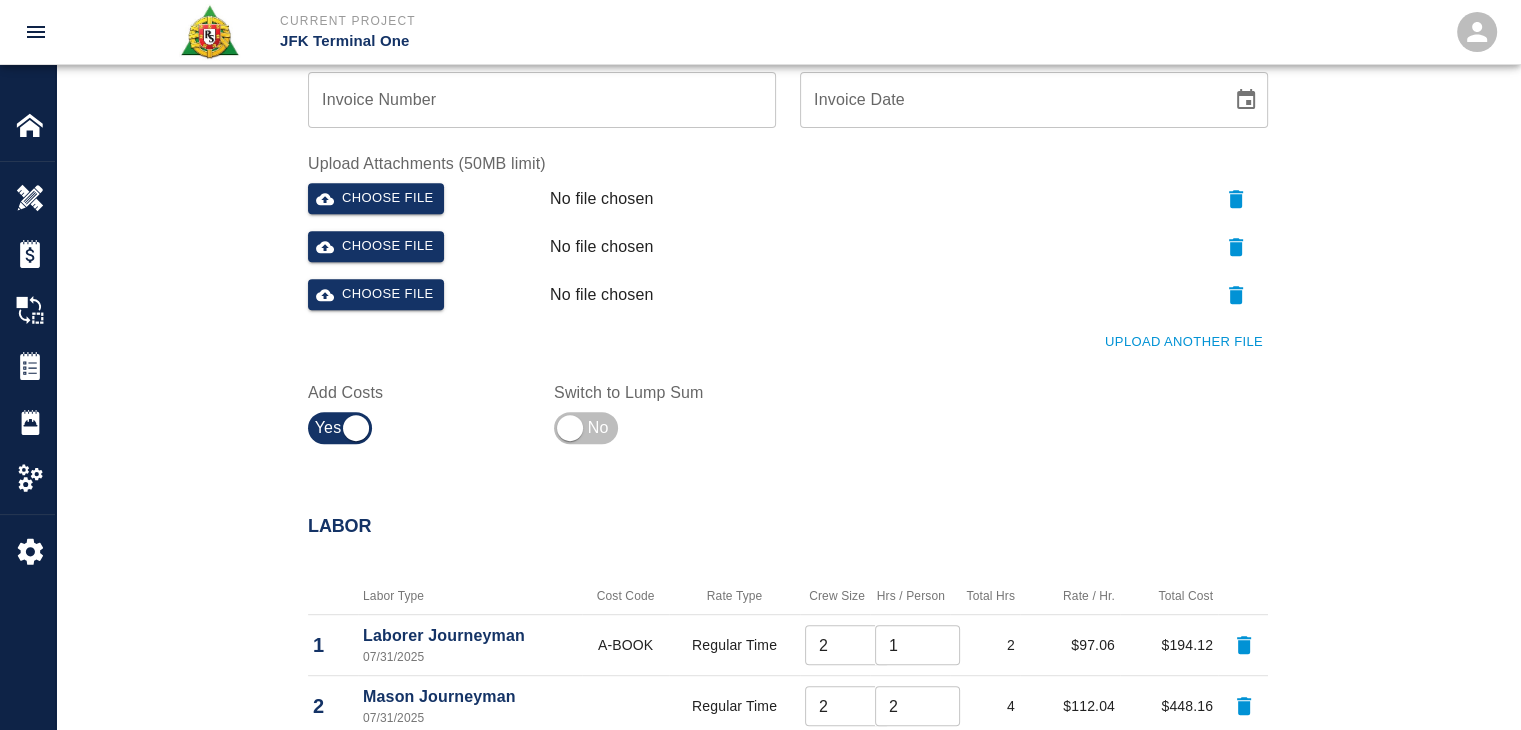 click on "Upload Another File" at bounding box center (1184, 342) 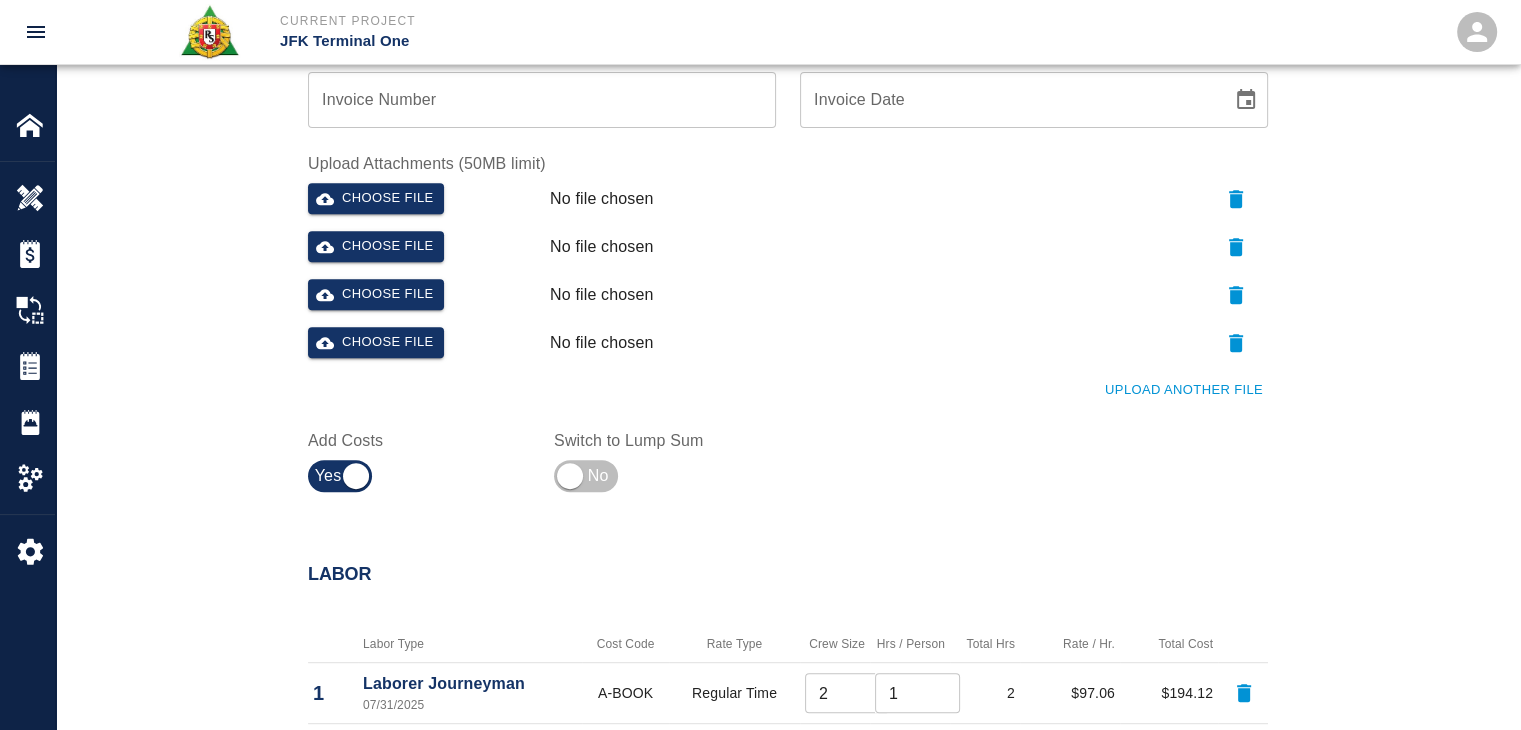 click on "Upload Another File" at bounding box center [1184, 390] 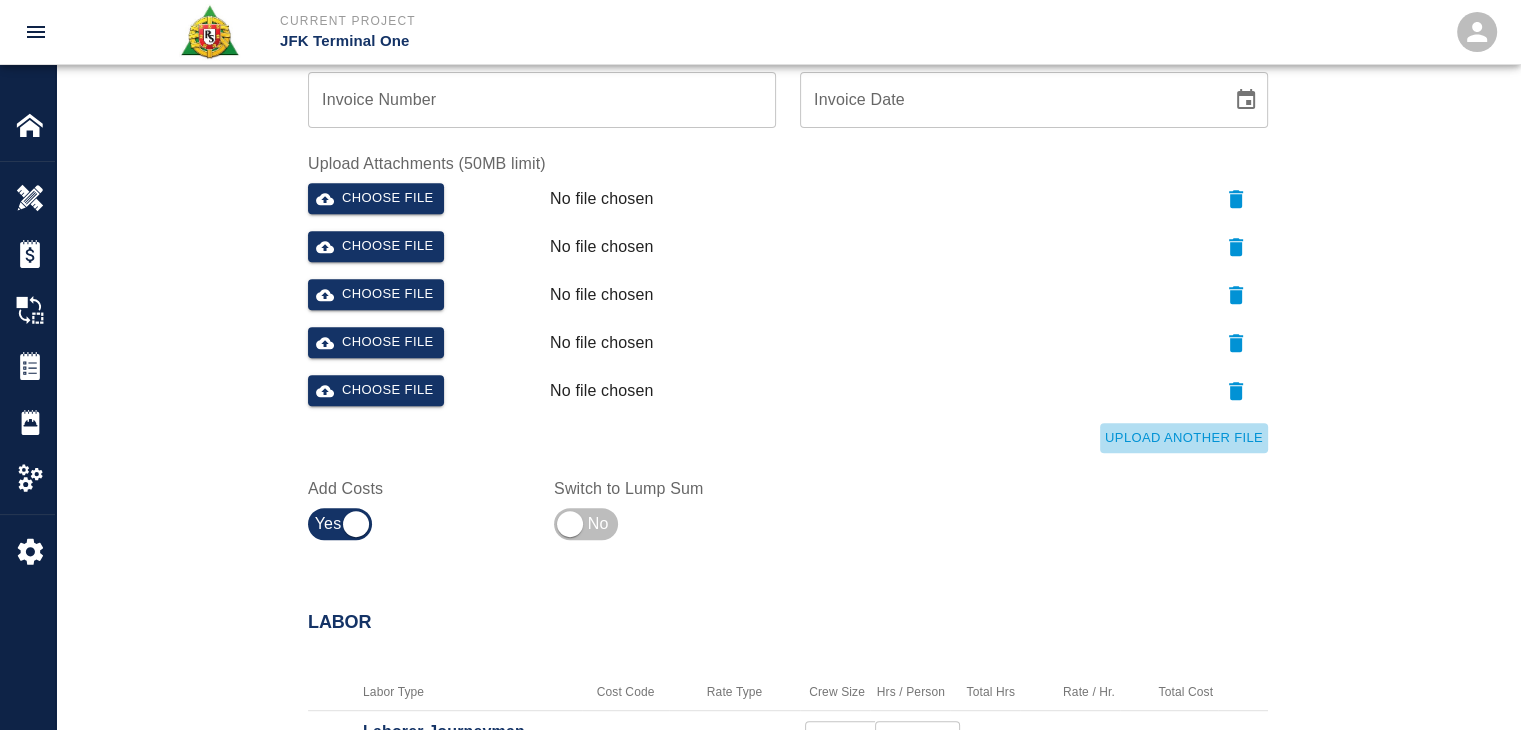 click on "Upload Another File" at bounding box center (1184, 438) 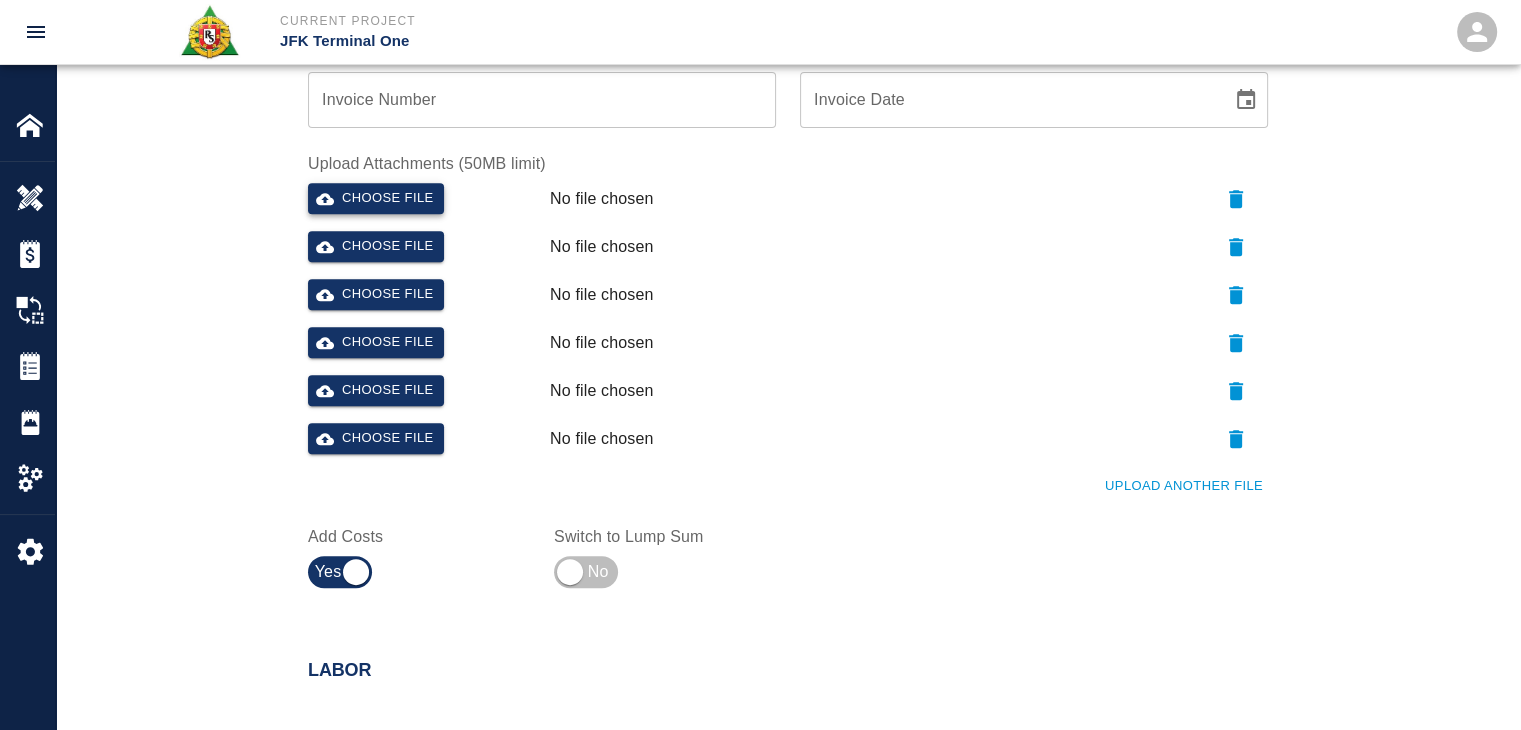 click on "Choose file" at bounding box center (376, 198) 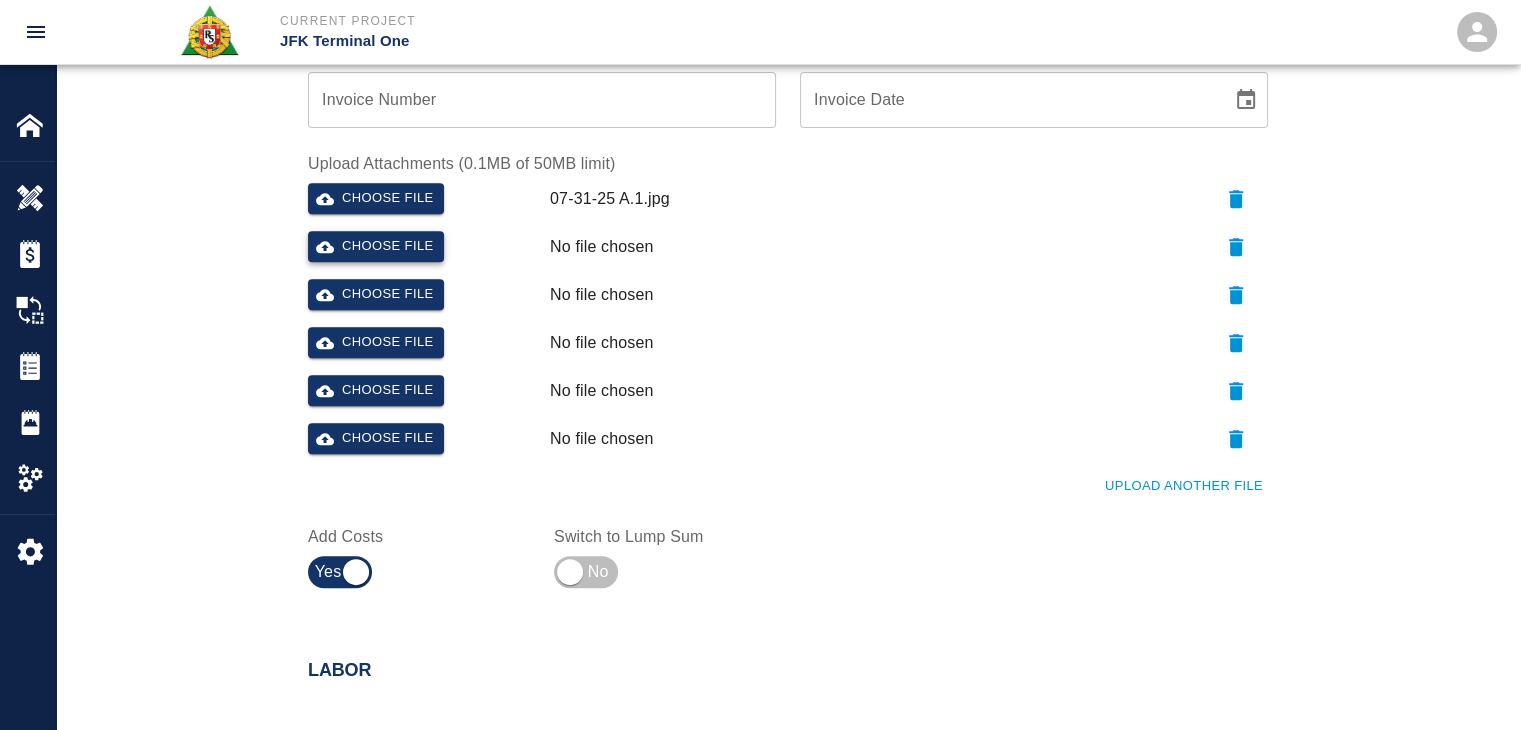 click on "Choose file" at bounding box center [376, 246] 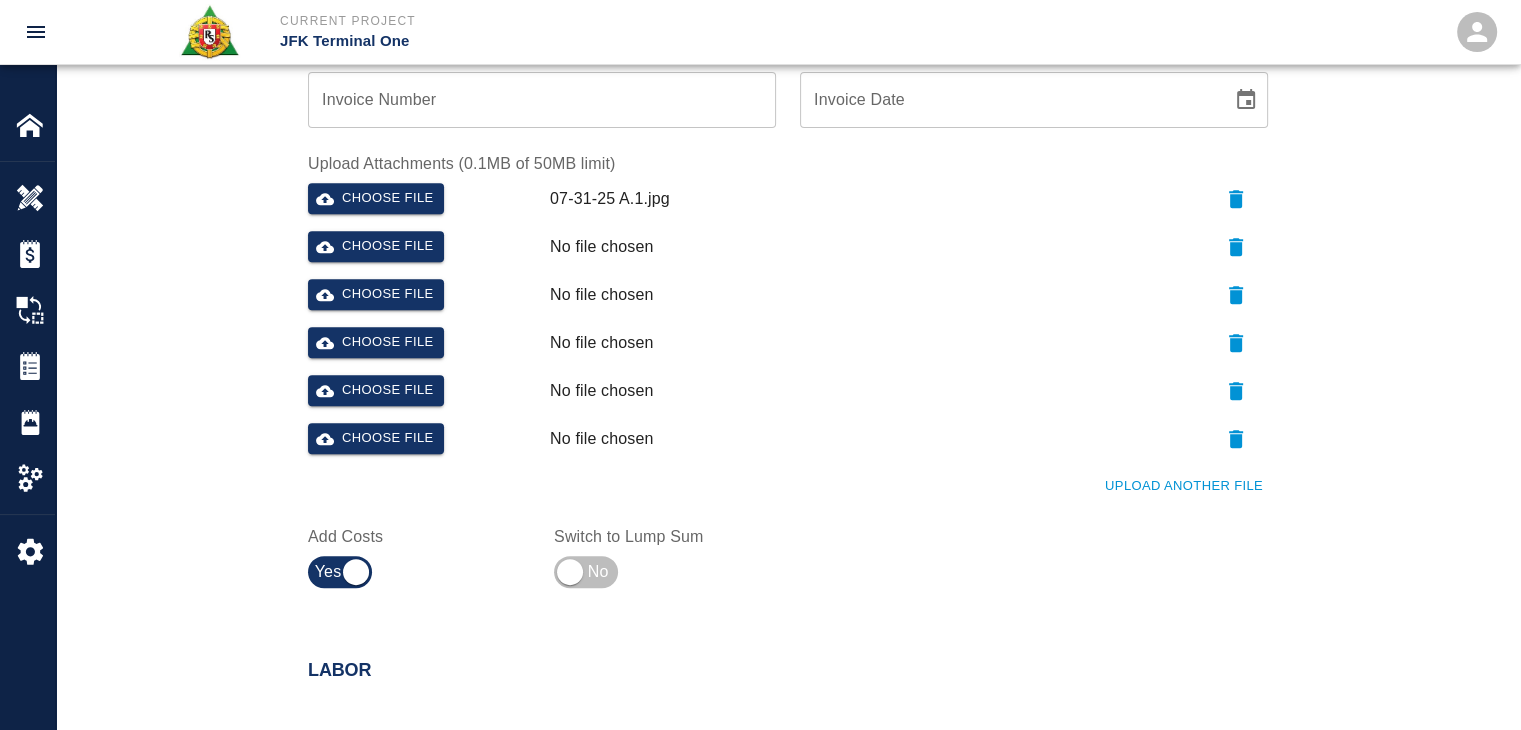 click 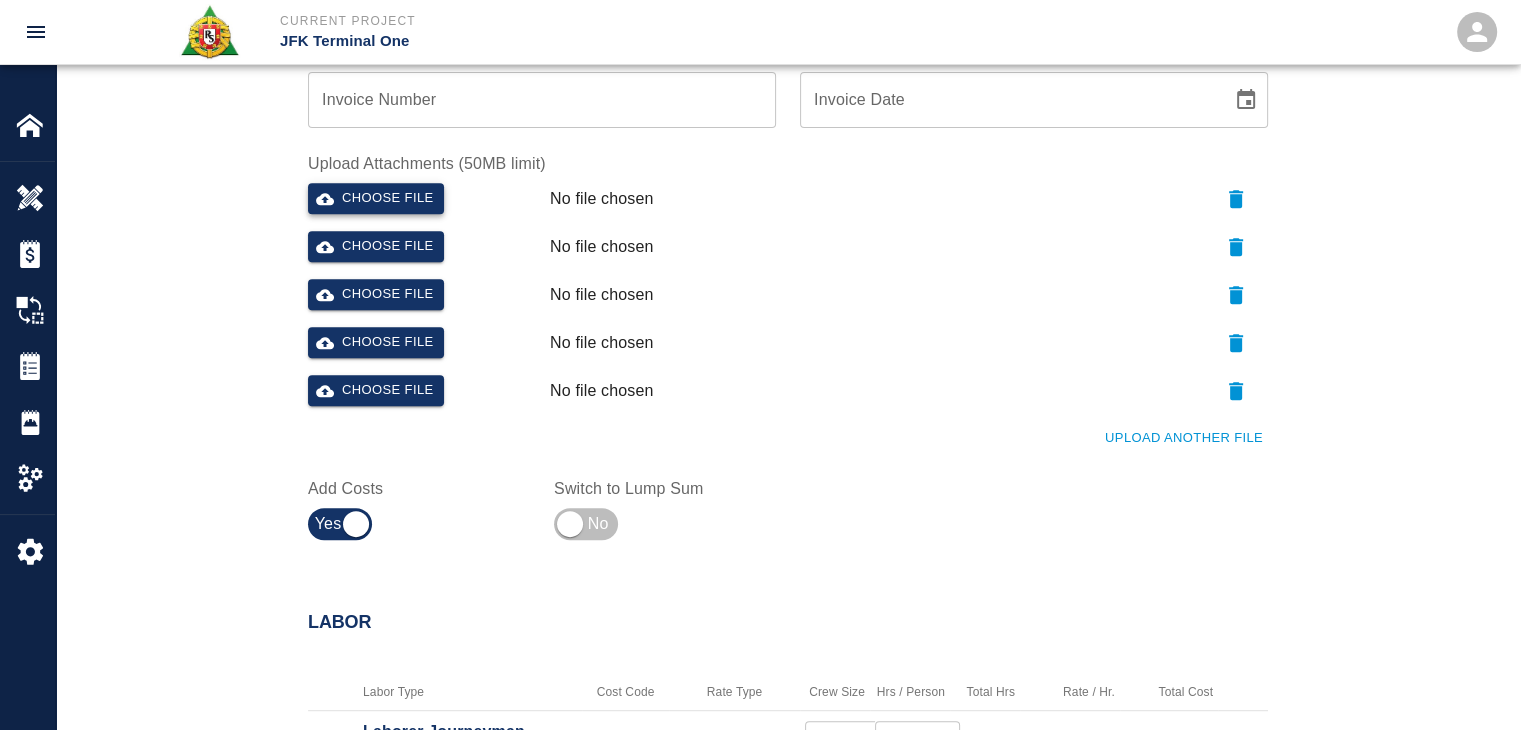 click on "Choose file" at bounding box center (376, 198) 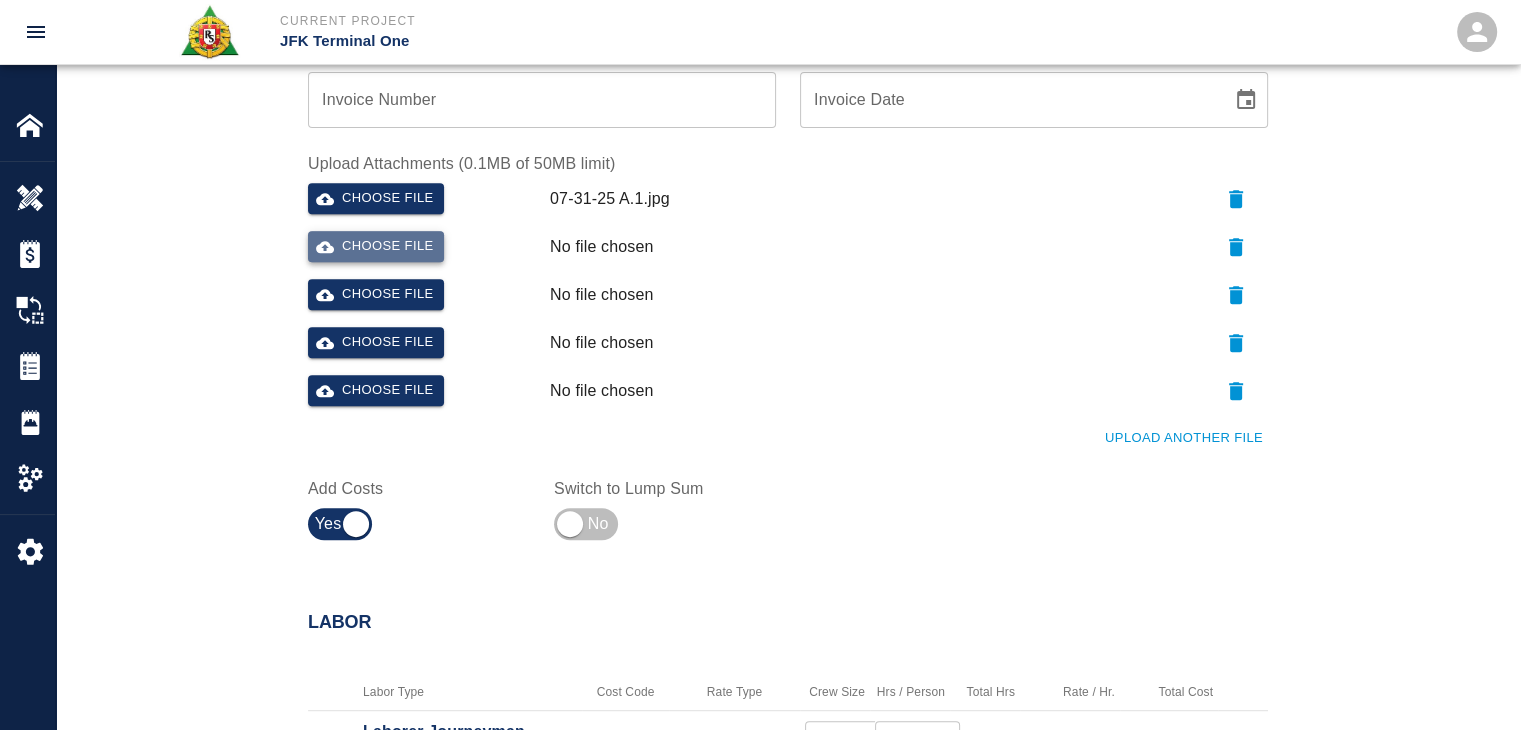 click on "Choose file" at bounding box center (376, 246) 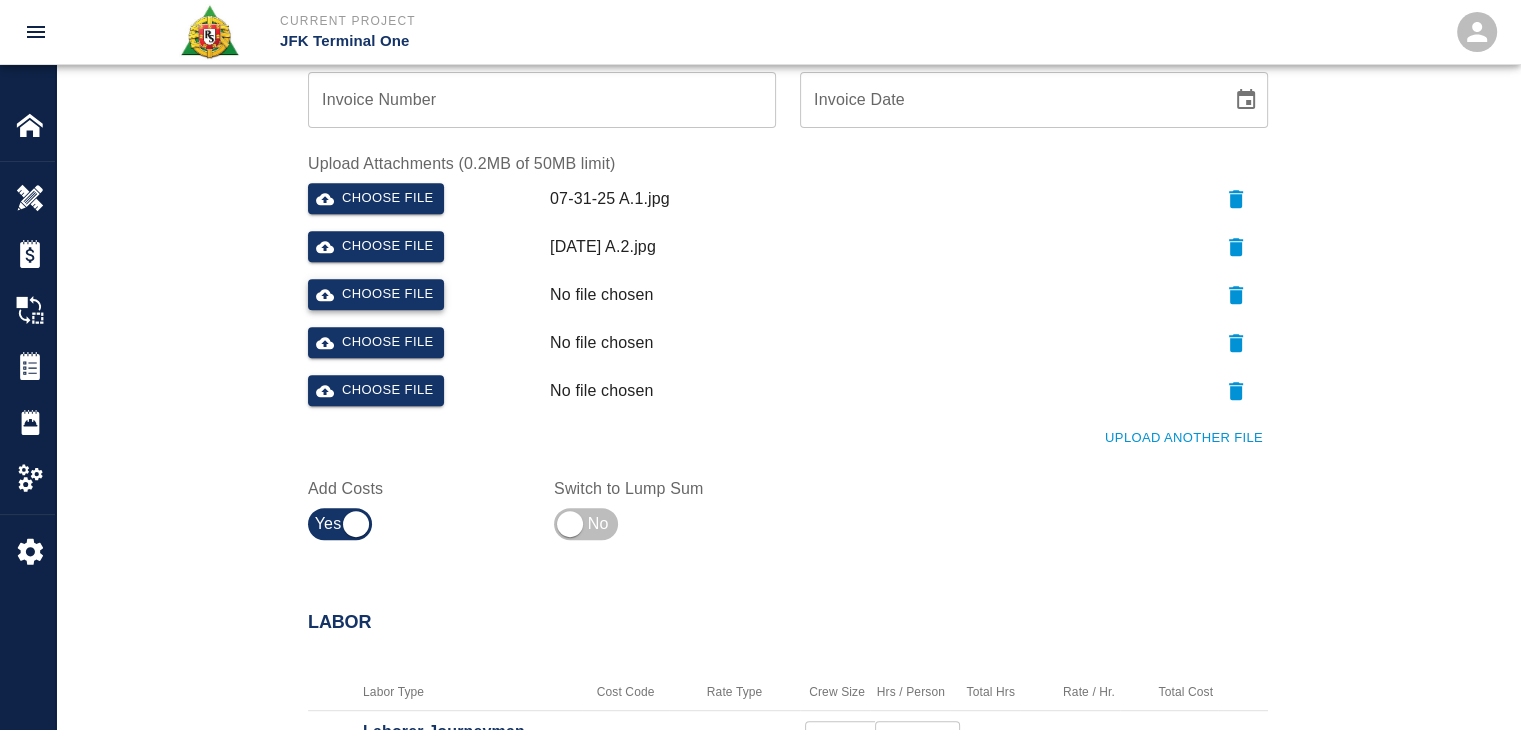 click on "Choose file" at bounding box center [376, 294] 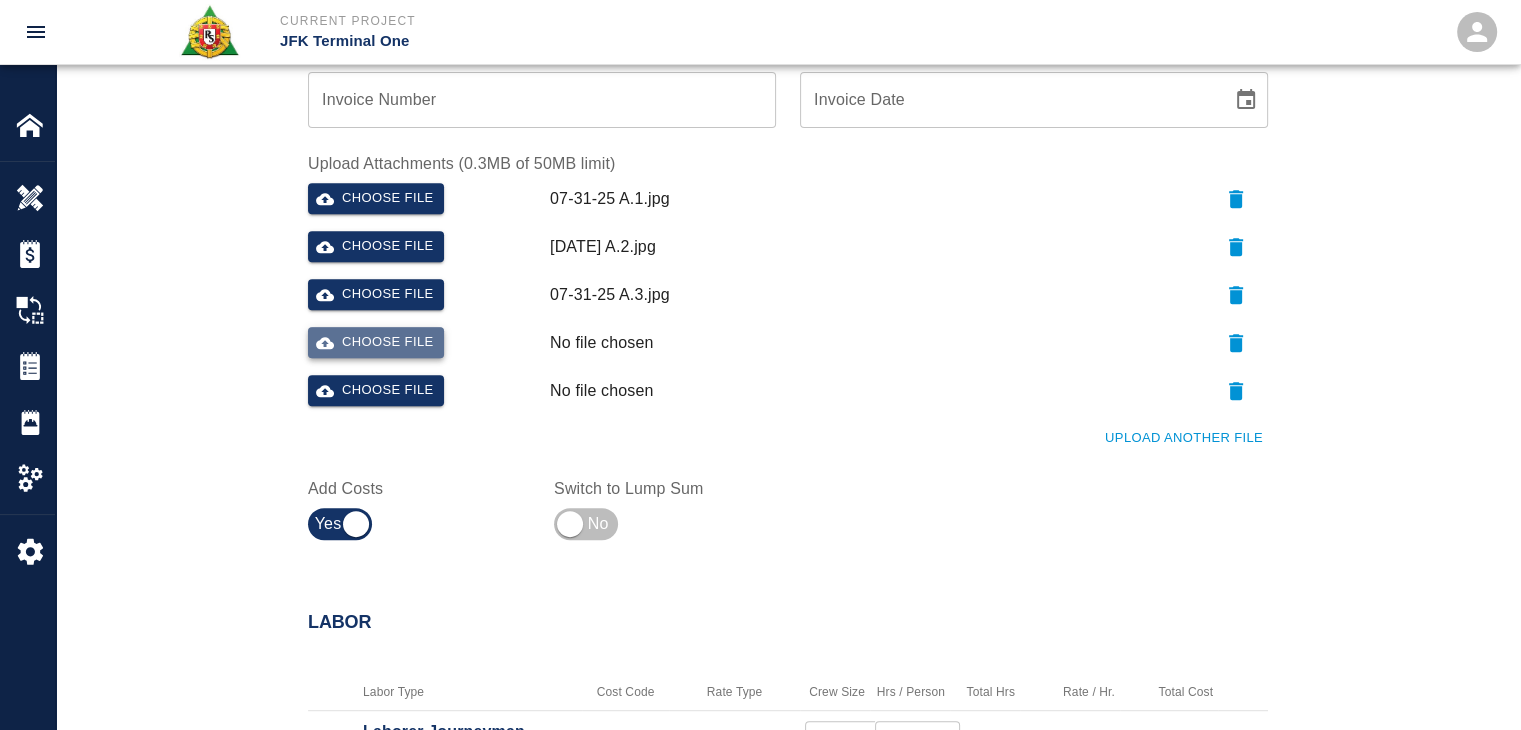 click on "Choose file" at bounding box center (376, 342) 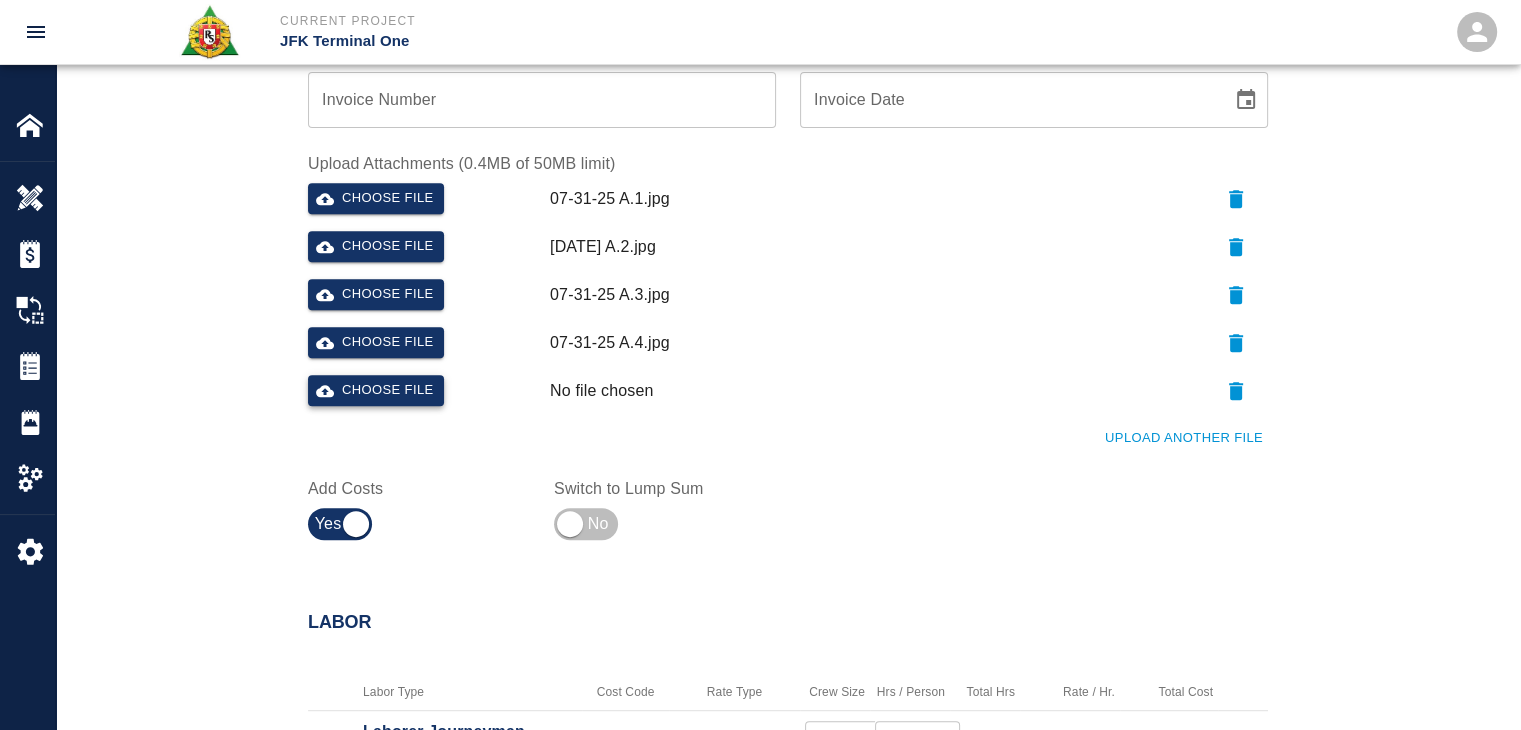 click on "Choose file" at bounding box center [376, 390] 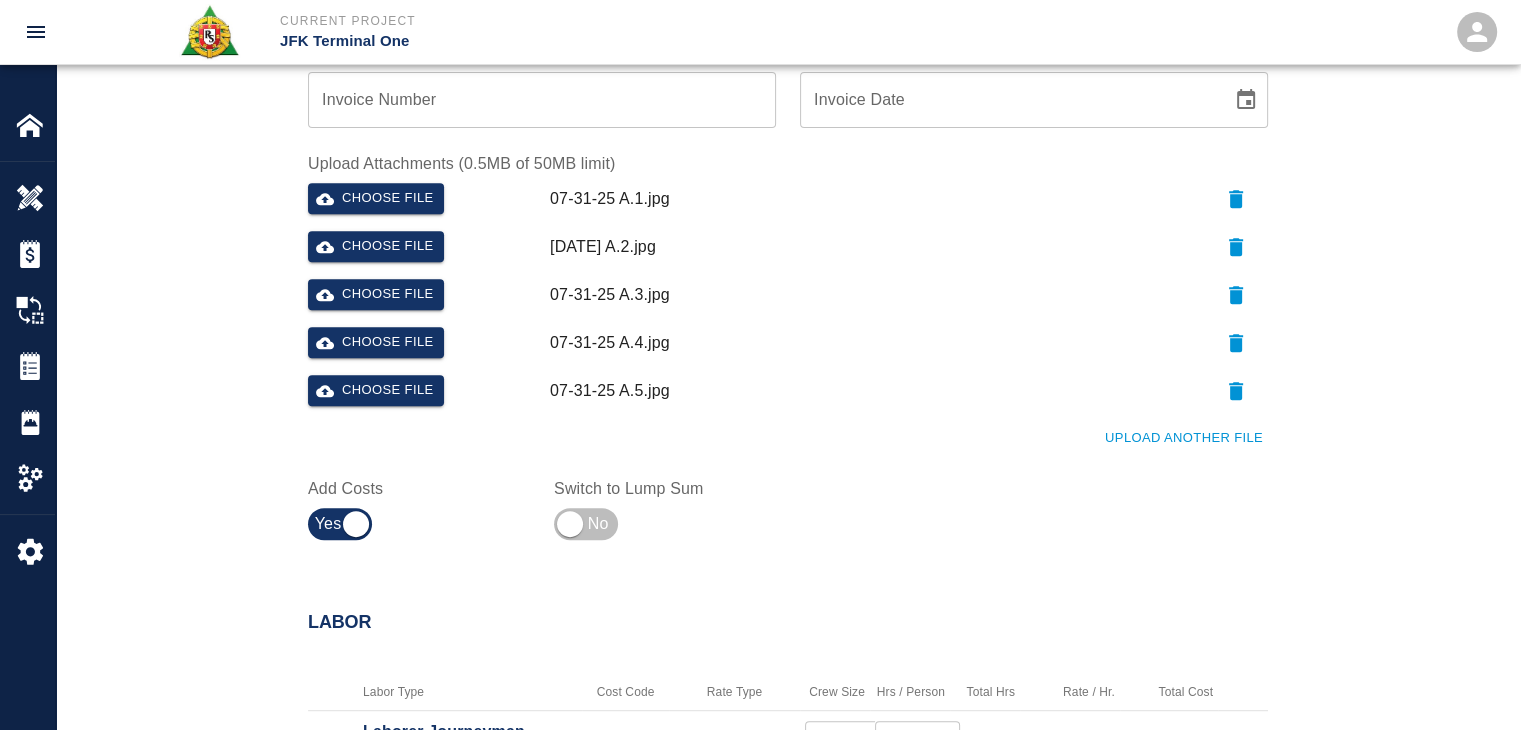 click on "Upload Another File" at bounding box center (1184, 438) 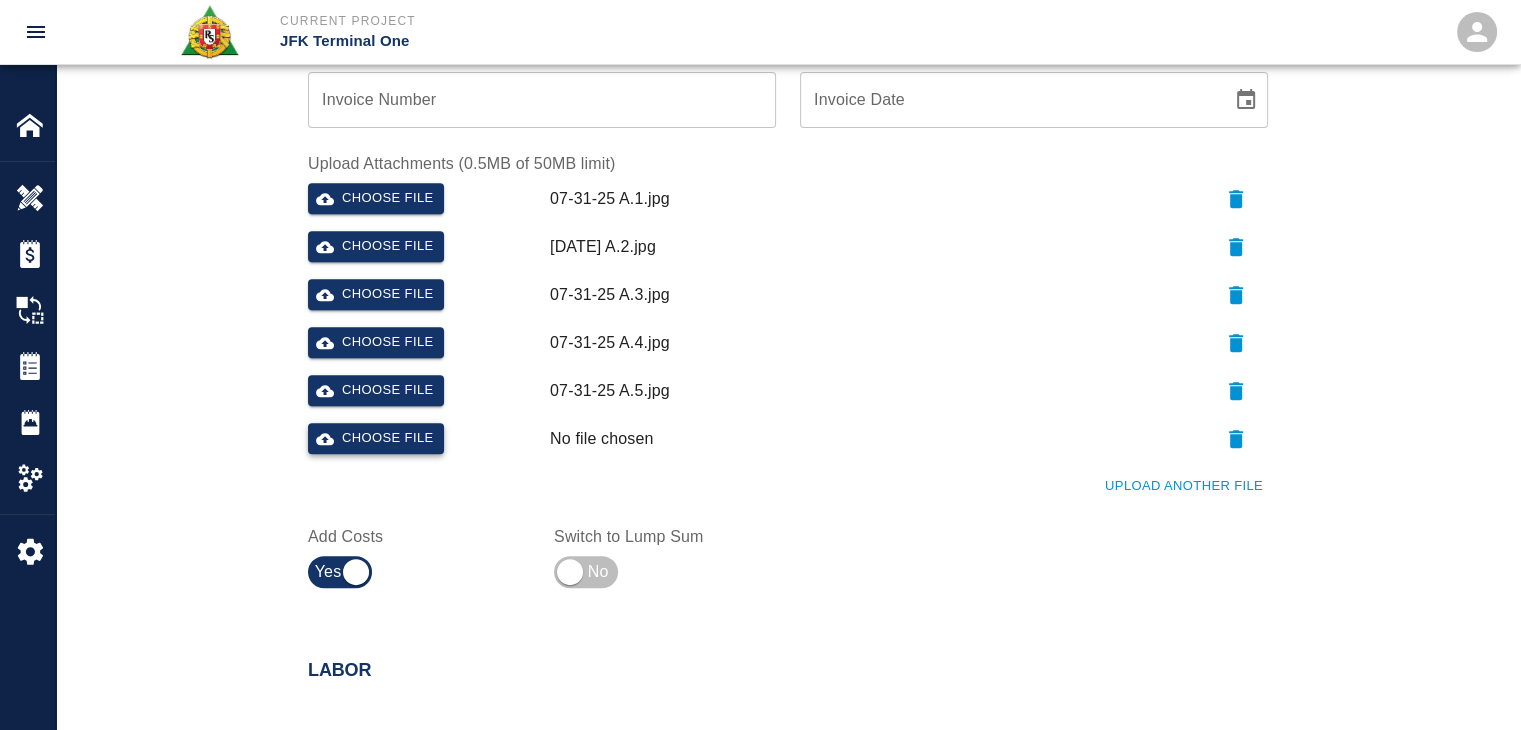 click on "Choose file" at bounding box center [376, 438] 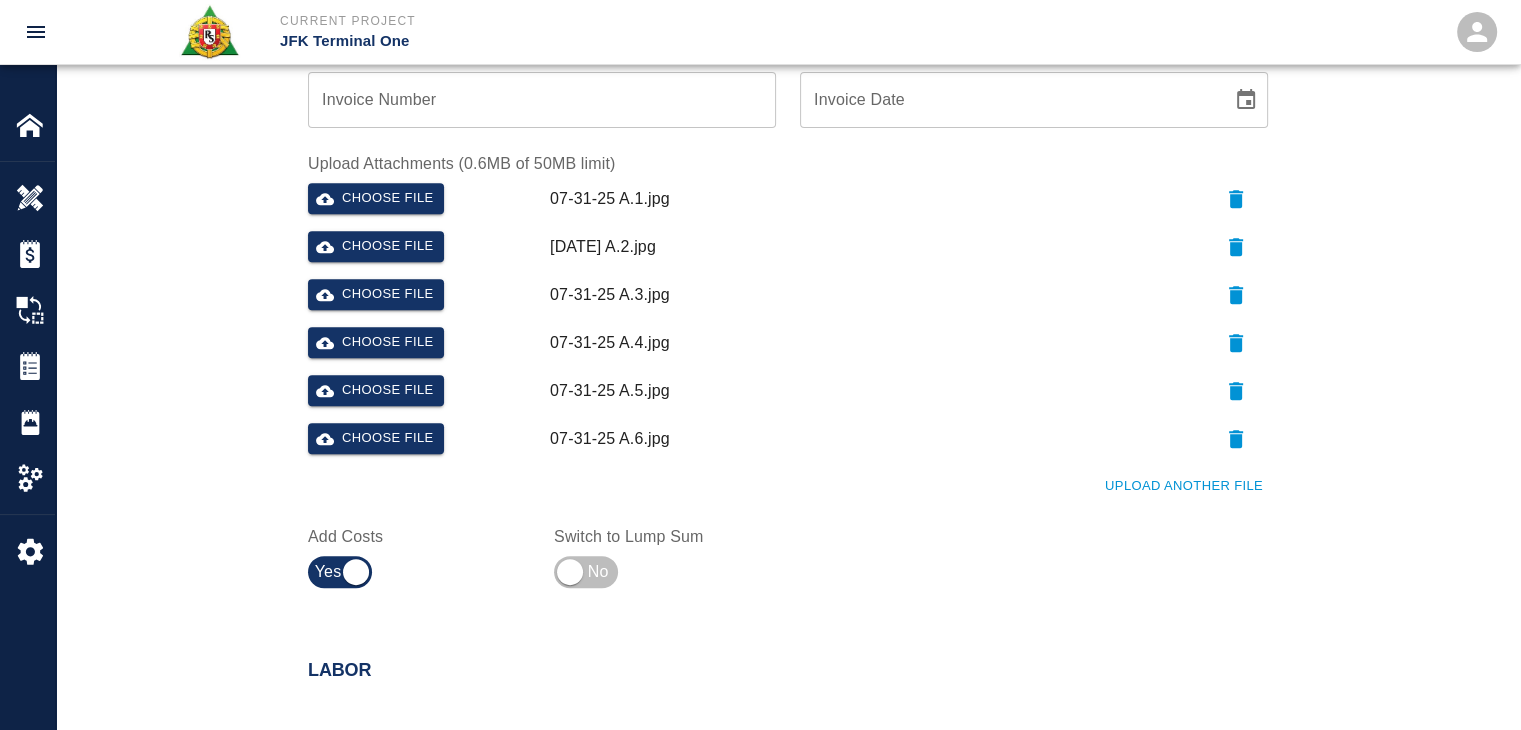 click on "Upload Another File" at bounding box center [1184, 486] 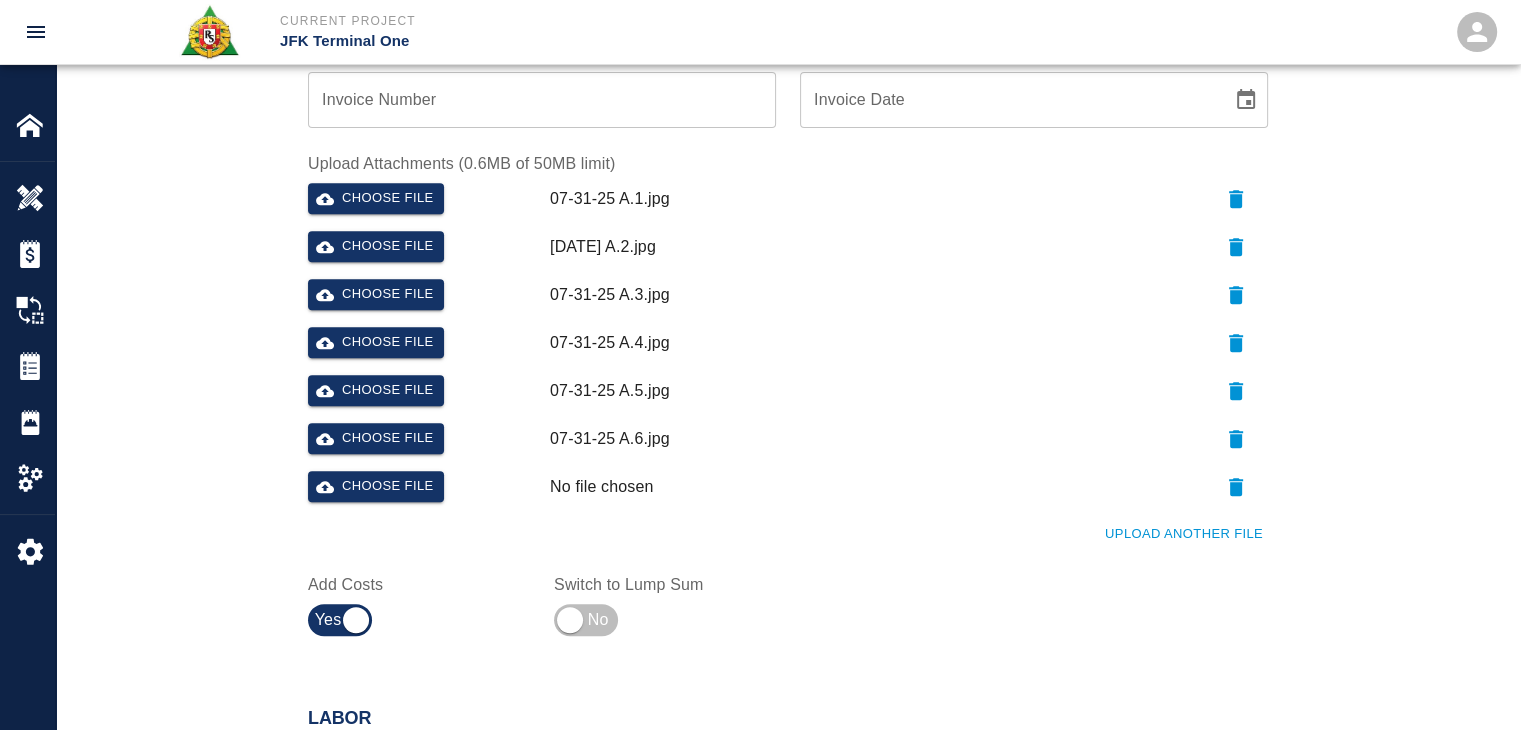click on "Upload Another File" at bounding box center (776, 522) 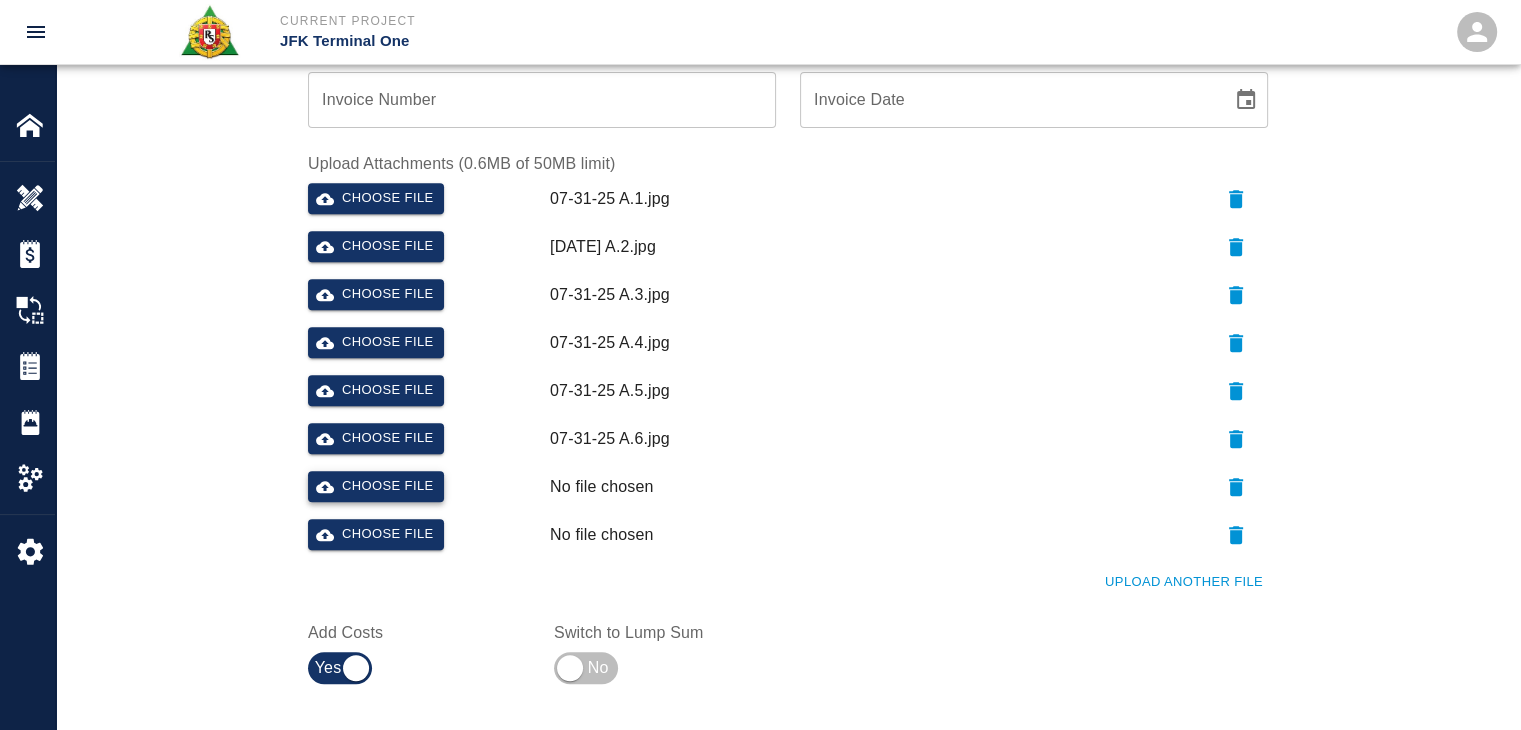 click on "Choose file" at bounding box center [376, 486] 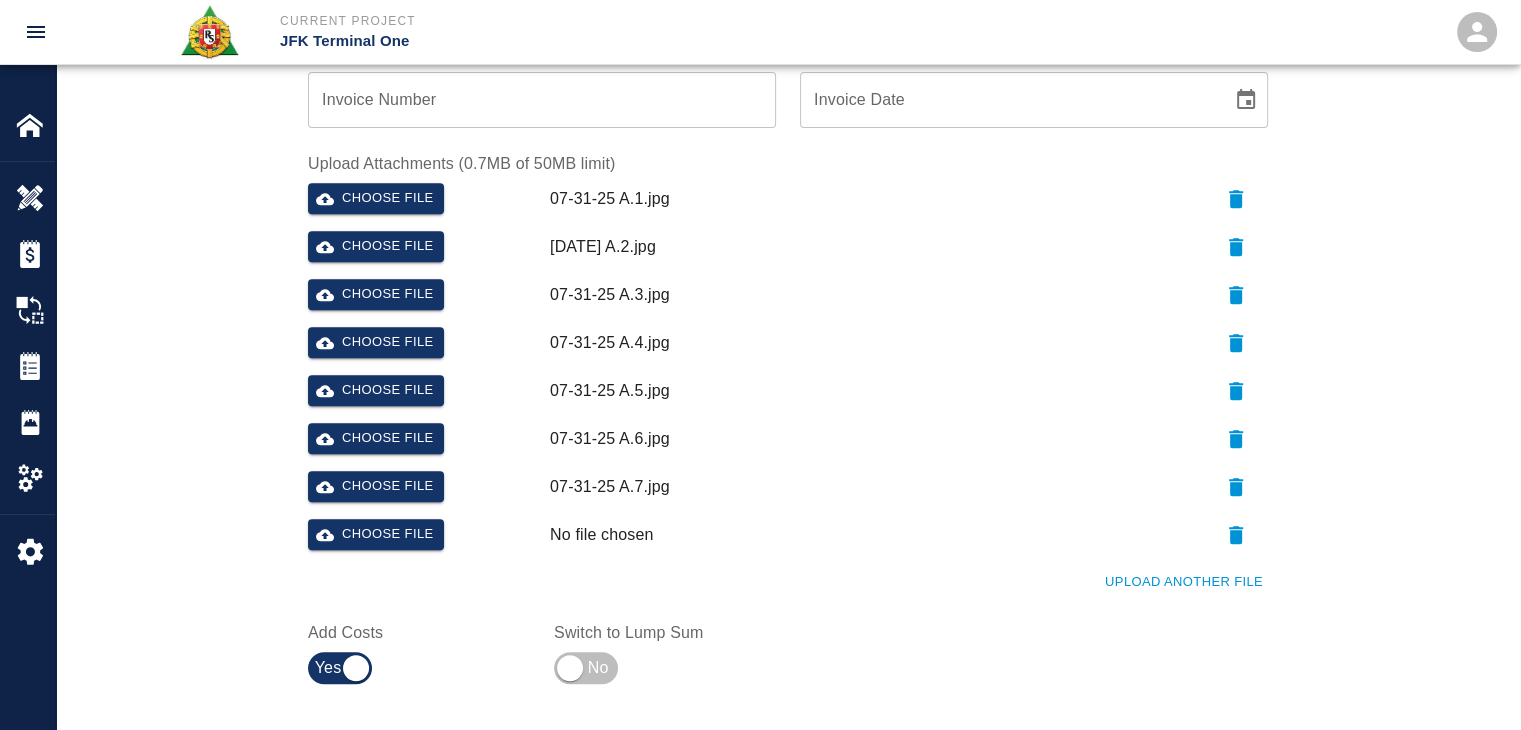 click on "Upload Another File" at bounding box center [776, 570] 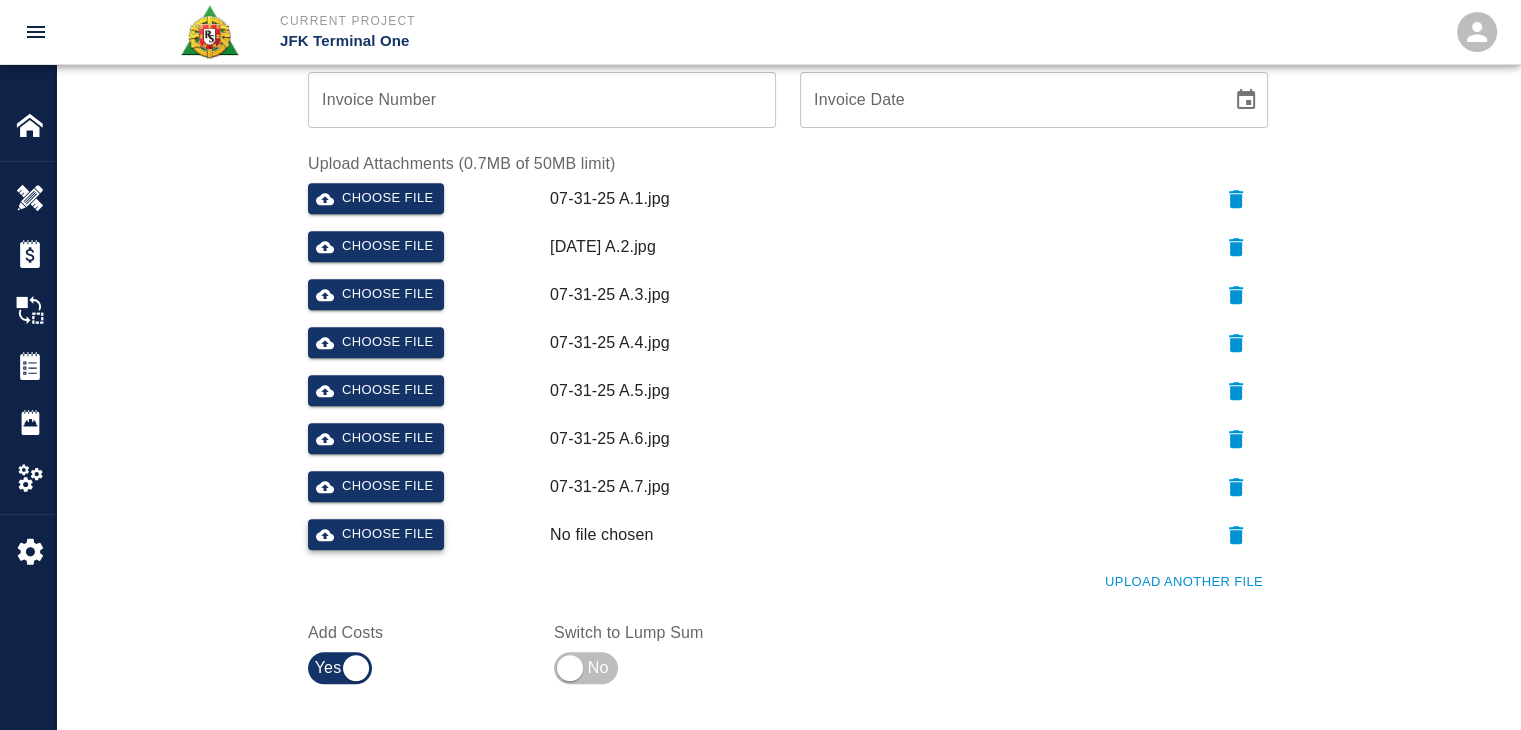 click on "Choose file" at bounding box center [376, 534] 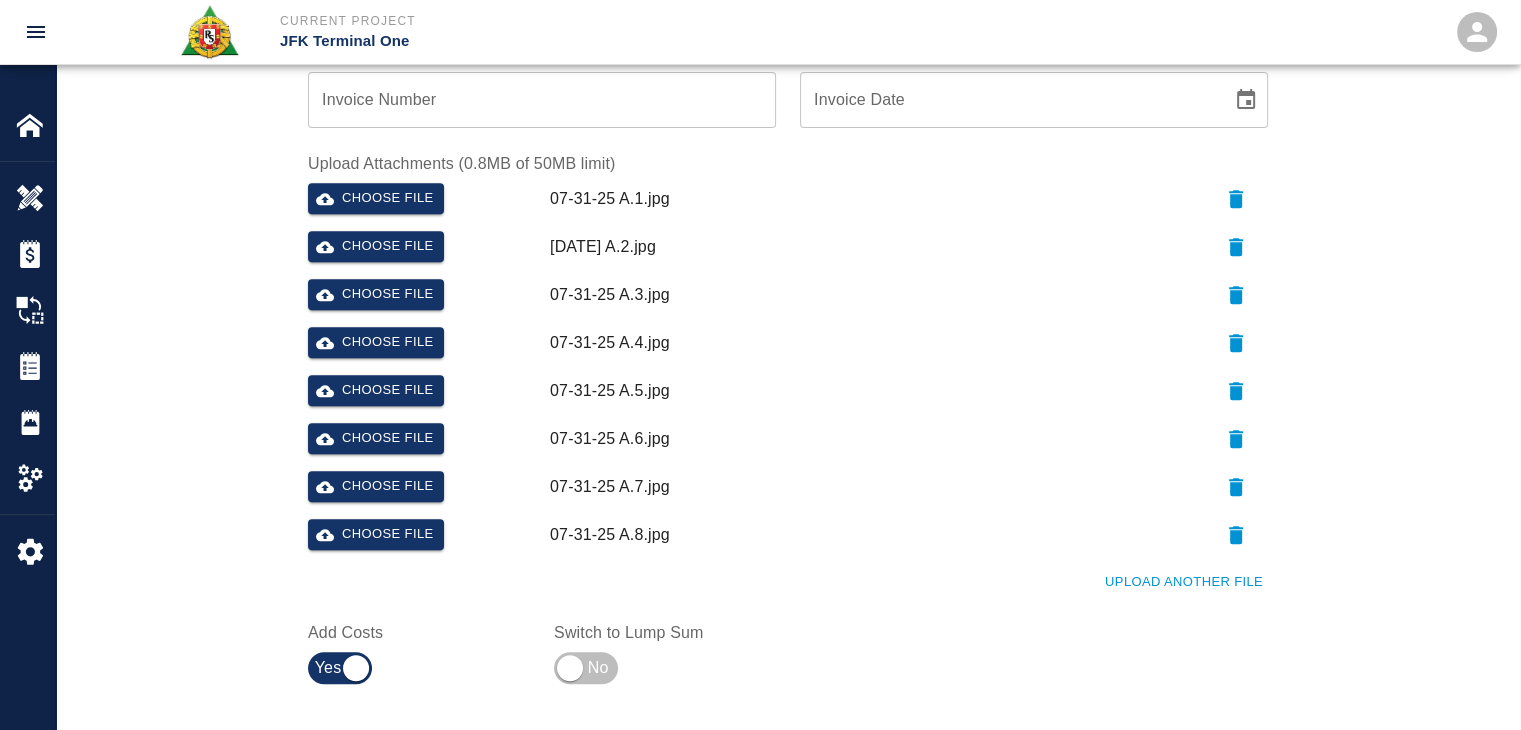 click on "Ticket Number 1278 Ticket Number PCO Number TBD PCO Number Start Date  07/31/2025 Start Date  End Date End Date Work Description R&S worked on mobilizing concrete truck by HH hoist. Discharging concrete into buggies and transporting concrete buggy thru HHS4 south to place shoveling and pulling up concrete for masons, HHS4/L1- Sprinkler Valve room topping
Breakdown:
2 Laborers 1hr
2 masons 2hrs
1 General Foreman 1hr
1 CSM 1hr
MATERIAL:
1 CY of SRA Mix
1 buggy  x Work Description Notes x Notes Subject mobilizing concrete truck by HH hoist.  Discharging concrete into buggies and transporting concrete buggy thru HHS4 south to place shoveling and pulling up concrete for masons, HHS4/L1- Sprinkler Valve room topping Subject Invoice Number Invoice Number Invoice Date Invoice Date Upload Attachments (0.8MB of 50MB limit) Choose file 07-31-25 A.1.jpg Choose file 07-31-25 A.2.jpg Choose file 07-31-25 A.3.jpg Choose file 07-31-25 A.4.jpg Choose file 07-31-25 A.5.jpg Choose file 07-31-25 A.6.jpg Choose file Choose file" at bounding box center (788, 68) 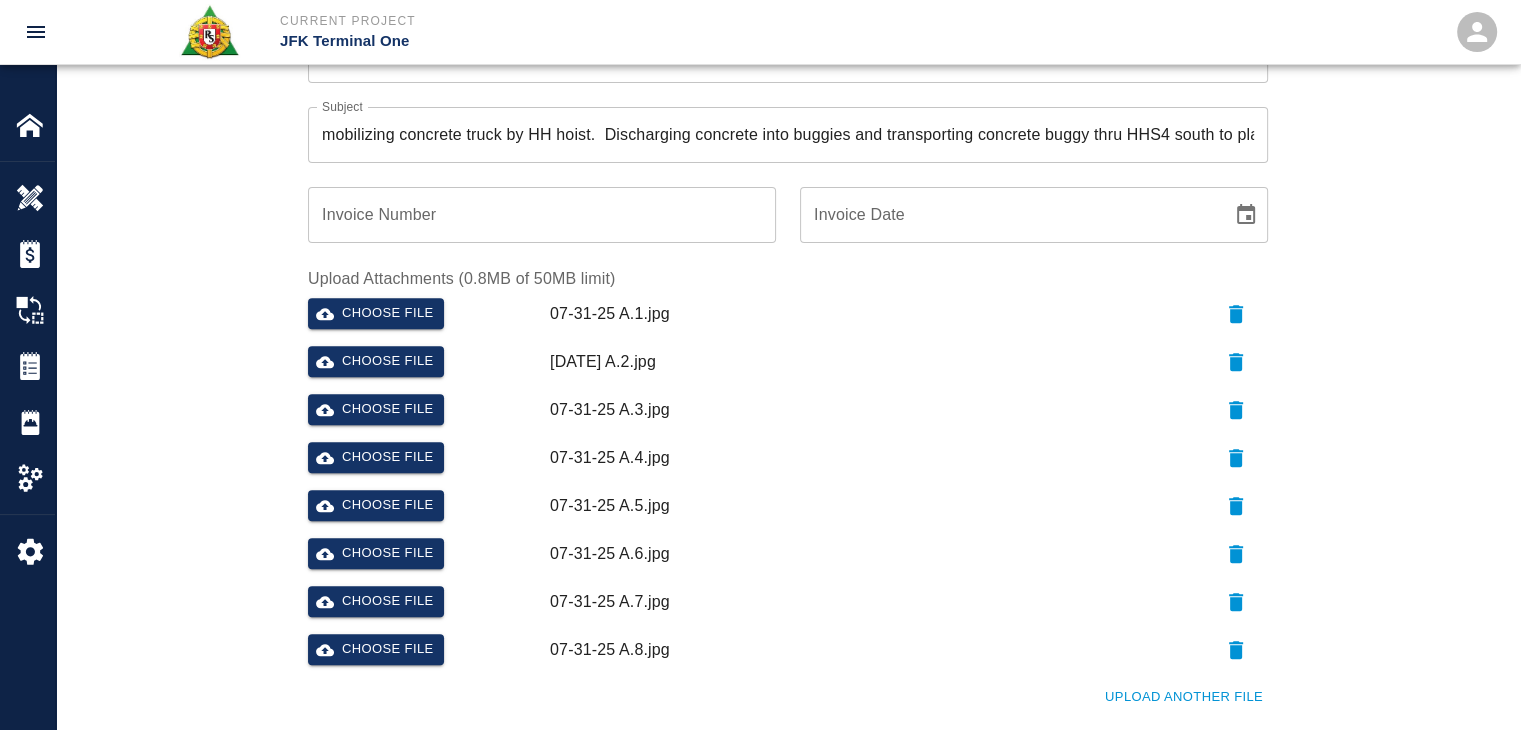 scroll, scrollTop: 0, scrollLeft: 0, axis: both 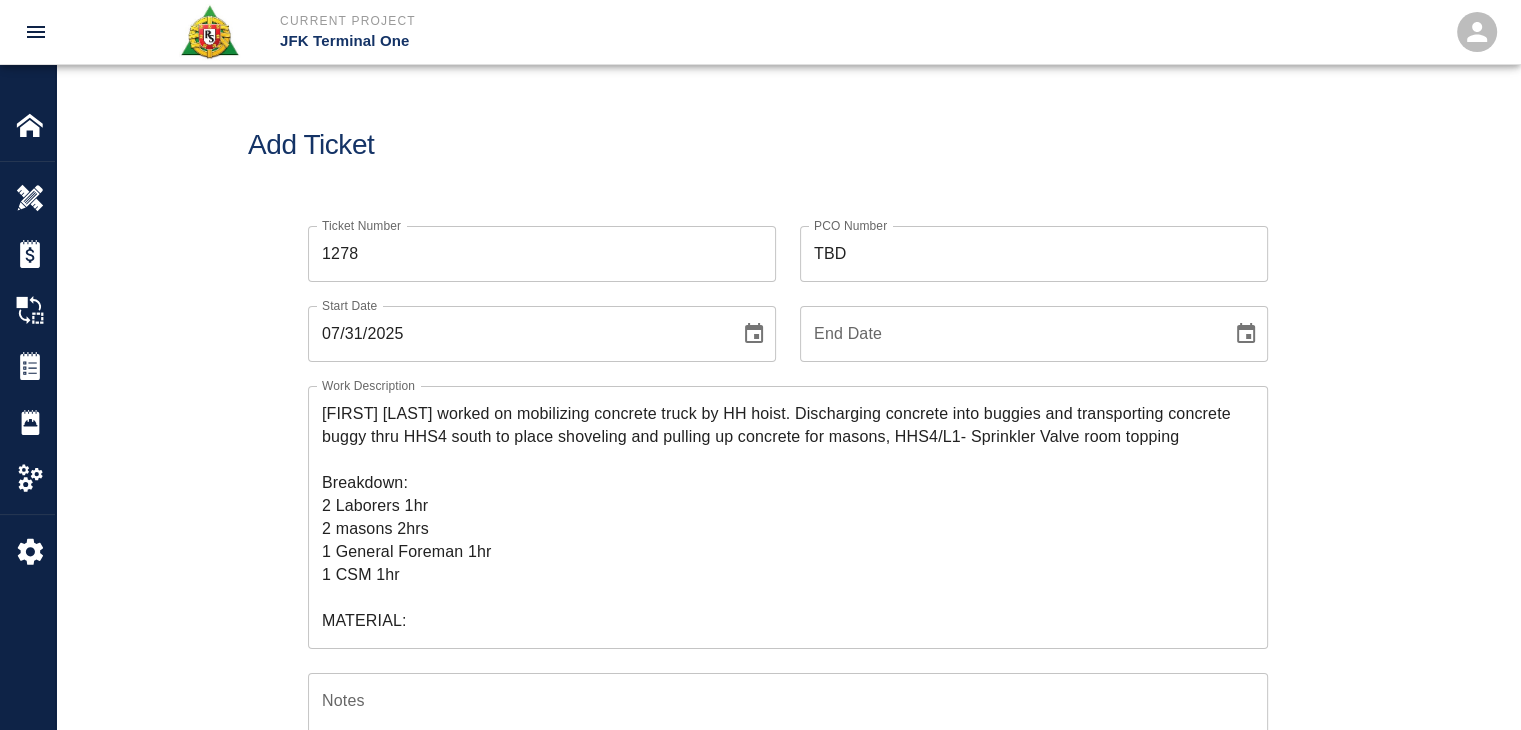 click on "Ticket Number 1278 Ticket Number" at bounding box center (530, 242) 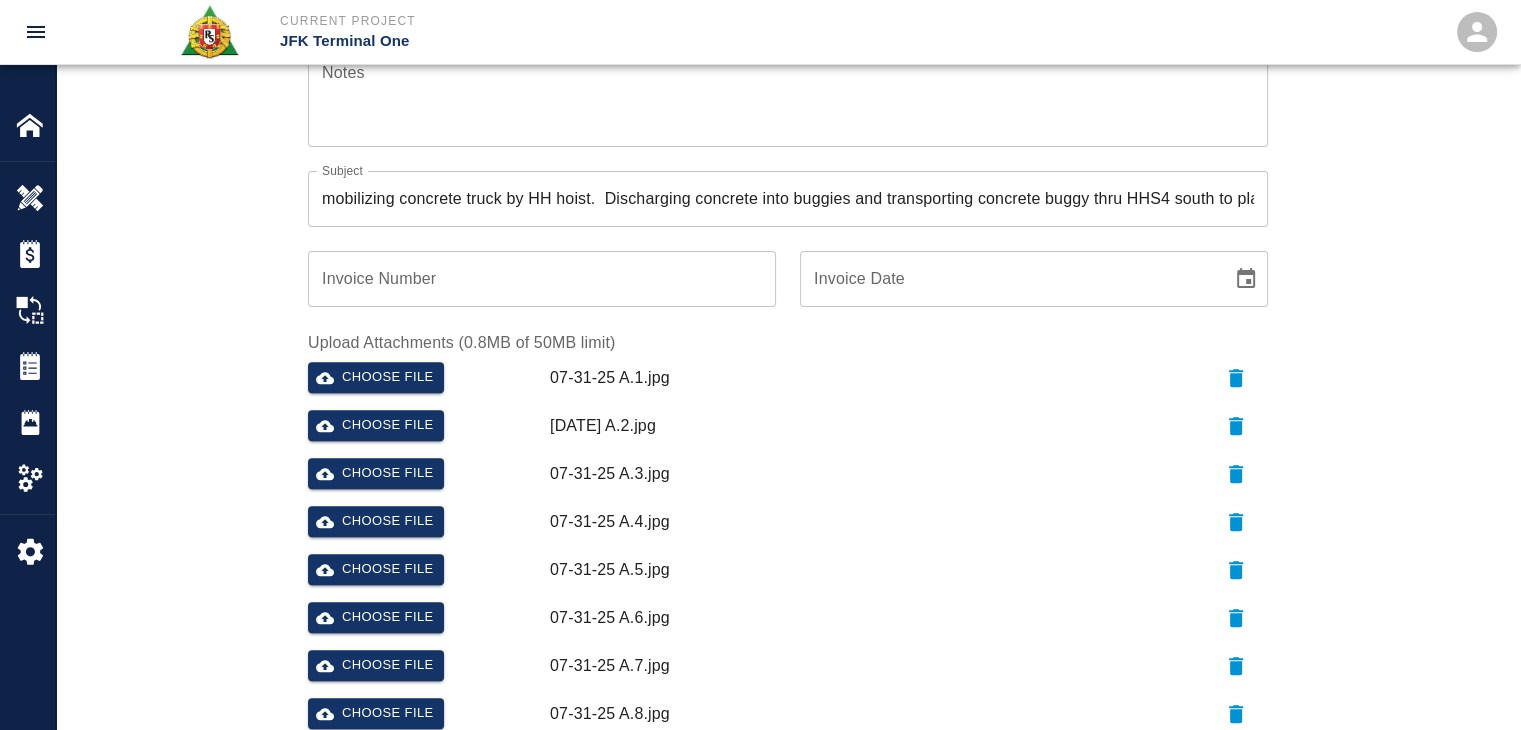 scroll, scrollTop: 628, scrollLeft: 0, axis: vertical 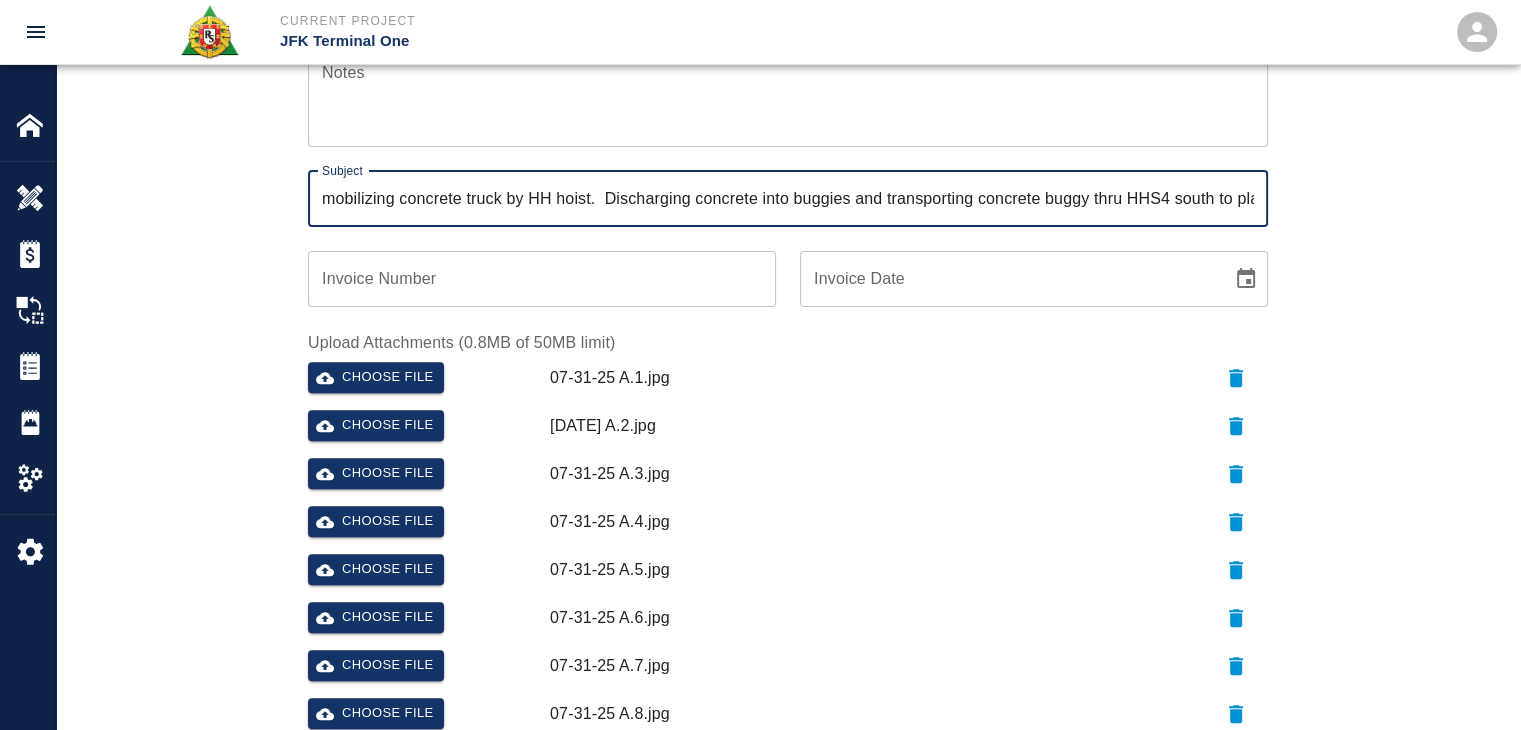 click on "mobilizing concrete truck by HH hoist.  Discharging concrete into buggies and transporting concrete buggy thru HHS4 south to place shoveling and pulling up concrete for masons, HHS4/L1- Sprinkler Valve room topping" at bounding box center (788, 199) 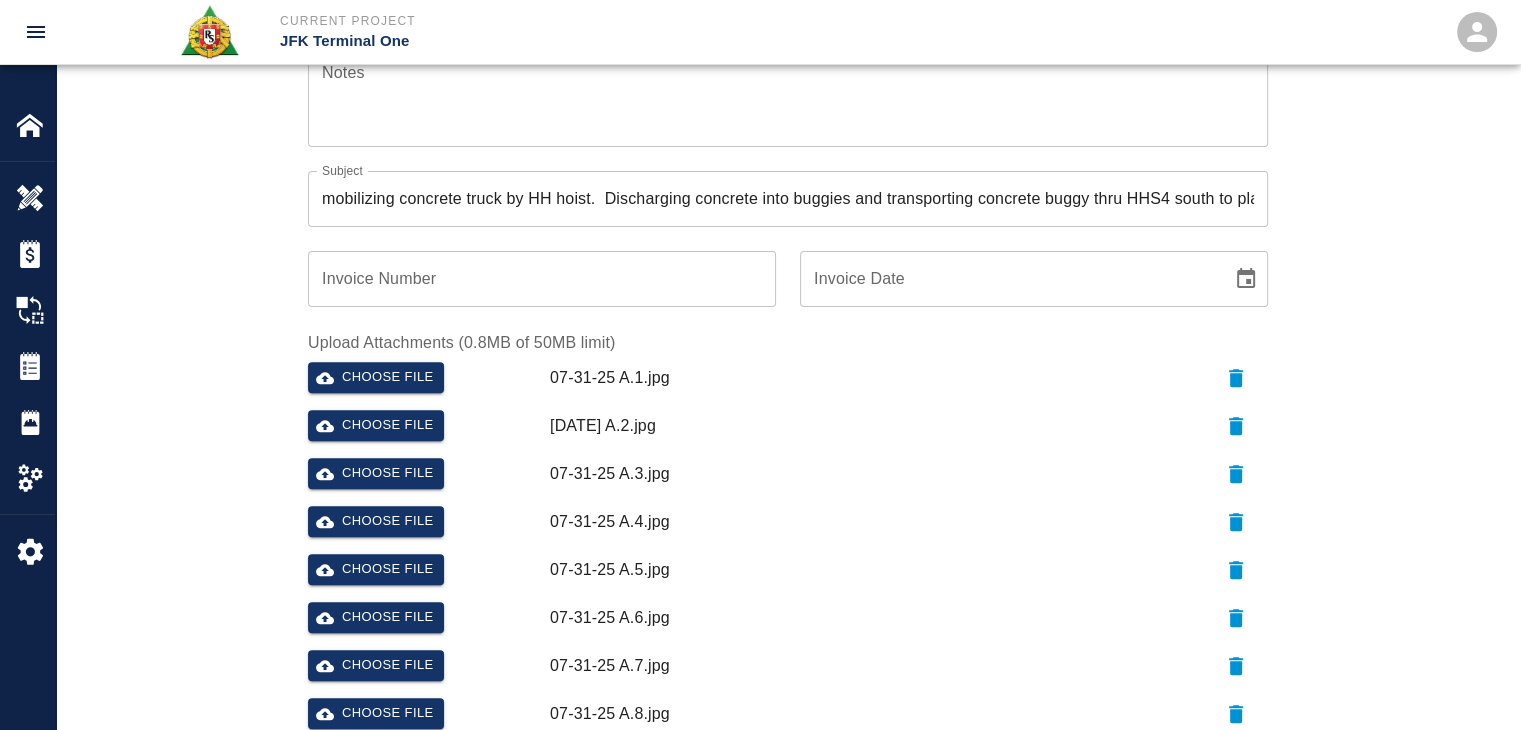 drag, startPoint x: 241, startPoint y: 238, endPoint x: 151, endPoint y: 223, distance: 91.24144 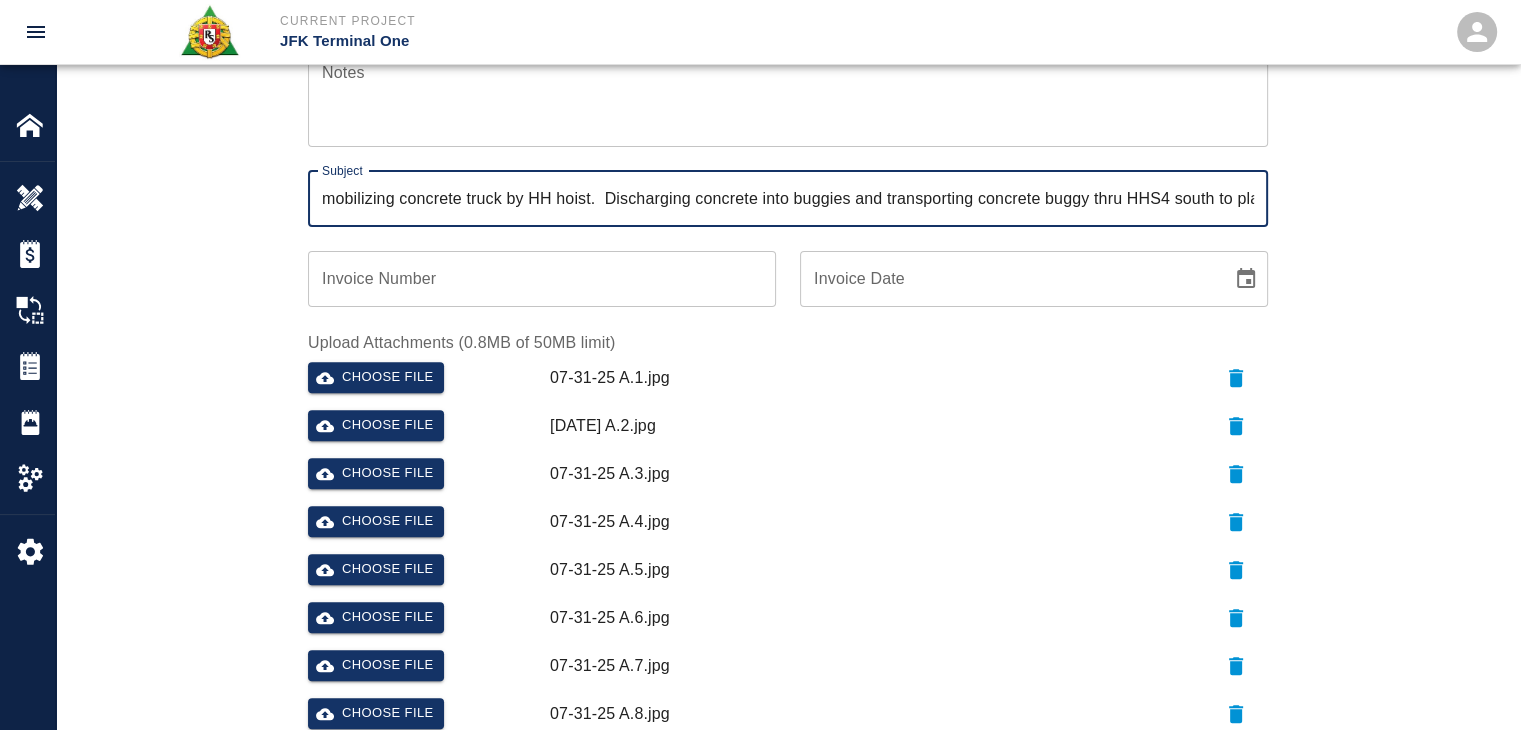 click on "mobilizing concrete truck by HH hoist.  Discharging concrete into buggies and transporting concrete buggy thru HHS4 south to place shoveling and pulling up concrete for masons, HHS4/L1- Sprinkler Valve room topping" at bounding box center [788, 199] 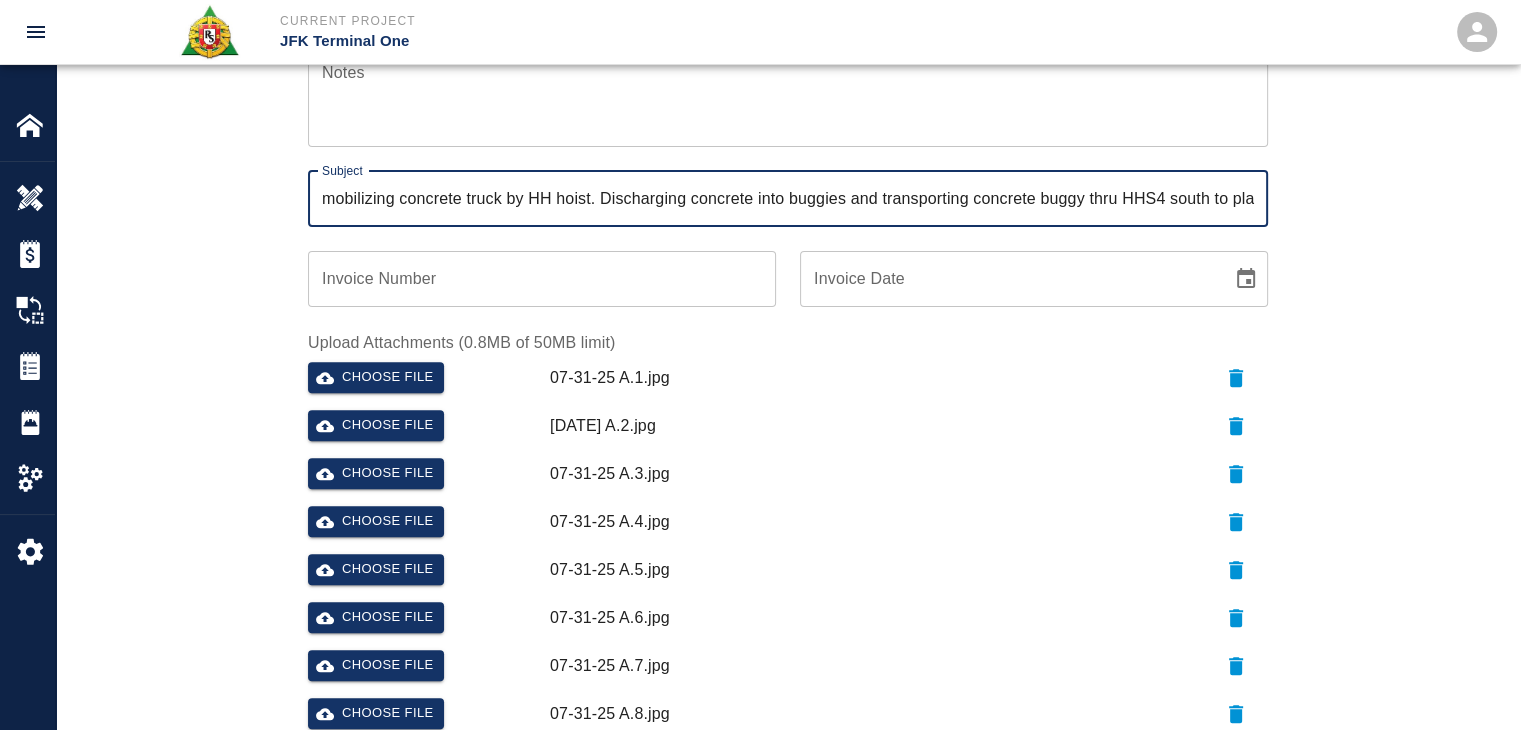 type on "mobilizing concrete truck by HH hoist. Discharging concrete into buggies and transporting concrete buggy thru HHS4 south to place shoveling and pulling up concrete for masons, HHS4/L1- Sprinkler Valve room topping" 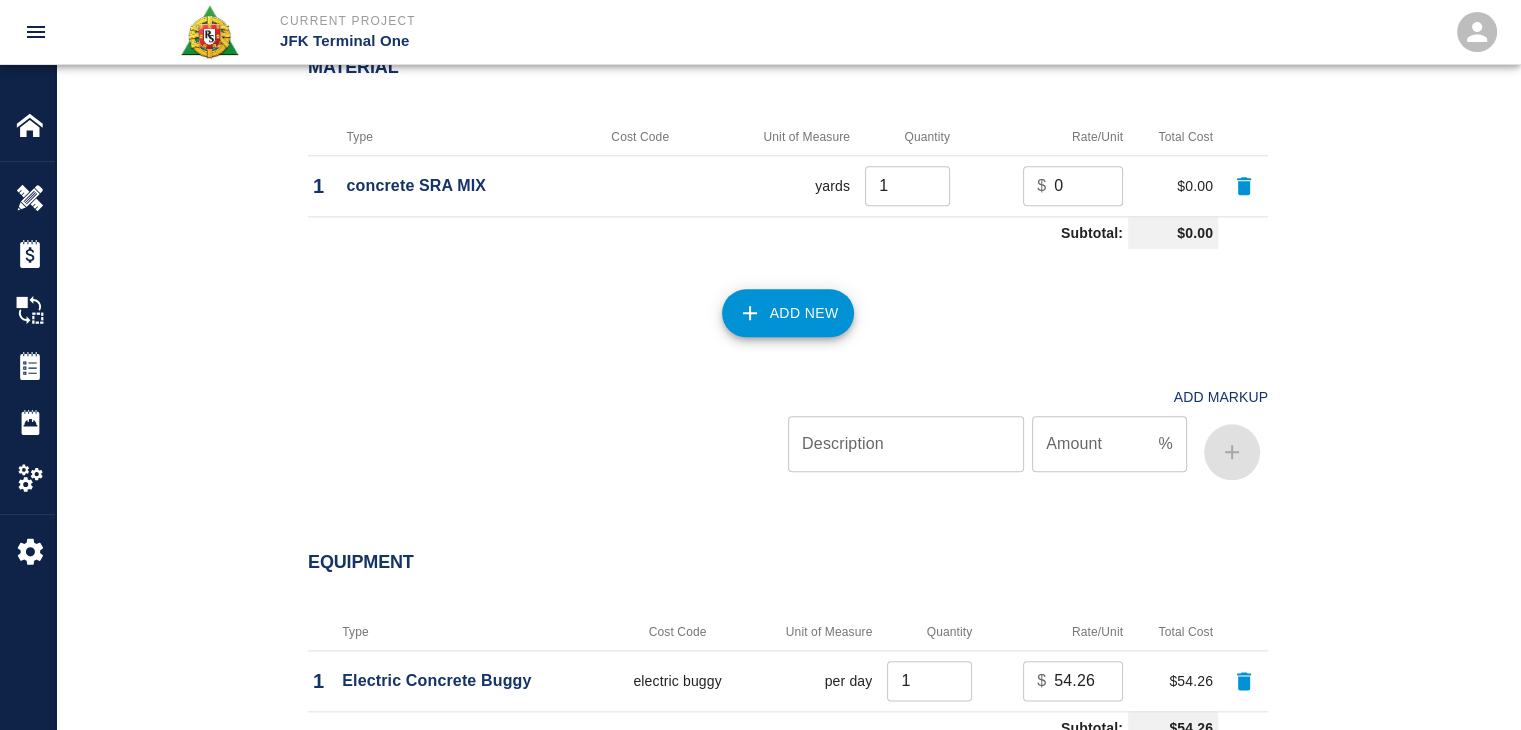 scroll, scrollTop: 2909, scrollLeft: 0, axis: vertical 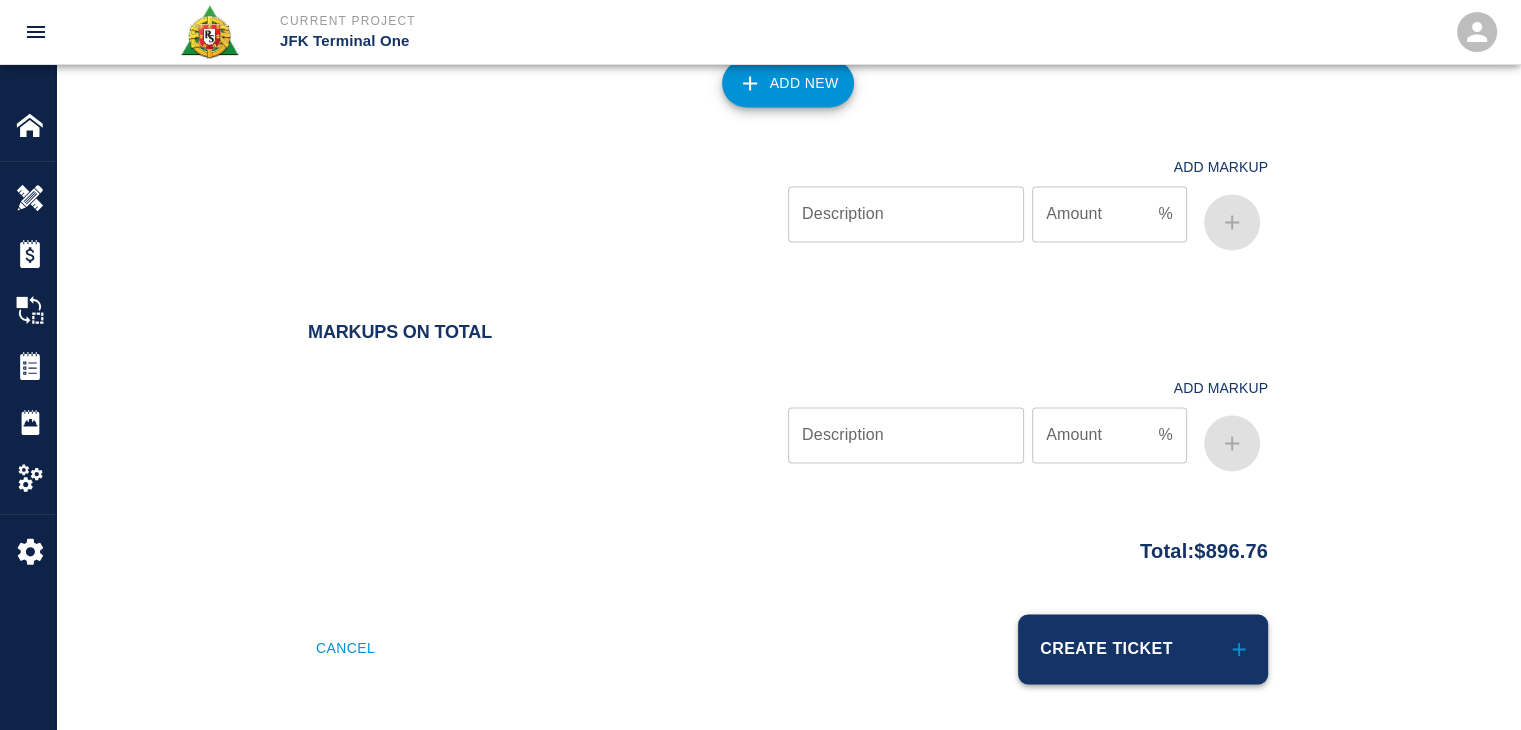 click on "Create Ticket" at bounding box center (1143, 649) 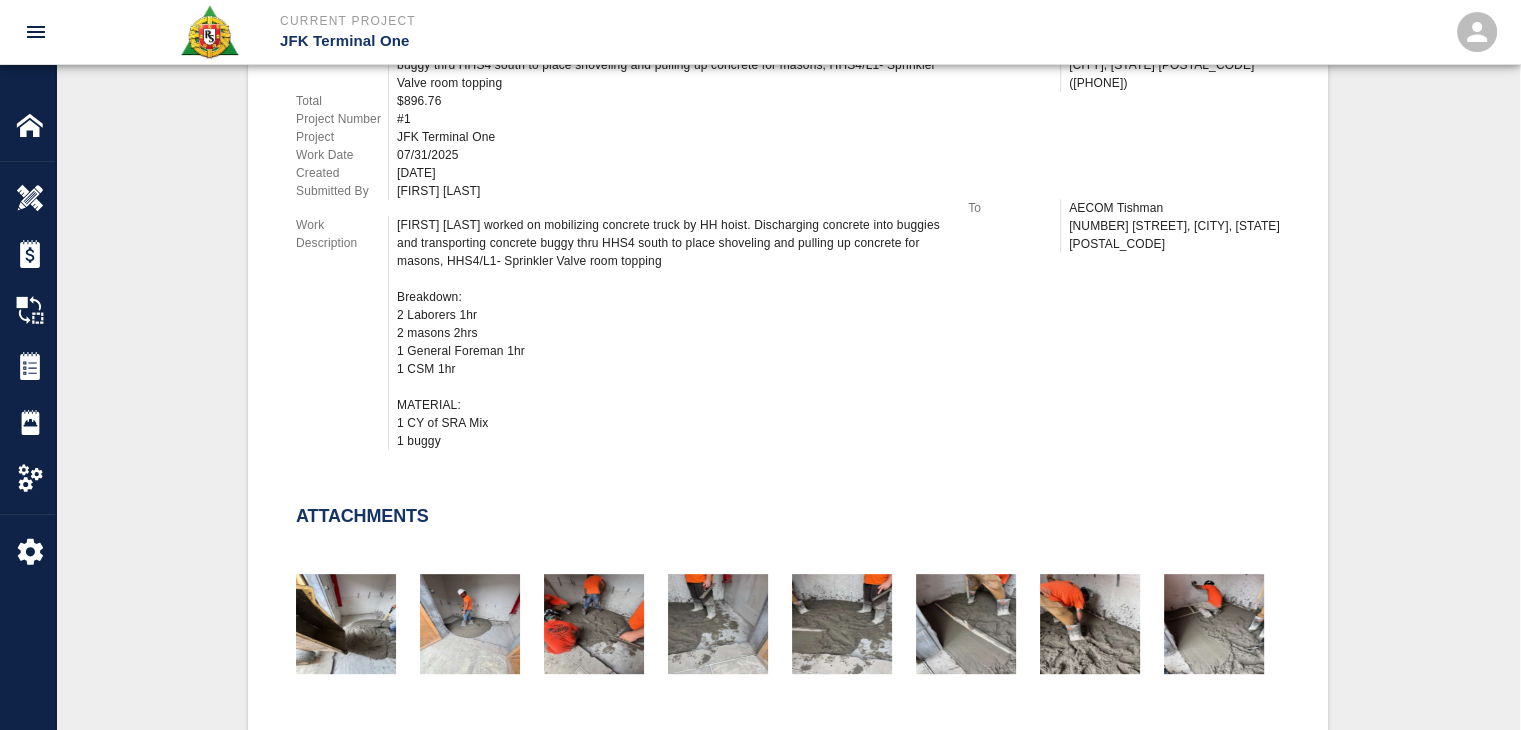 scroll, scrollTop: 636, scrollLeft: 0, axis: vertical 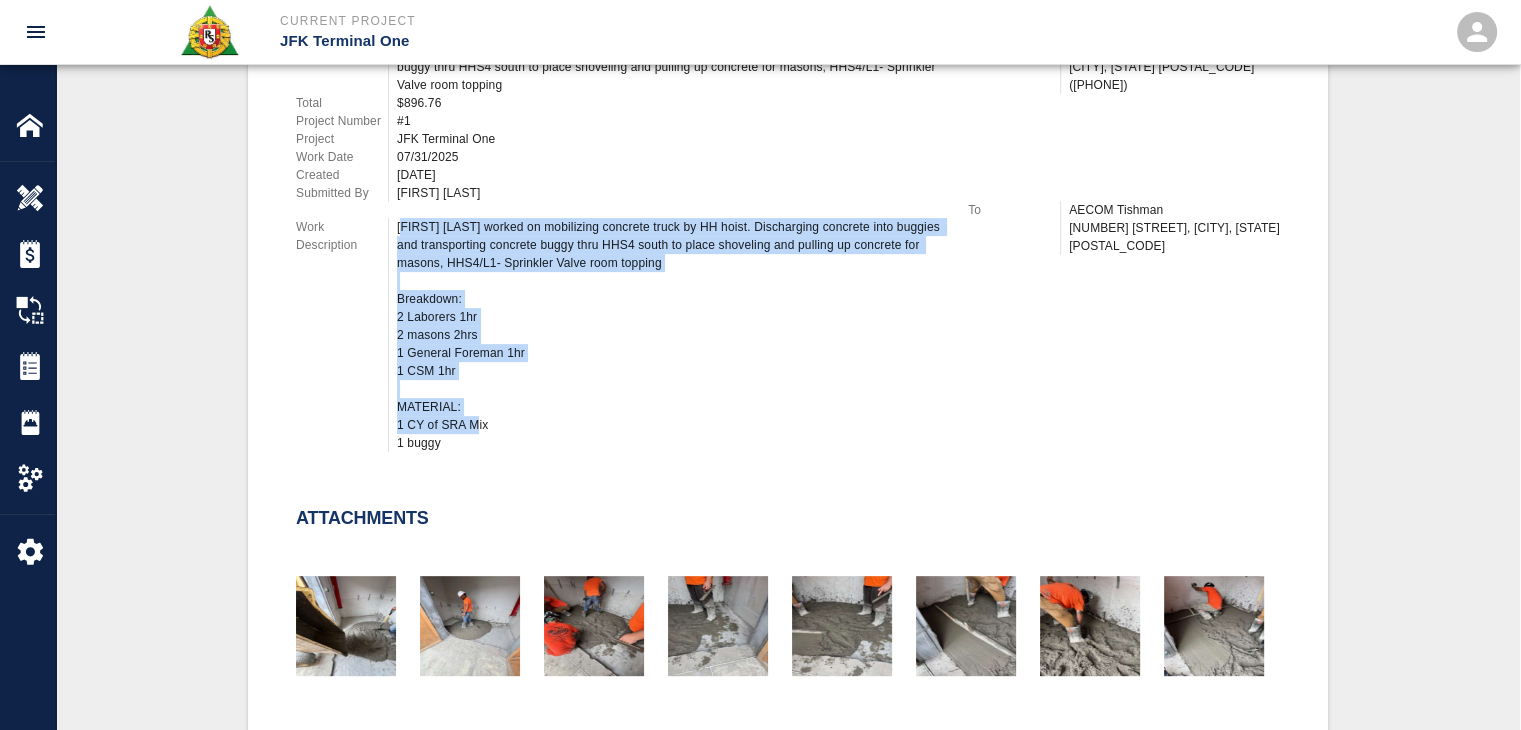 drag, startPoint x: 467, startPoint y: 451, endPoint x: 402, endPoint y: 229, distance: 231.32013 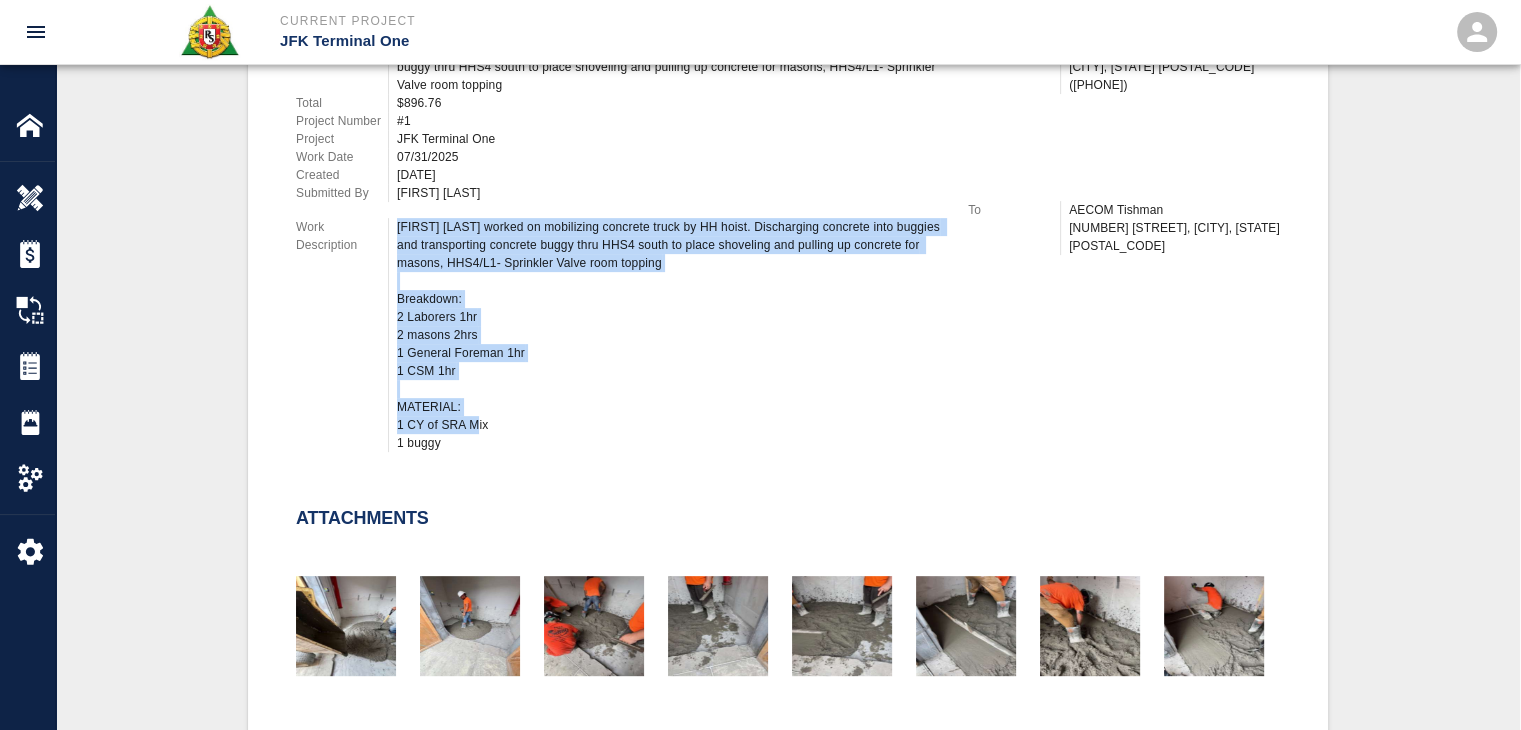 drag, startPoint x: 457, startPoint y: 440, endPoint x: 388, endPoint y: 233, distance: 218.19716 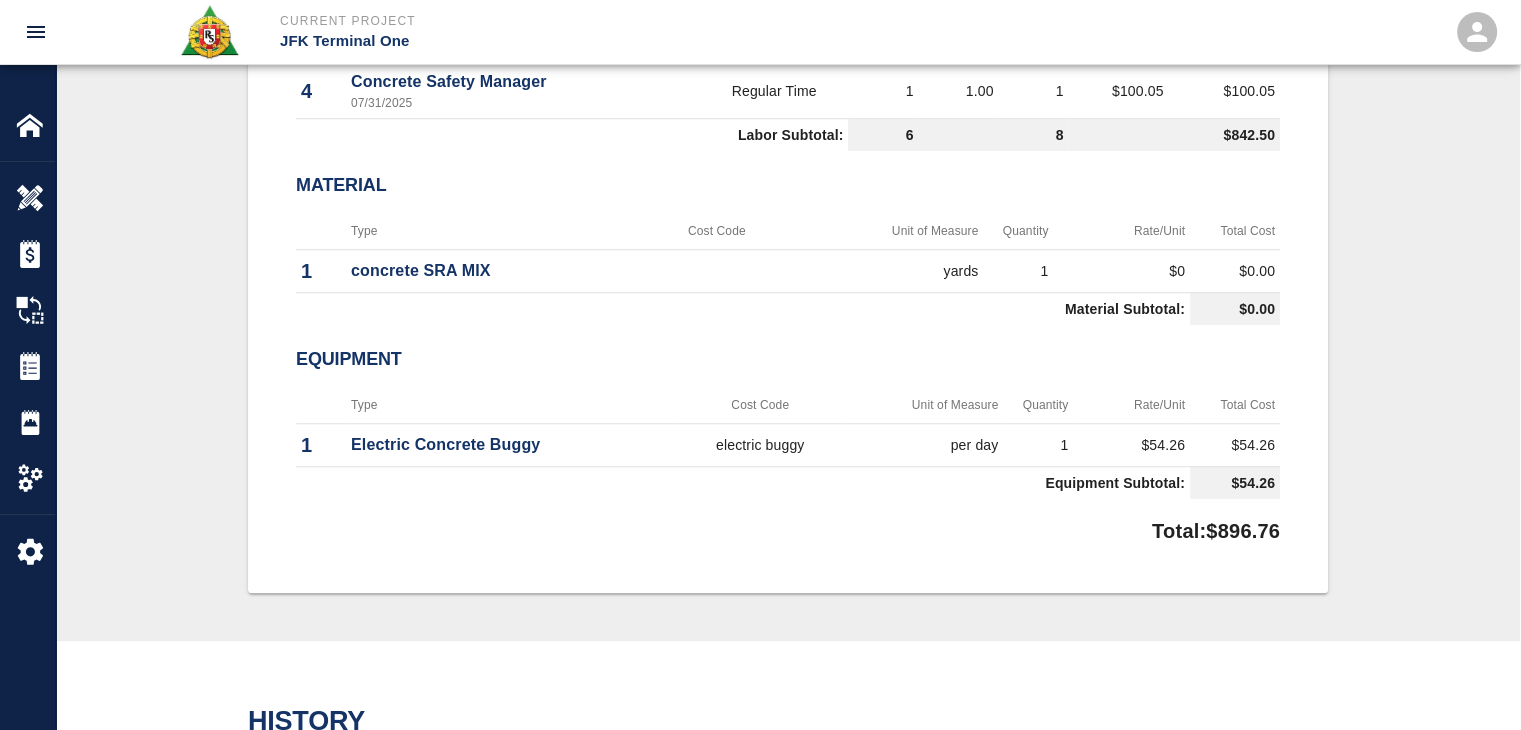 scroll, scrollTop: 1575, scrollLeft: 0, axis: vertical 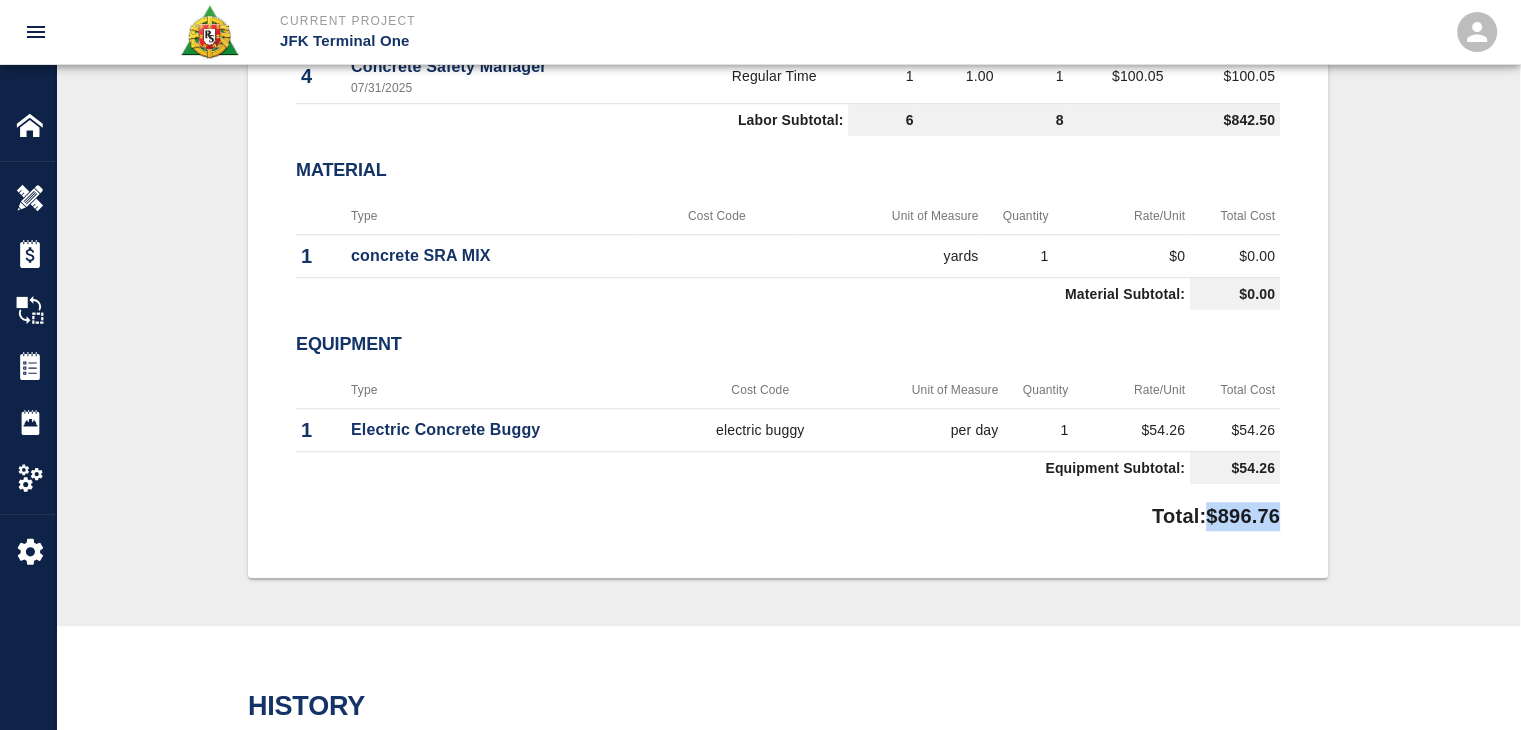 drag, startPoint x: 1284, startPoint y: 514, endPoint x: 1192, endPoint y: 516, distance: 92.021736 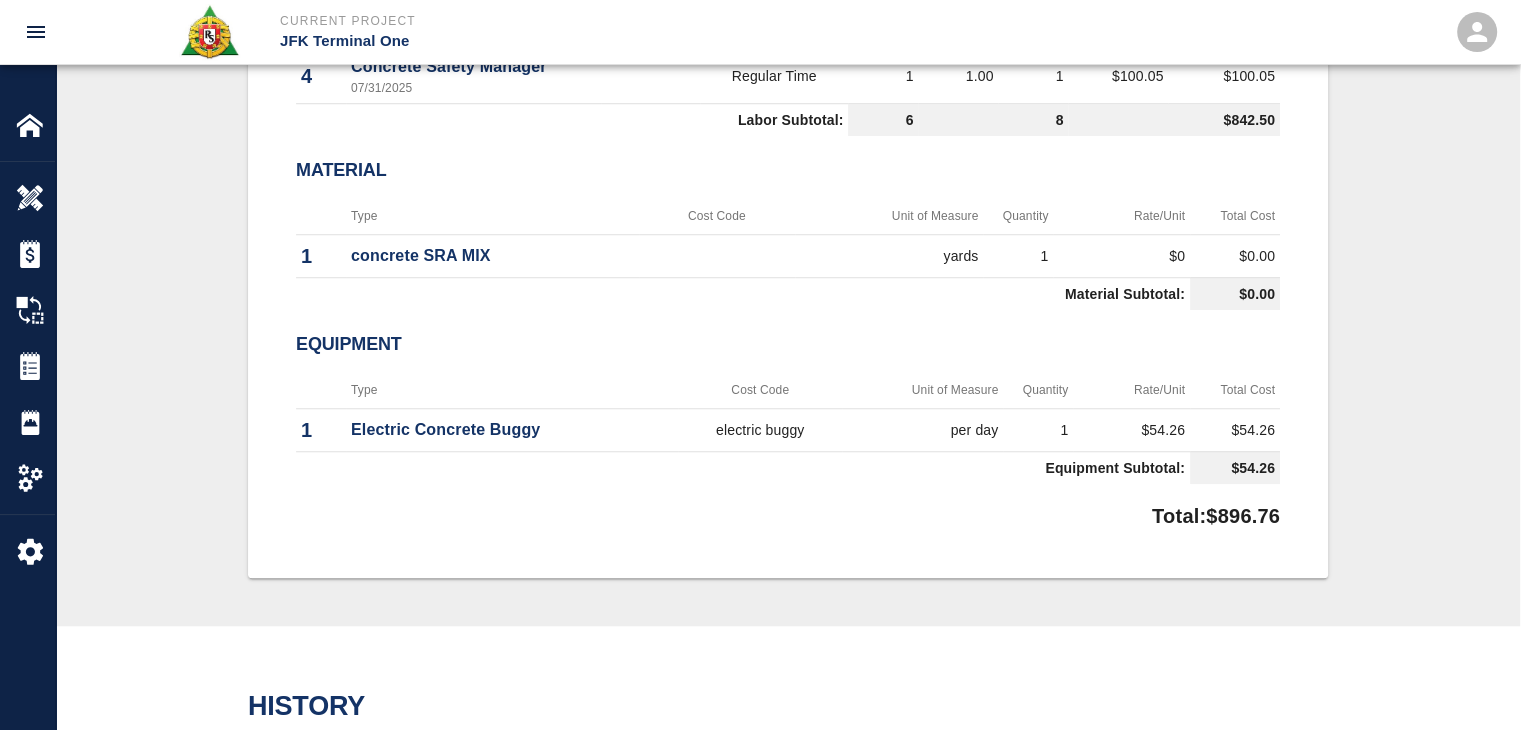 click on "Cost Code" at bounding box center (717, 216) 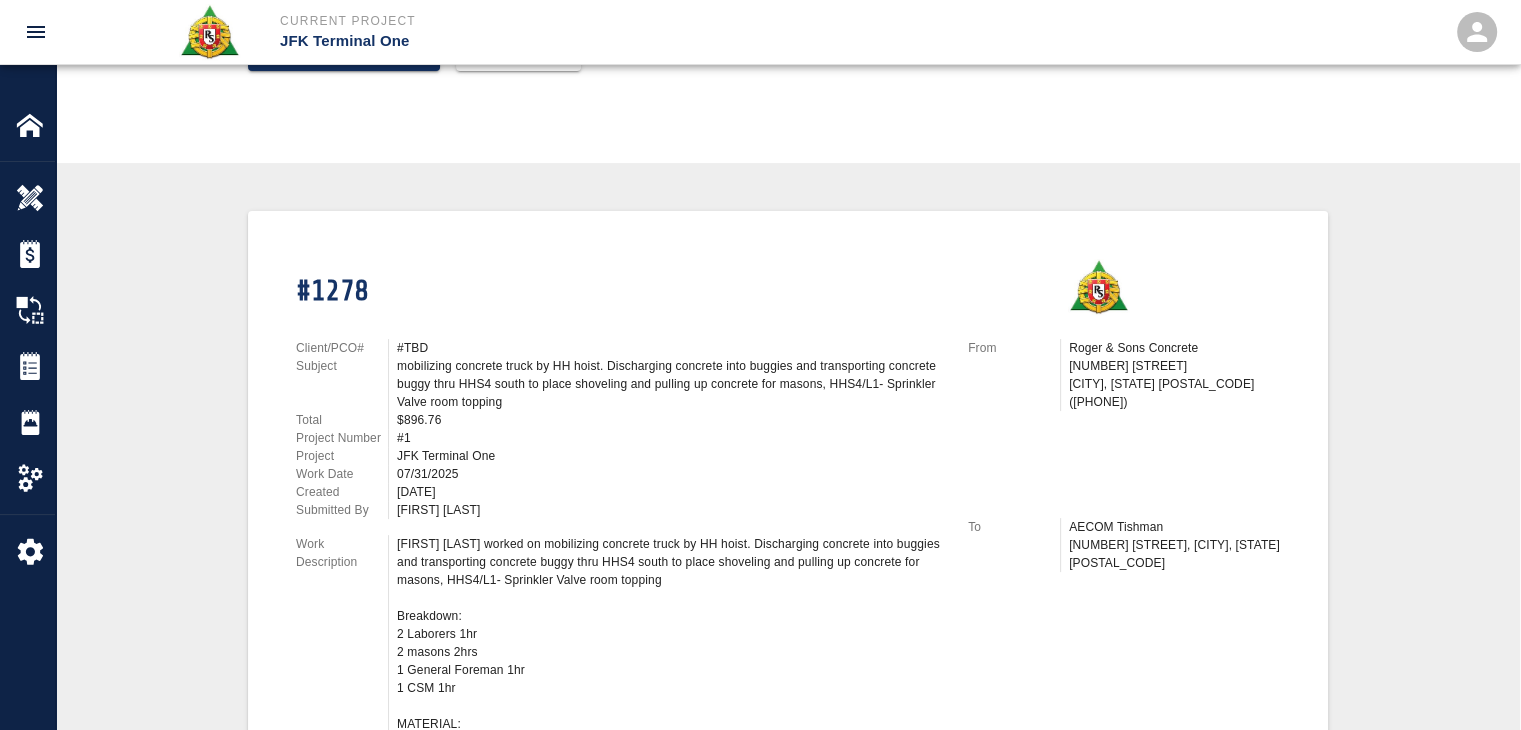 scroll, scrollTop: 0, scrollLeft: 0, axis: both 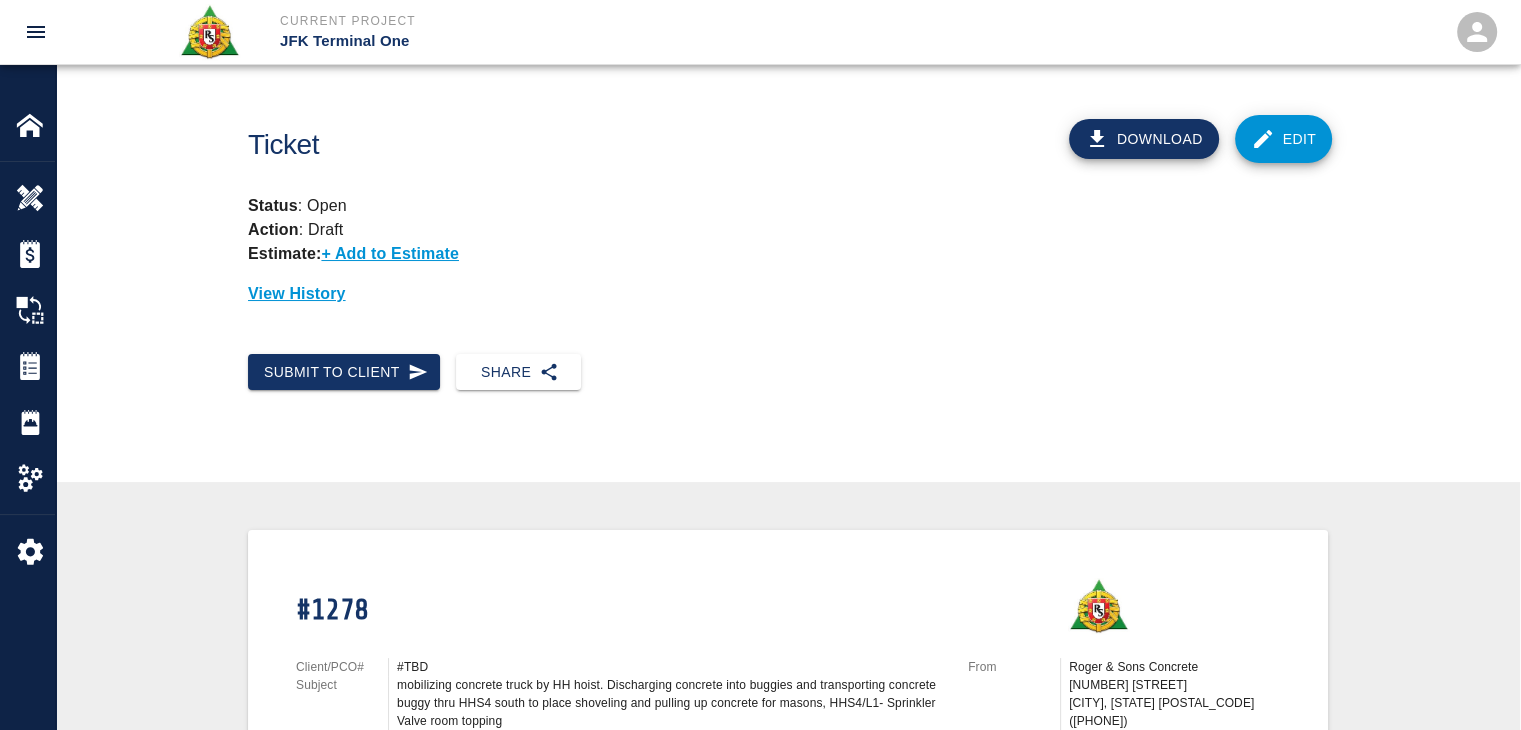 click on "Status :   Open Action :   Draft Estimate:  + Add to Estimate View History" at bounding box center (780, 242) 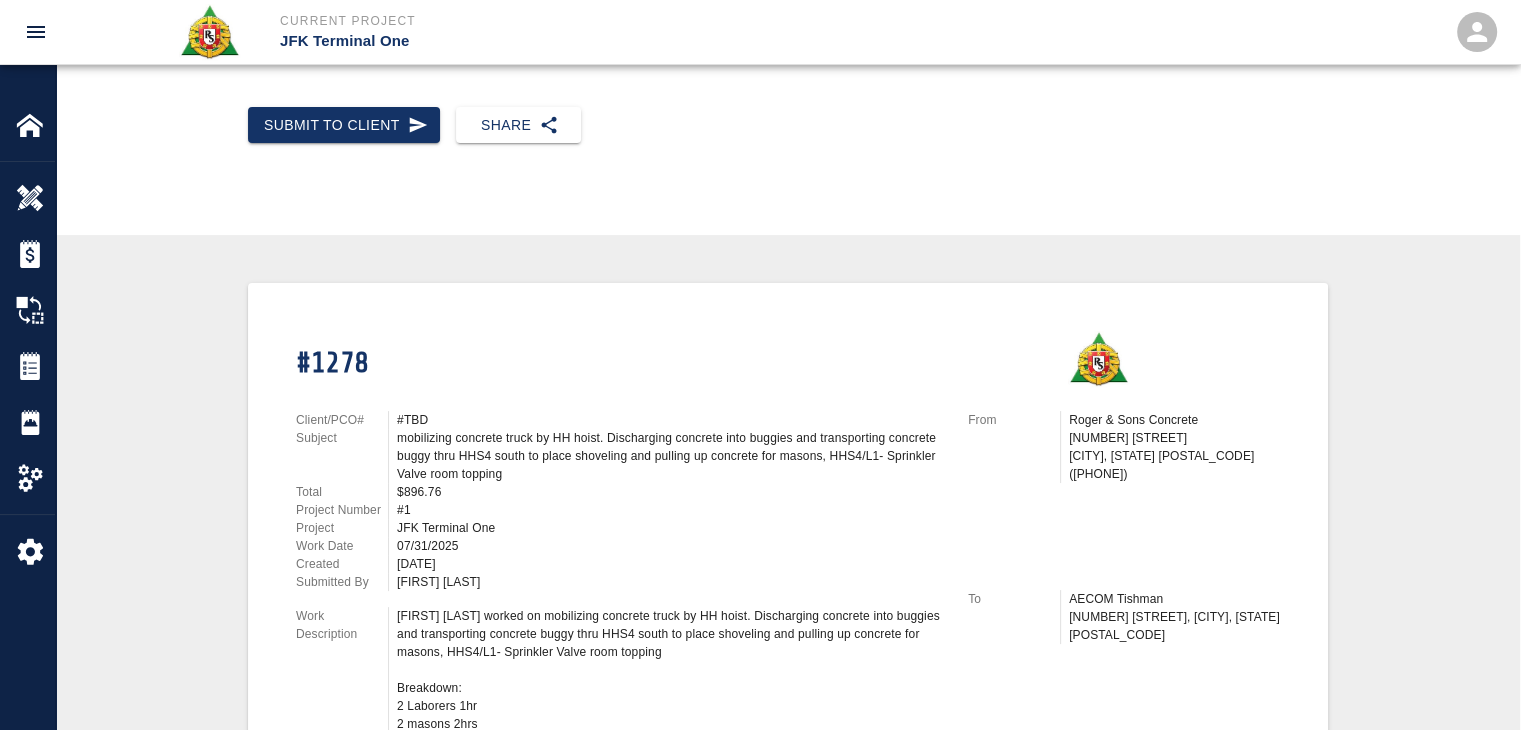 scroll, scrollTop: 0, scrollLeft: 0, axis: both 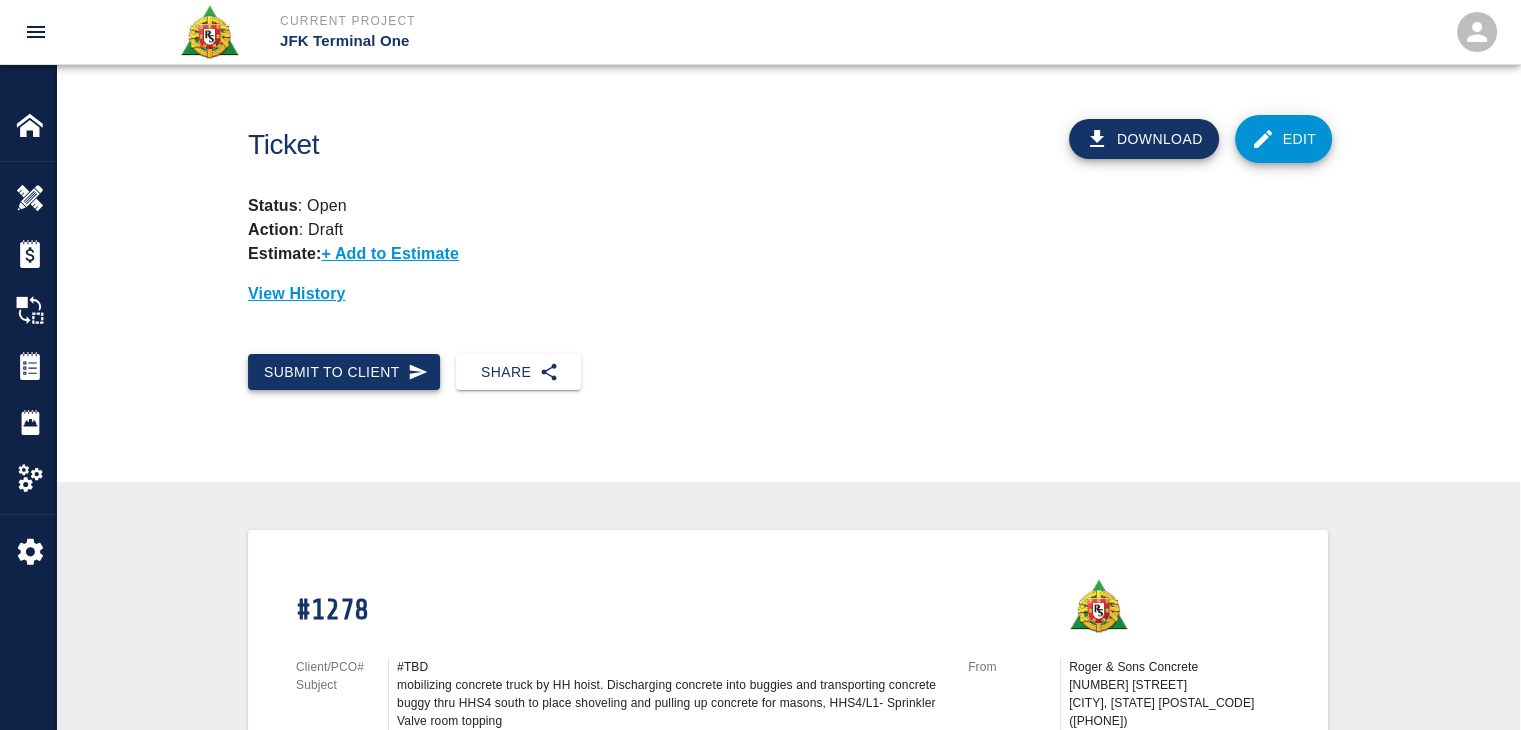 click on "Submit to Client" at bounding box center (344, 372) 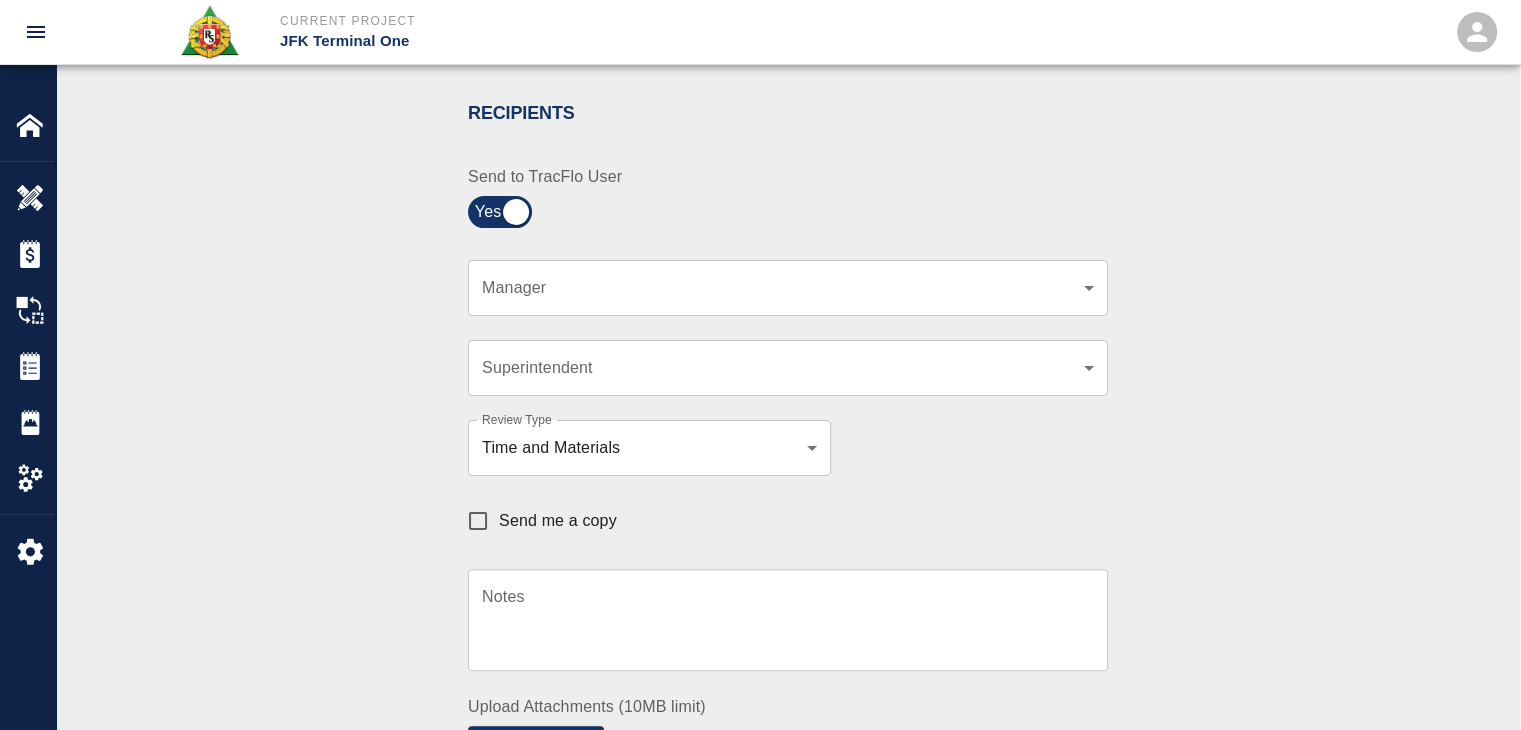 scroll, scrollTop: 412, scrollLeft: 0, axis: vertical 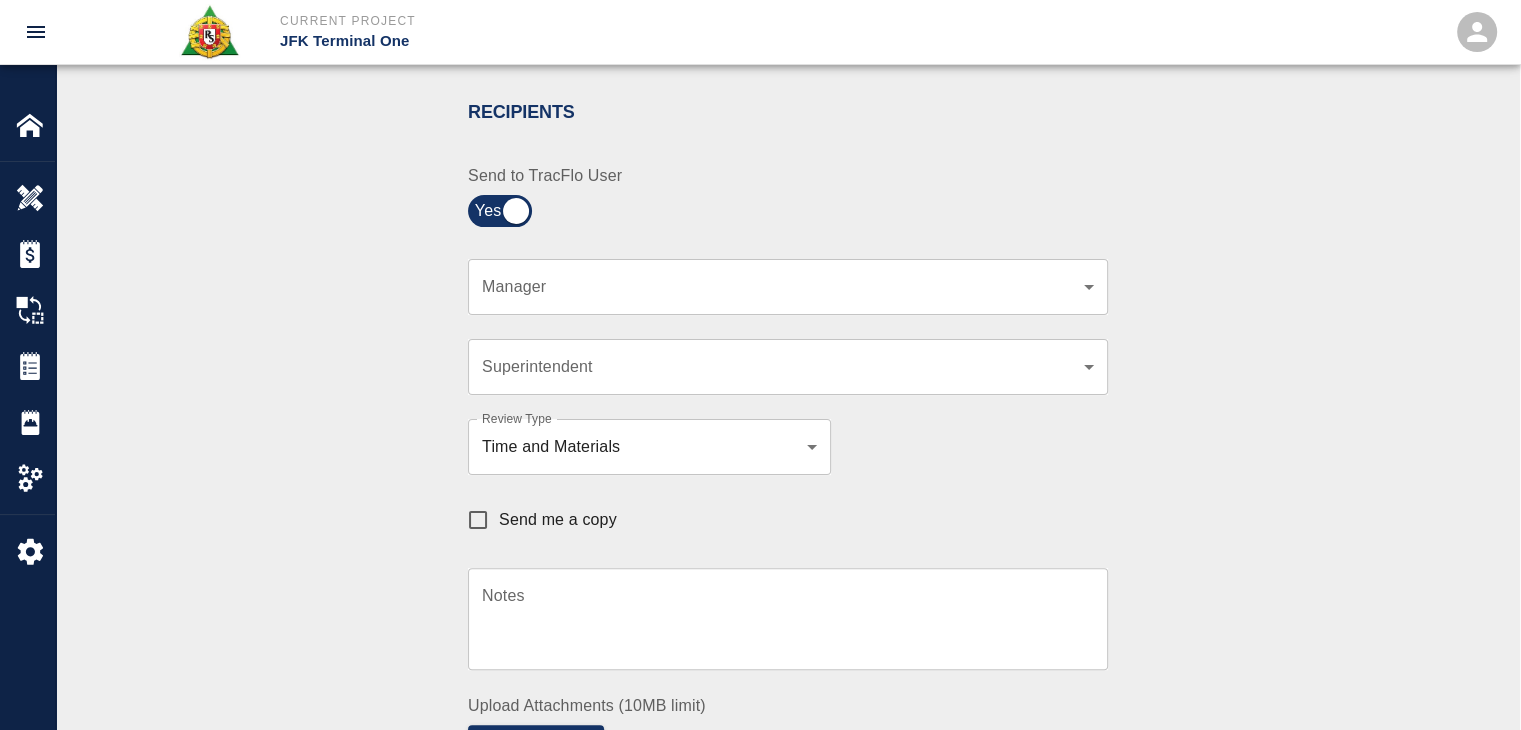 click on "Current Project JFK Terminal One Home JFK Terminal One Overview Estimates Change Orders Tickets Daily Reports Project Settings Settings Powered By Terms of Service  |  Privacy Policy Ticket Download Edit Status :   Open Action :   Draft Estimate:  + Add to Estimate View History Submit to Client Share Recipients Internal Team ​ Internal Team Notes x Notes Cancel Send Recipients Send to TracFlo User Manager ​ Manager Superintendent ​ Superintendent Review Type Time and Materials tm Review Type Send me a copy Notes x Notes Upload Attachments (10MB limit) Choose file No file chosen Upload Another File Cancel Send Request Time and Material Revision Notes   * x Notes   * Upload Attachments (10MB limit) Choose file No file chosen Upload Another File Cancel Send Time and Materials Reject Notes   * x Notes   * Upload Attachments (10MB limit) Choose file No file chosen Upload Another File Cancel Send Signature acknowledges time and material used, but does not change contractual obligations of either party x" at bounding box center [760, -47] 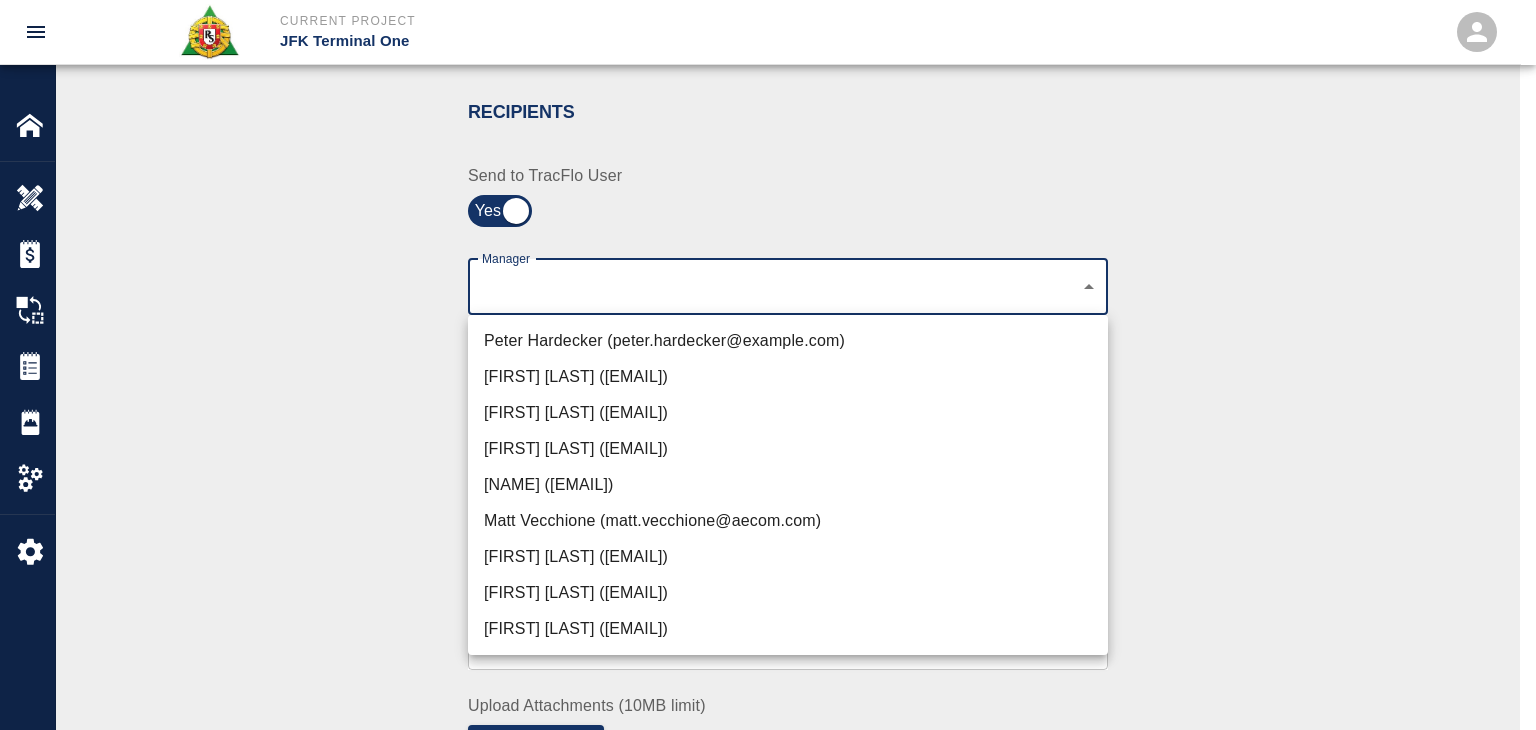 click on "Peter Hardecker (peter.hardecker@example.com)" at bounding box center (788, 341) 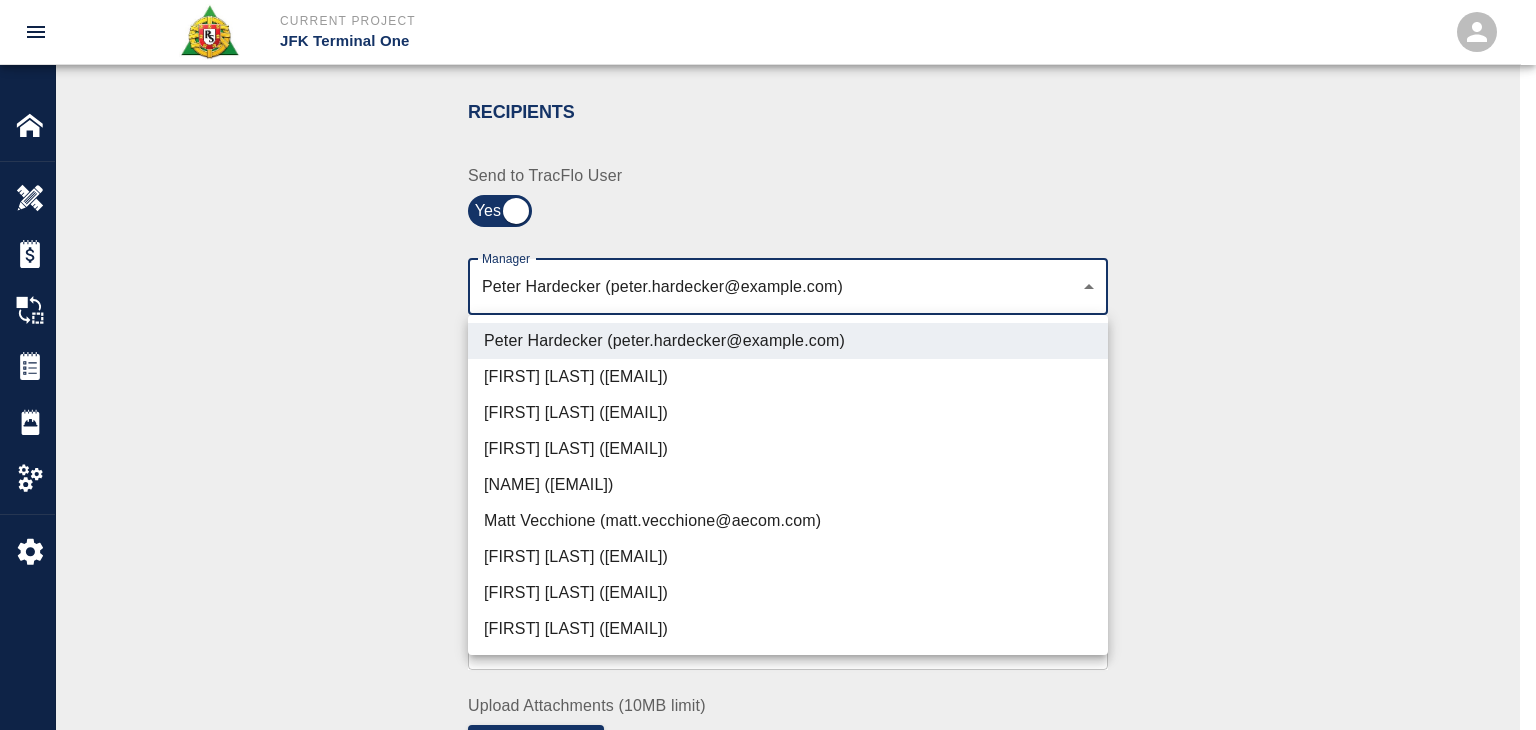 click on "[FIRST] [LAST] ([EMAIL])" at bounding box center [788, 413] 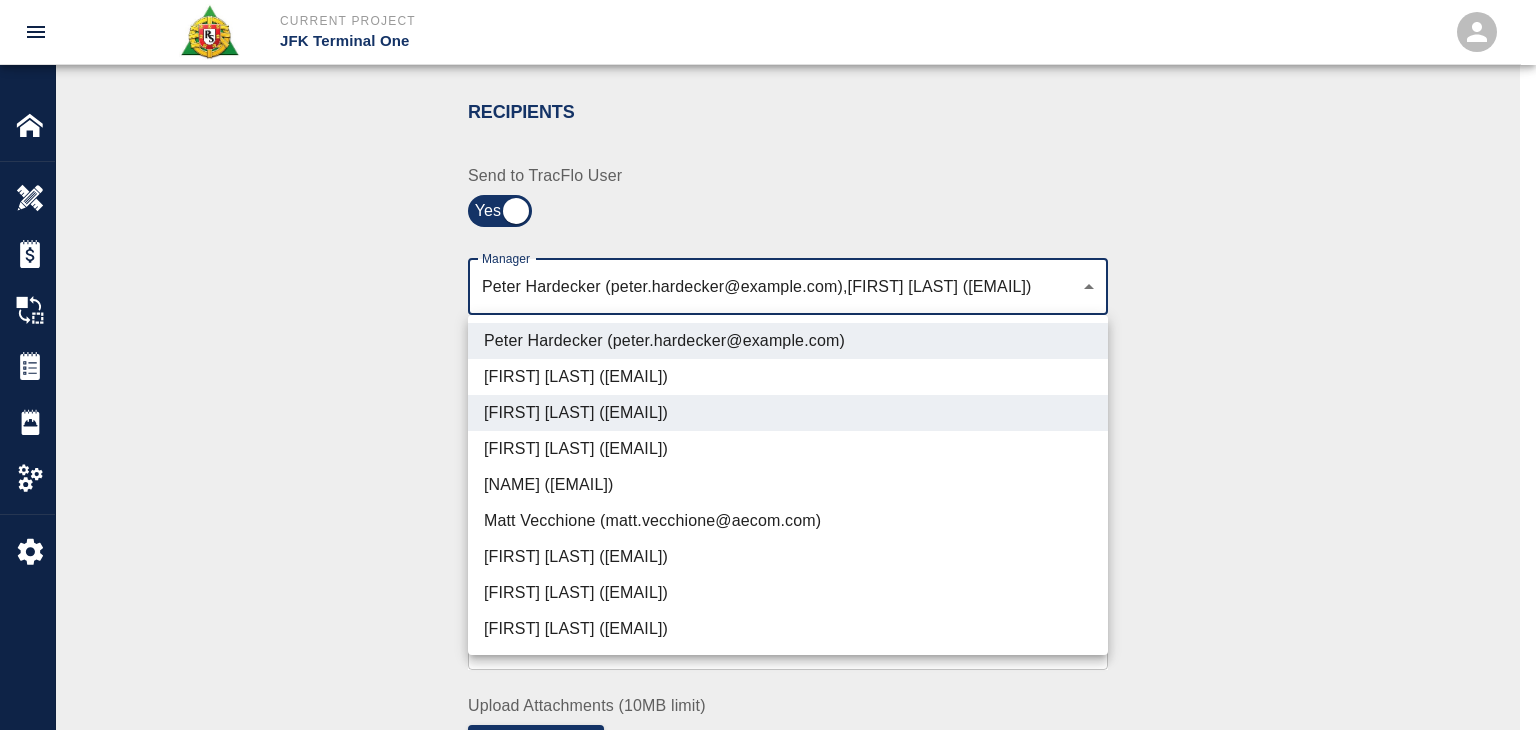 click on "[FIRST] [LAST] ([EMAIL])" at bounding box center [788, 557] 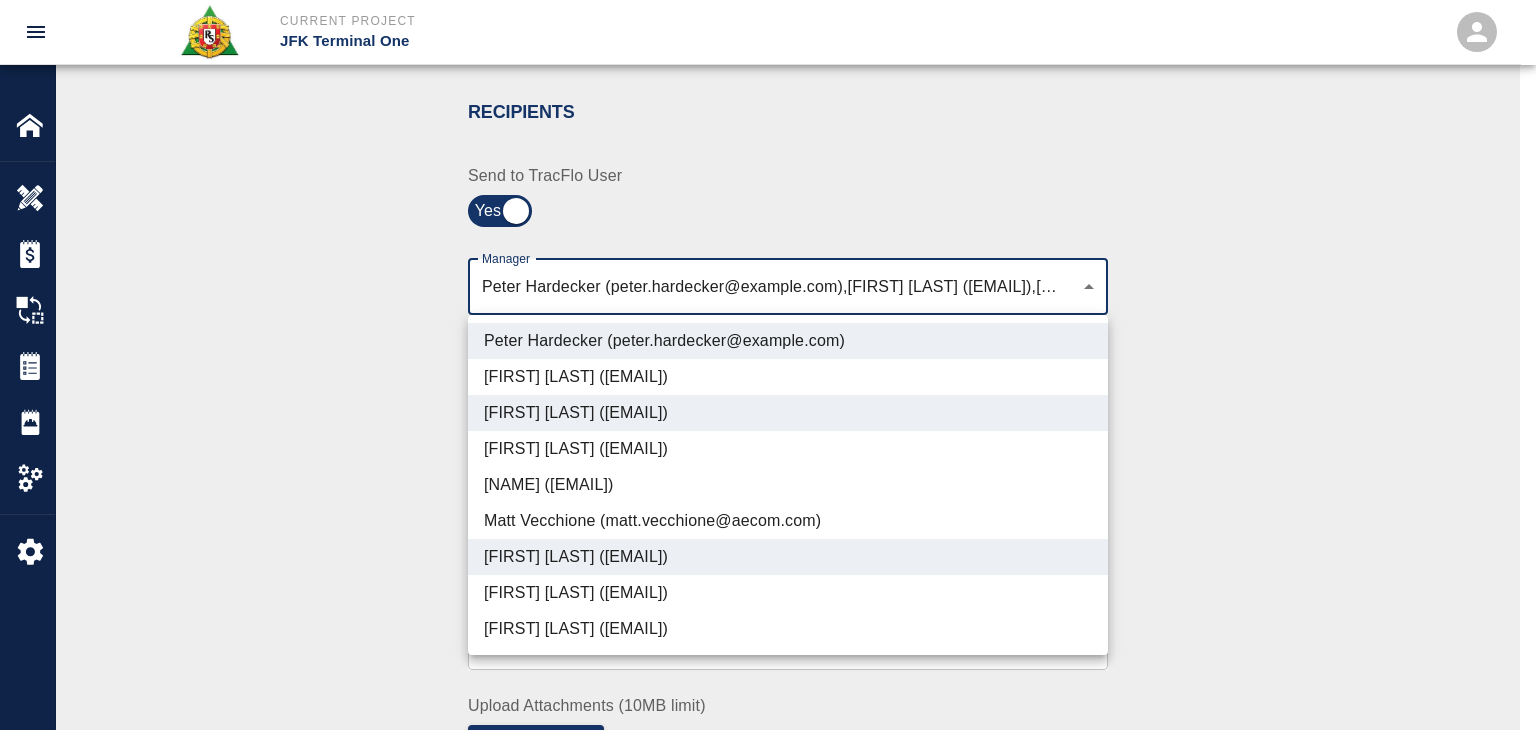 click on "[FIRST] [LAST] ([EMAIL])" at bounding box center (788, 593) 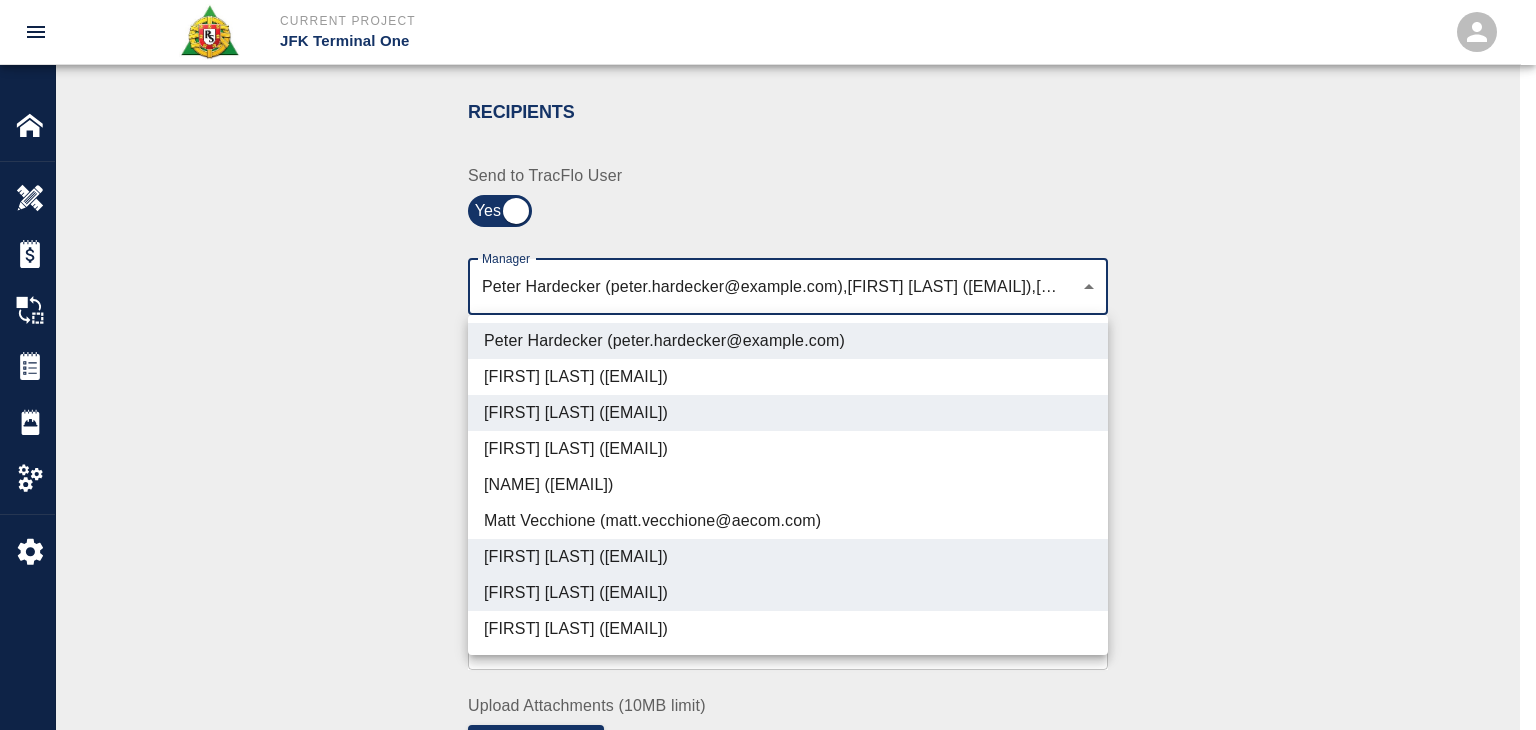 click on "[FIRST] [LAST] ([EMAIL])" at bounding box center (788, 629) 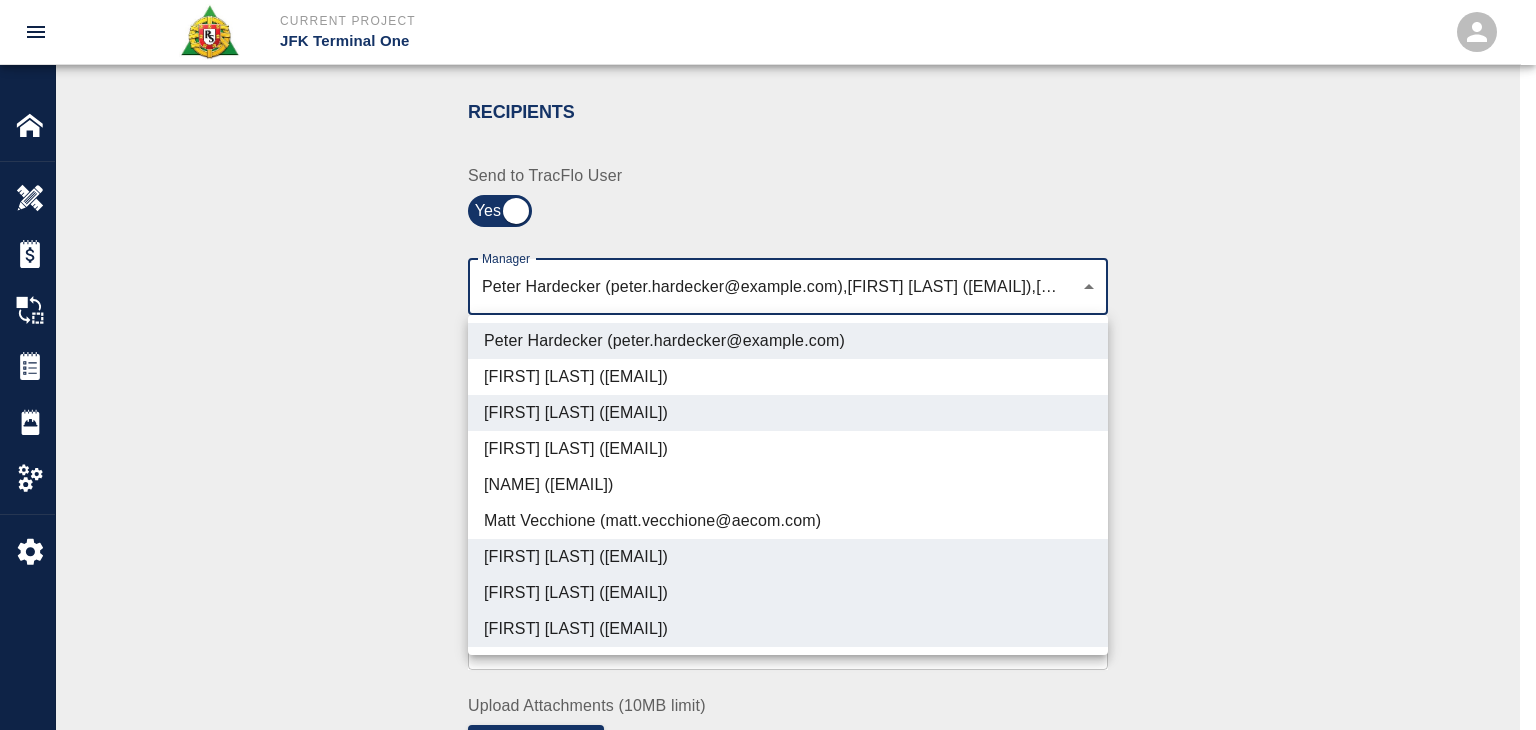 click at bounding box center (768, 365) 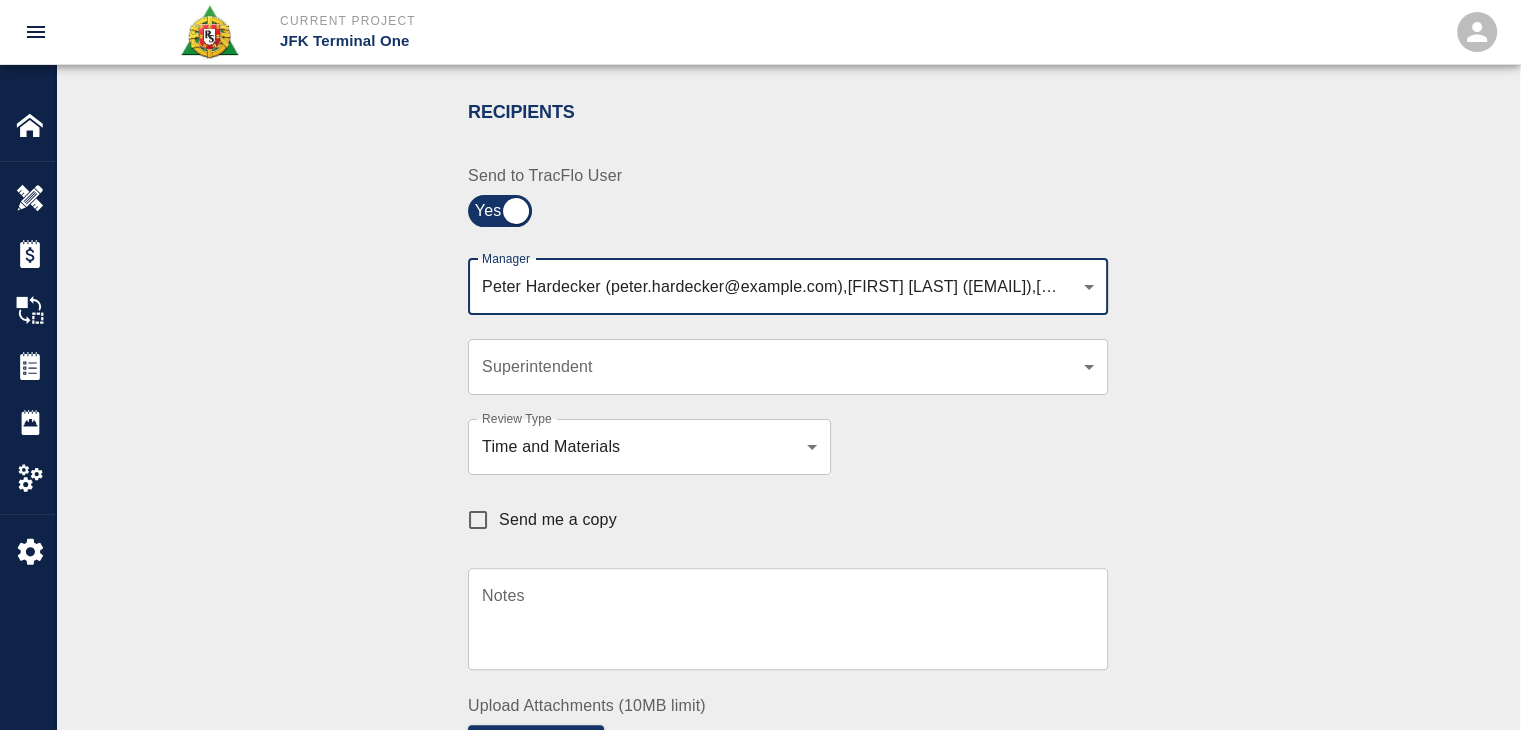 click on "Send me a copy" at bounding box center [558, 520] 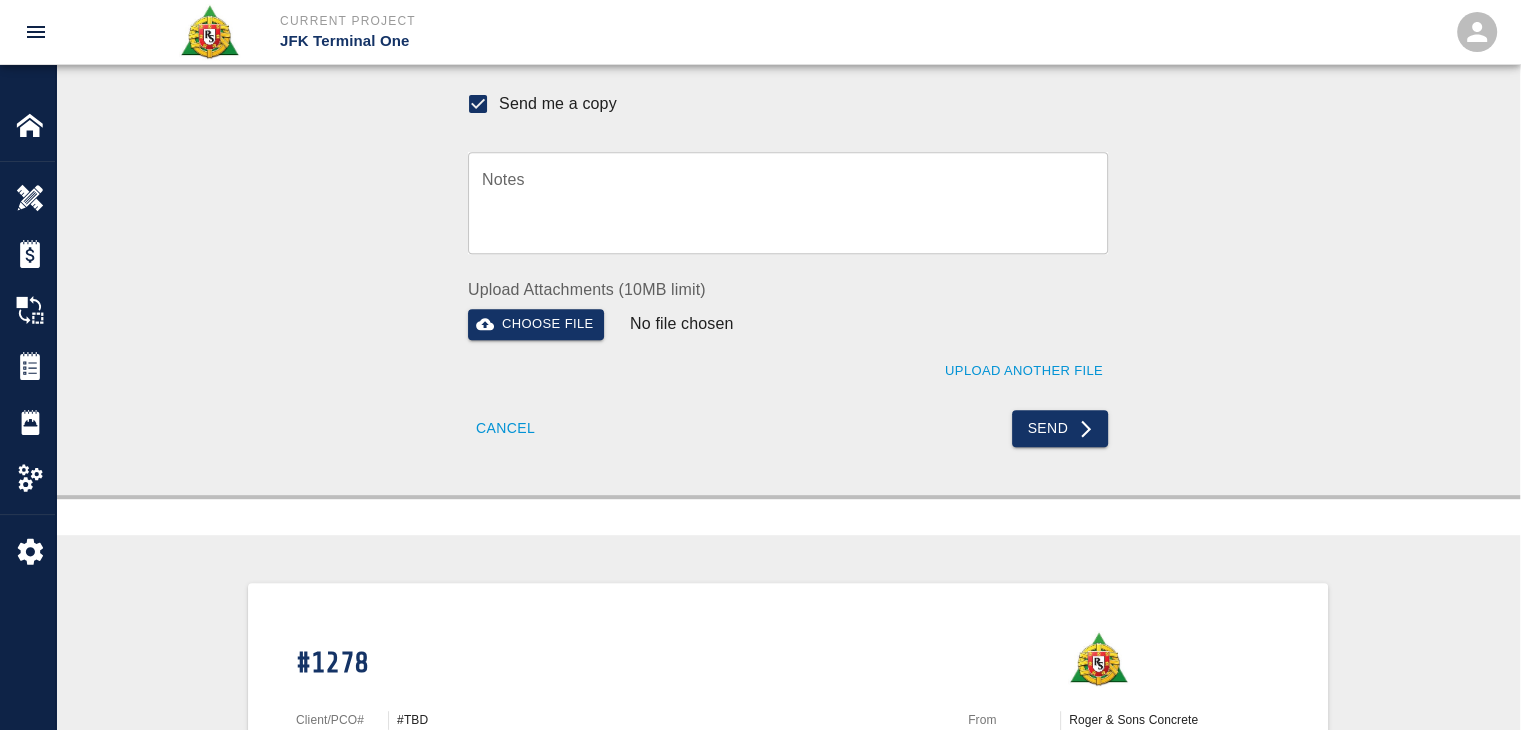 scroll, scrollTop: 831, scrollLeft: 0, axis: vertical 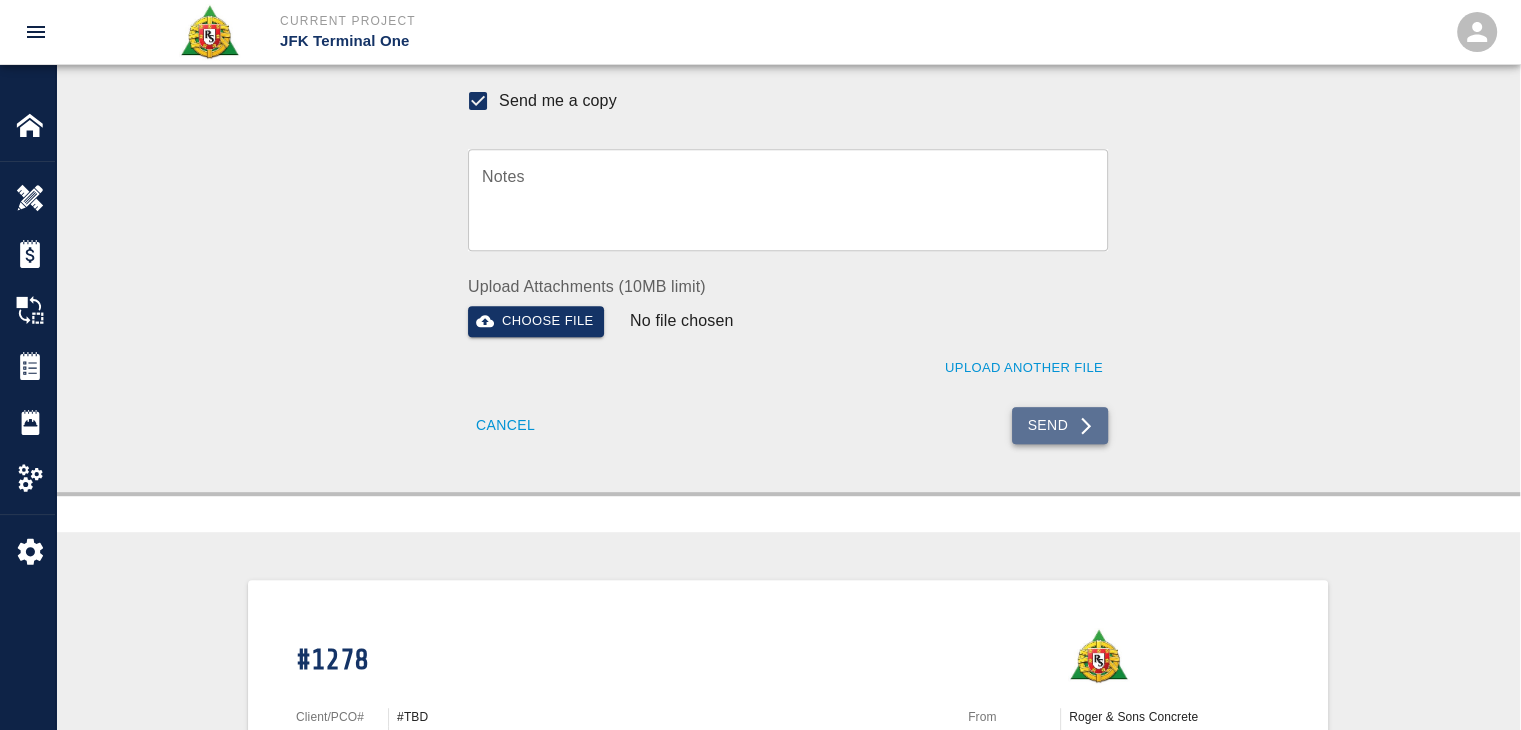 click on "Send" at bounding box center [1060, 425] 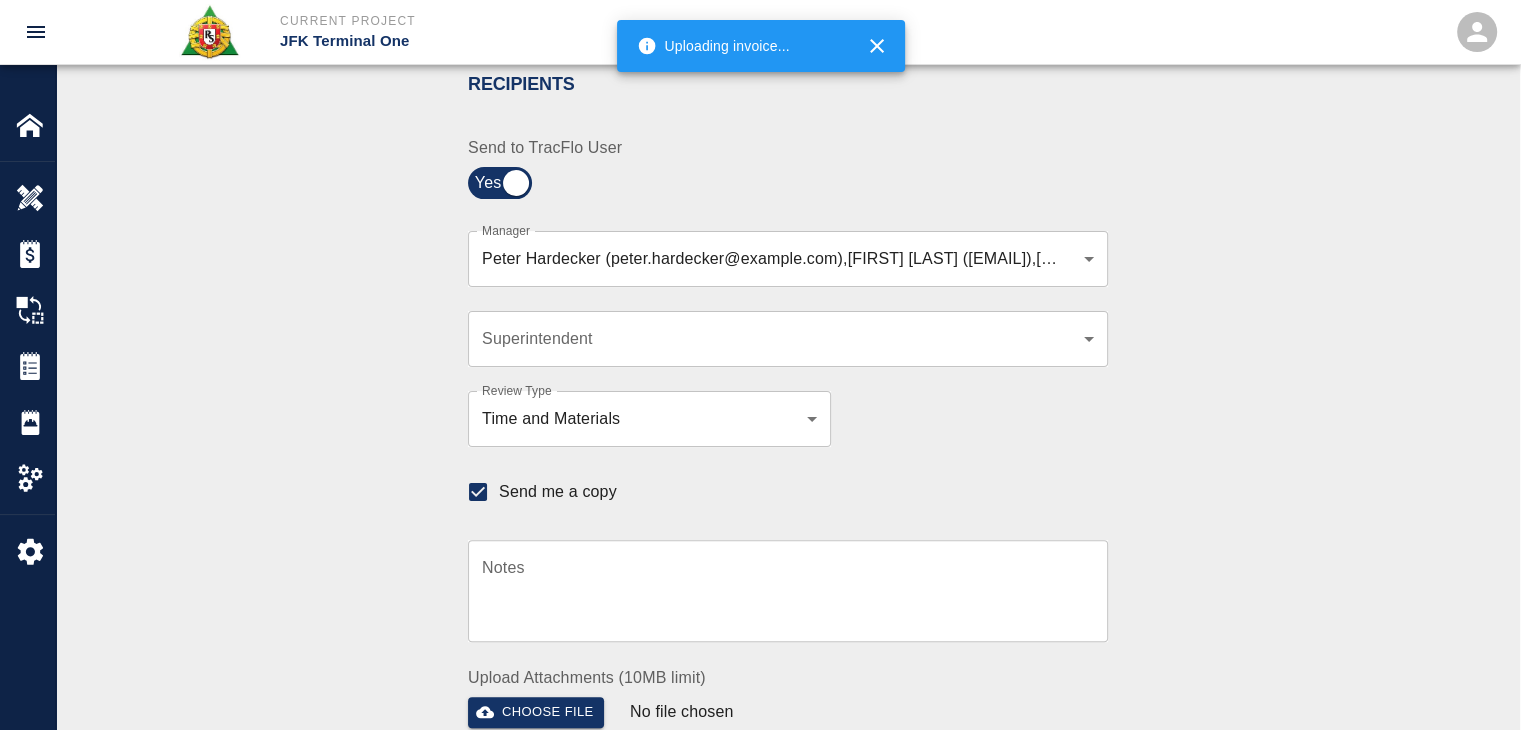 scroll, scrollTop: 0, scrollLeft: 0, axis: both 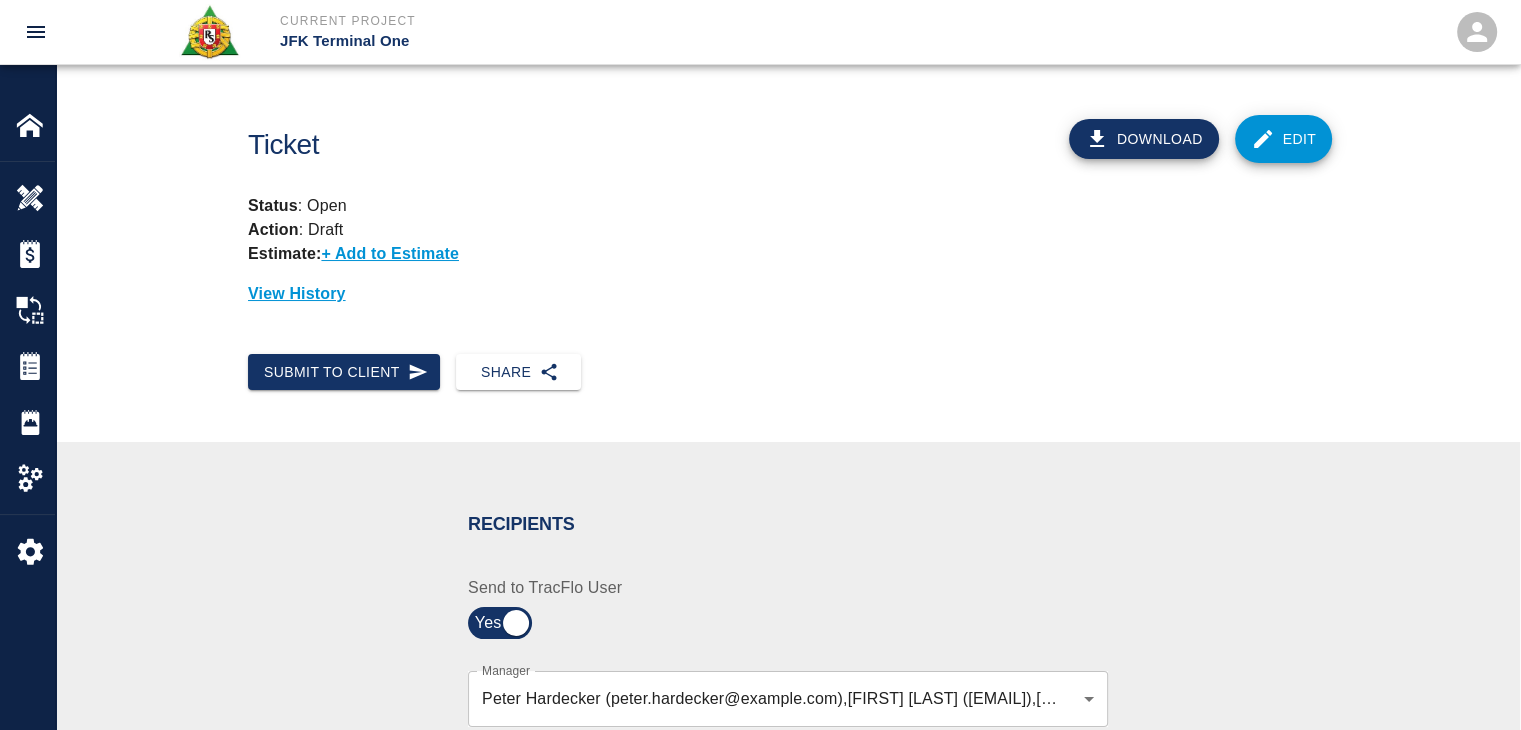 type 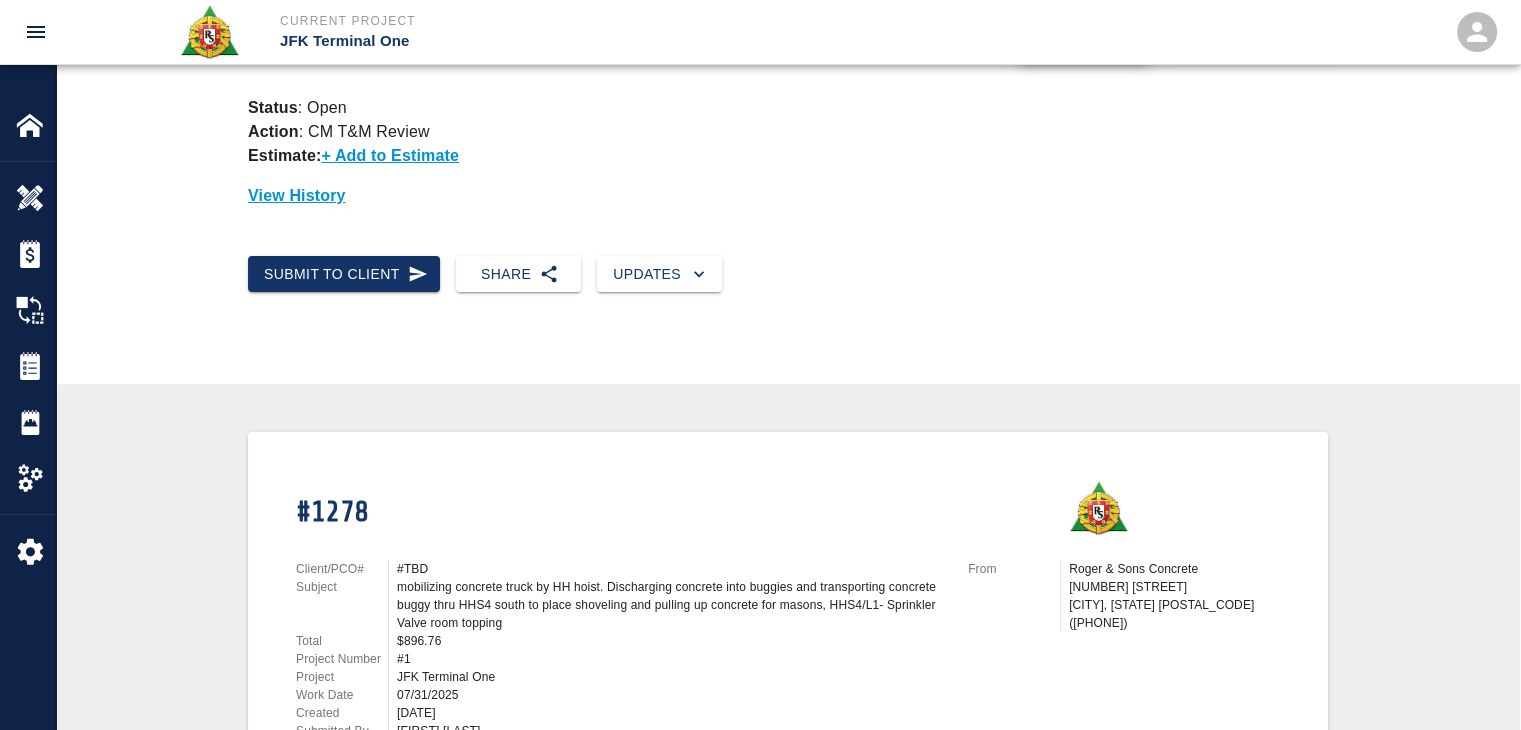 scroll, scrollTop: 0, scrollLeft: 0, axis: both 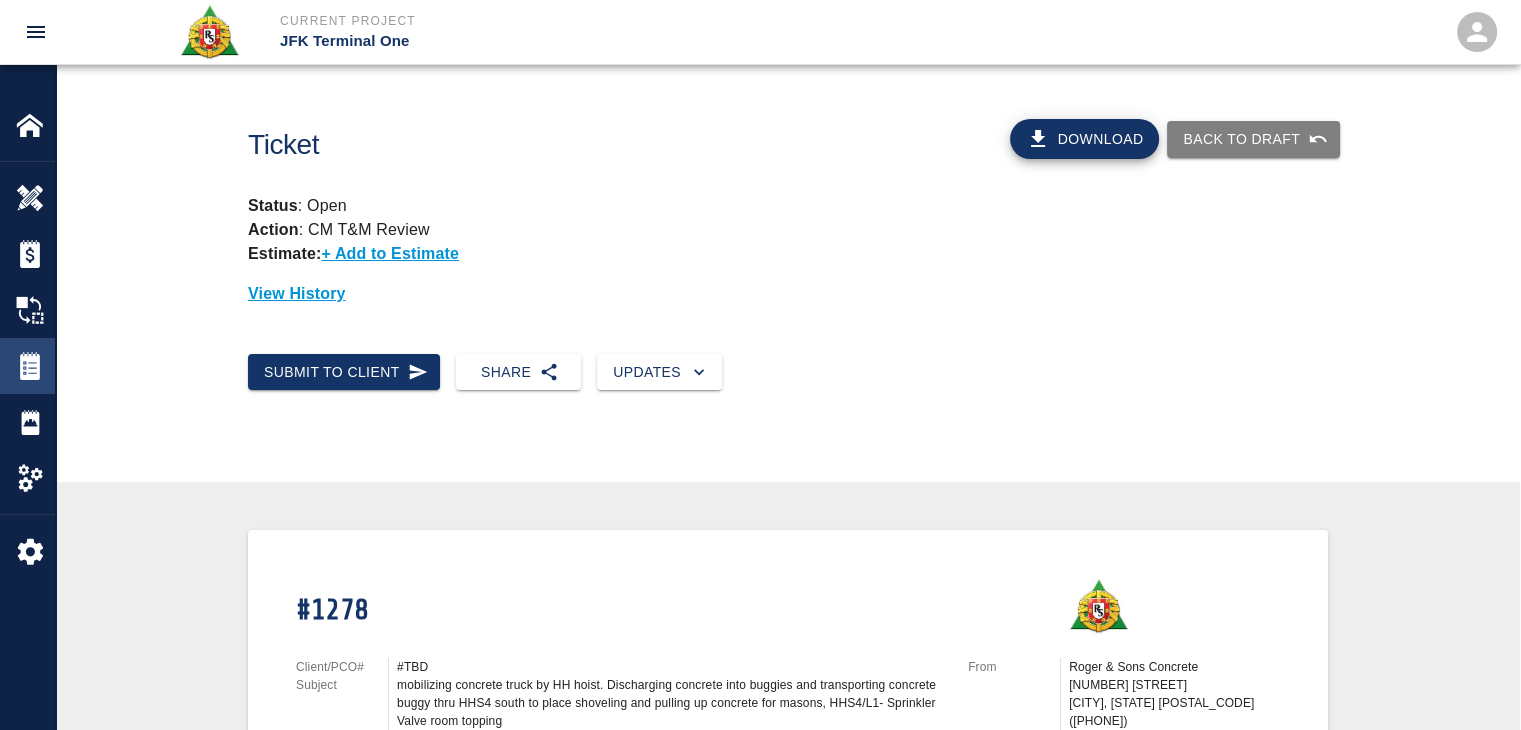 click at bounding box center [30, 366] 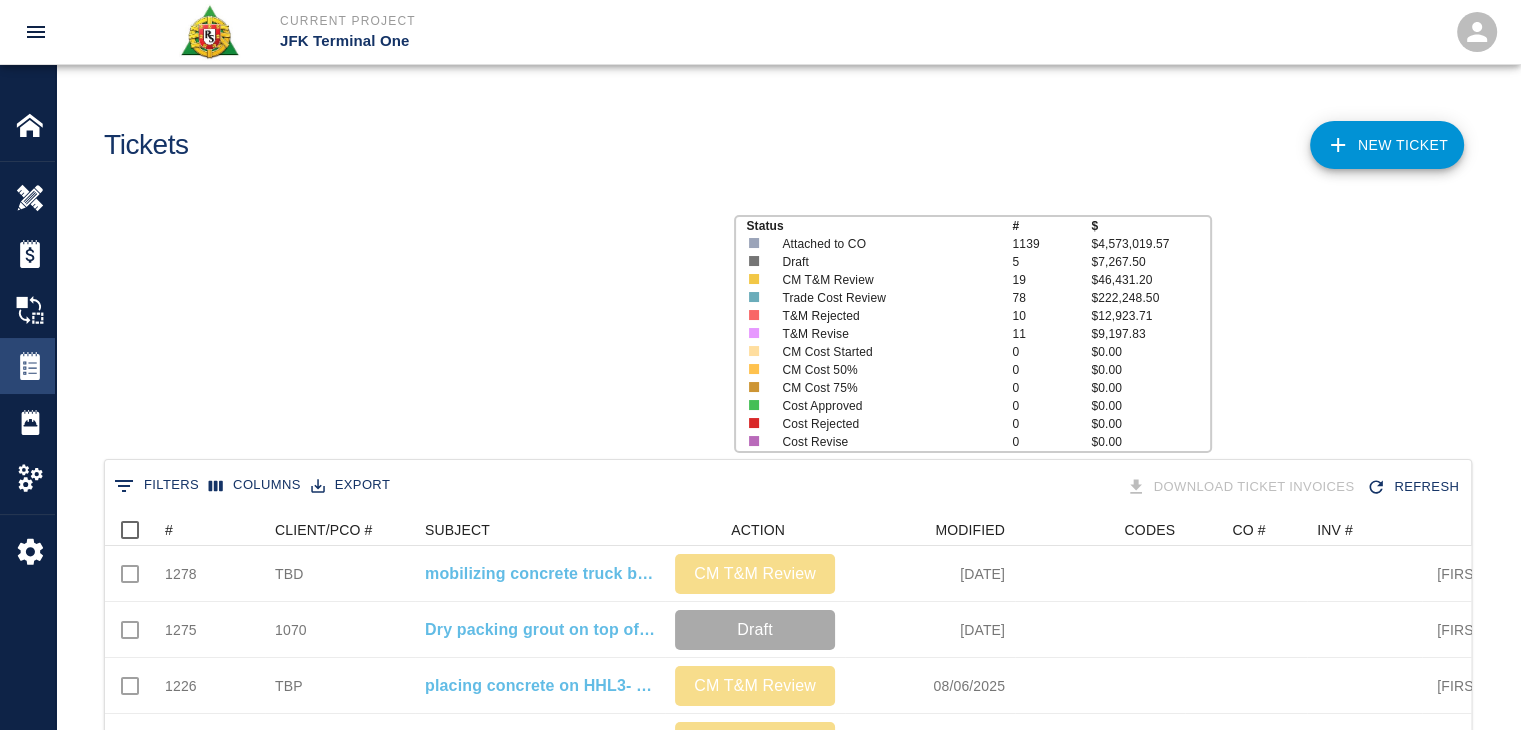 scroll, scrollTop: 16, scrollLeft: 16, axis: both 